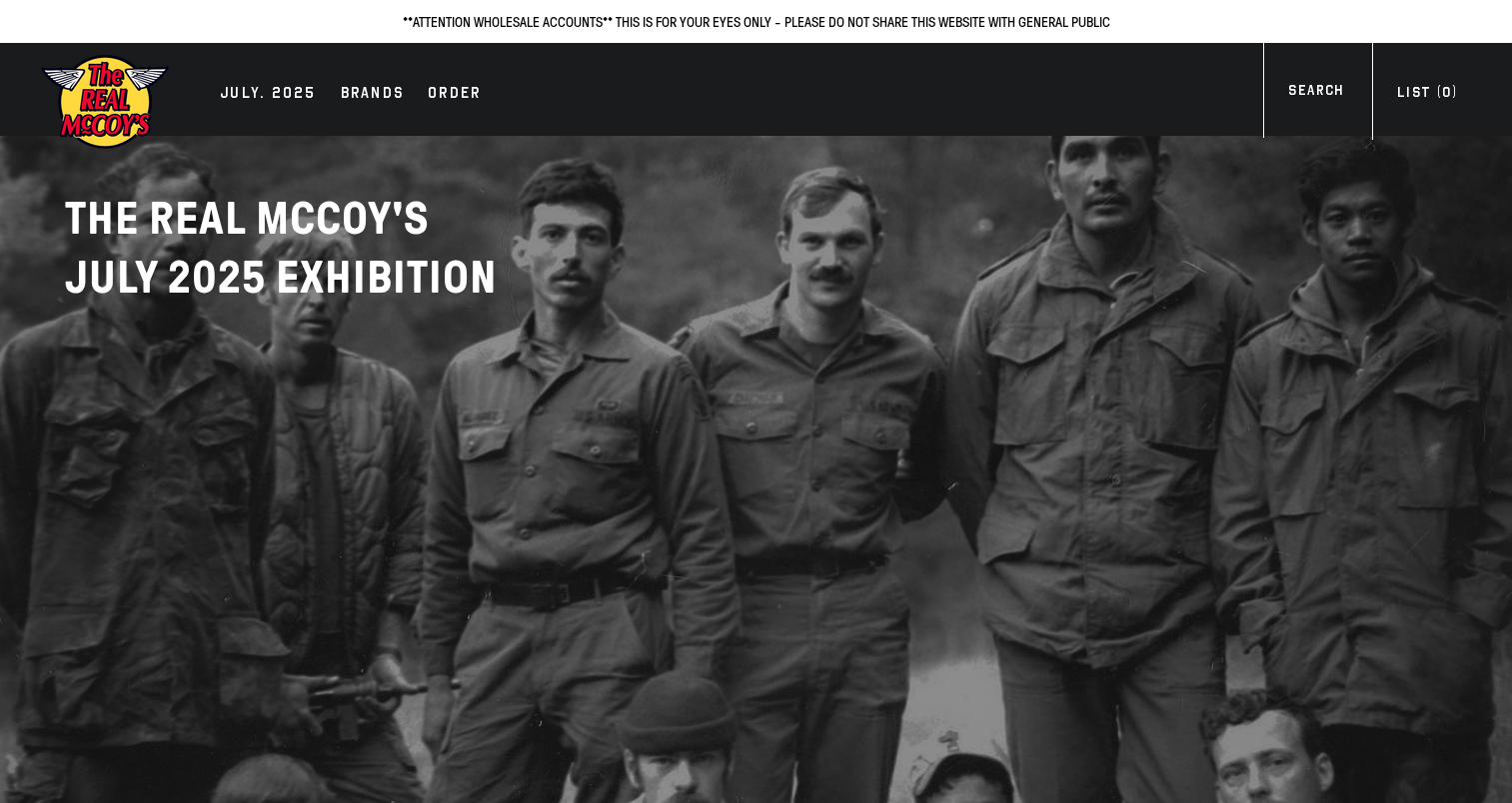 scroll, scrollTop: 0, scrollLeft: 0, axis: both 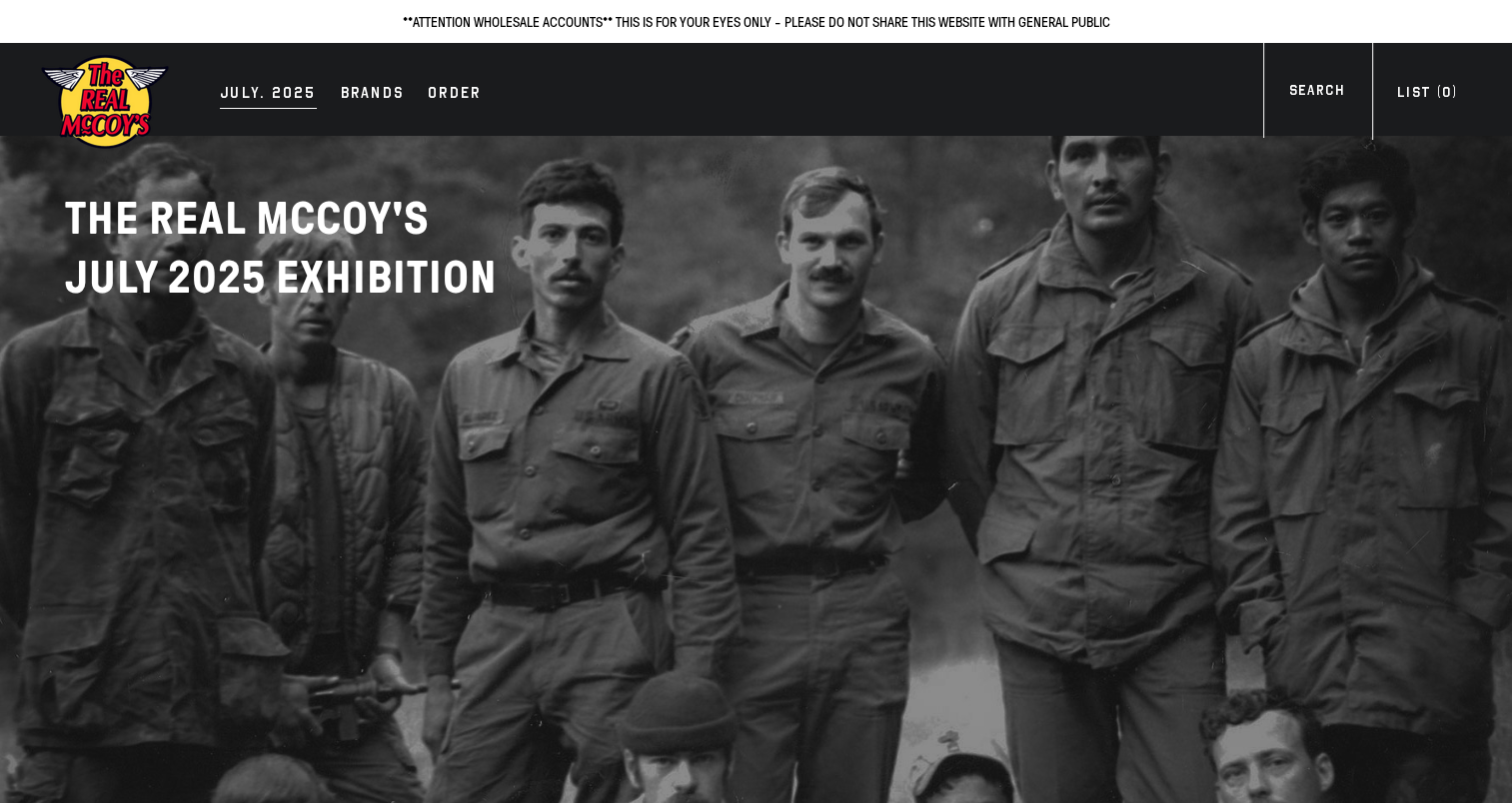 click on "JULY. 2025" at bounding box center (268, 95) 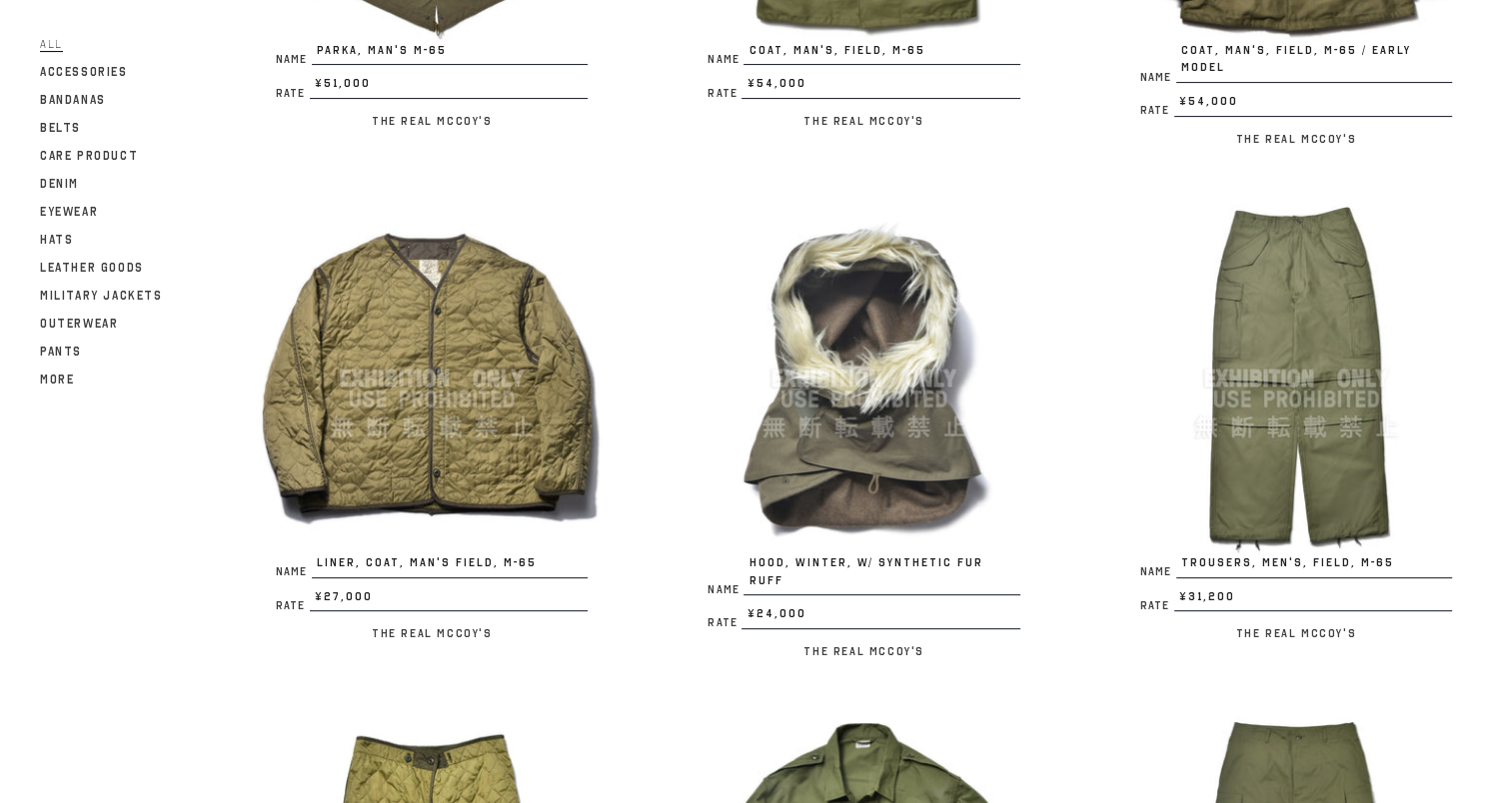 scroll, scrollTop: 799, scrollLeft: 0, axis: vertical 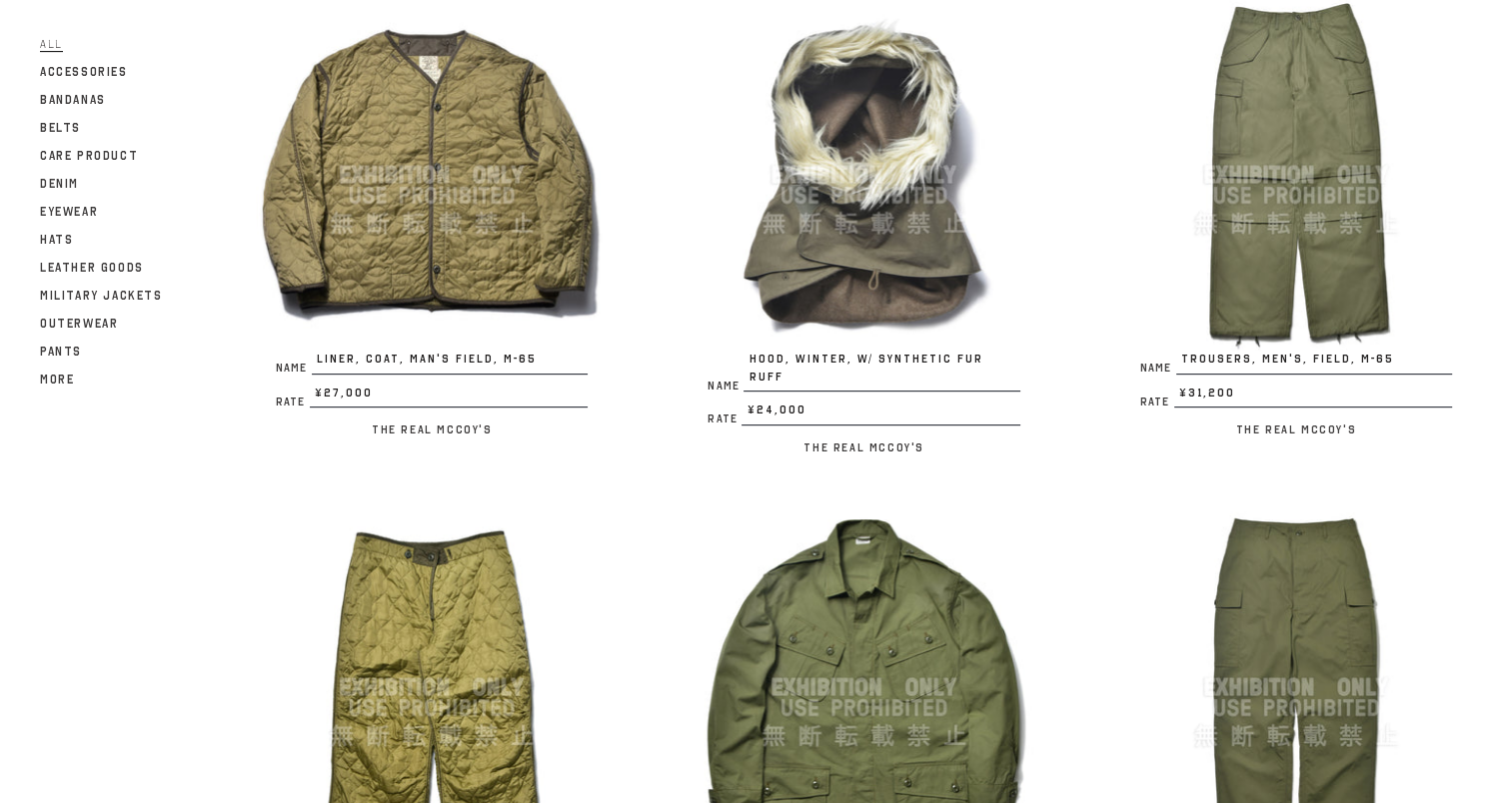 click at bounding box center [432, 175] 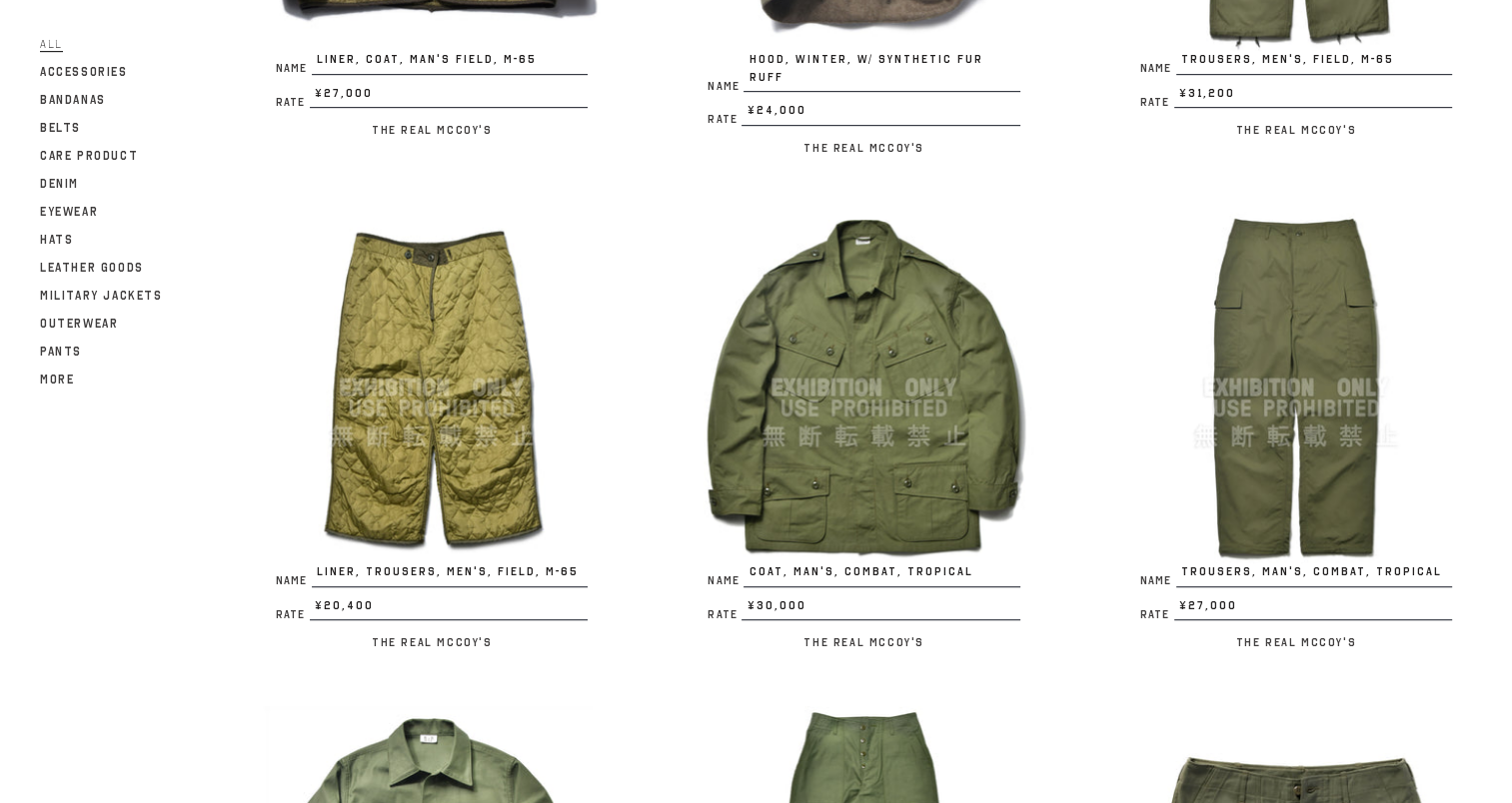 scroll, scrollTop: 1498, scrollLeft: 0, axis: vertical 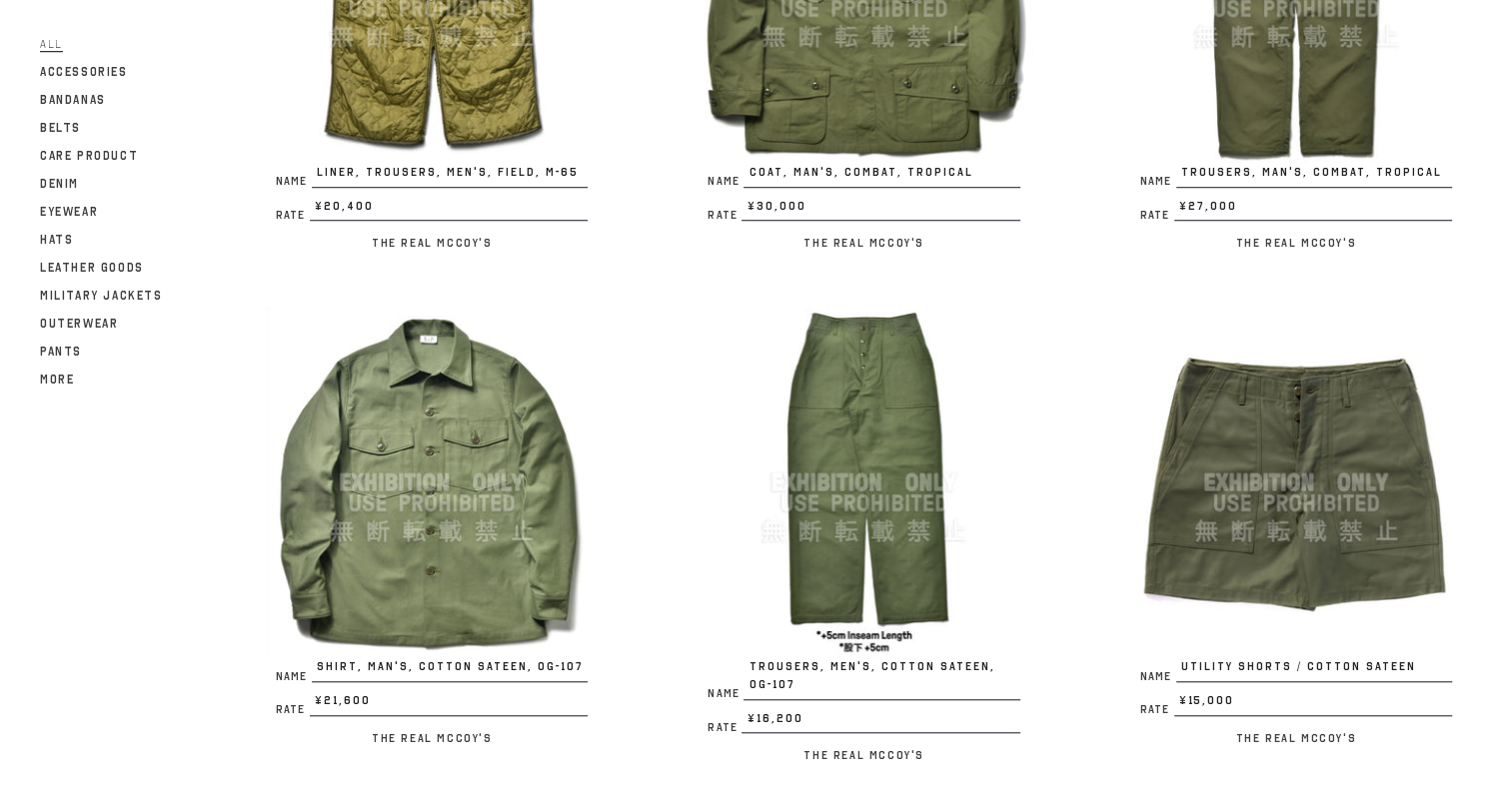 click at bounding box center (863, 482) 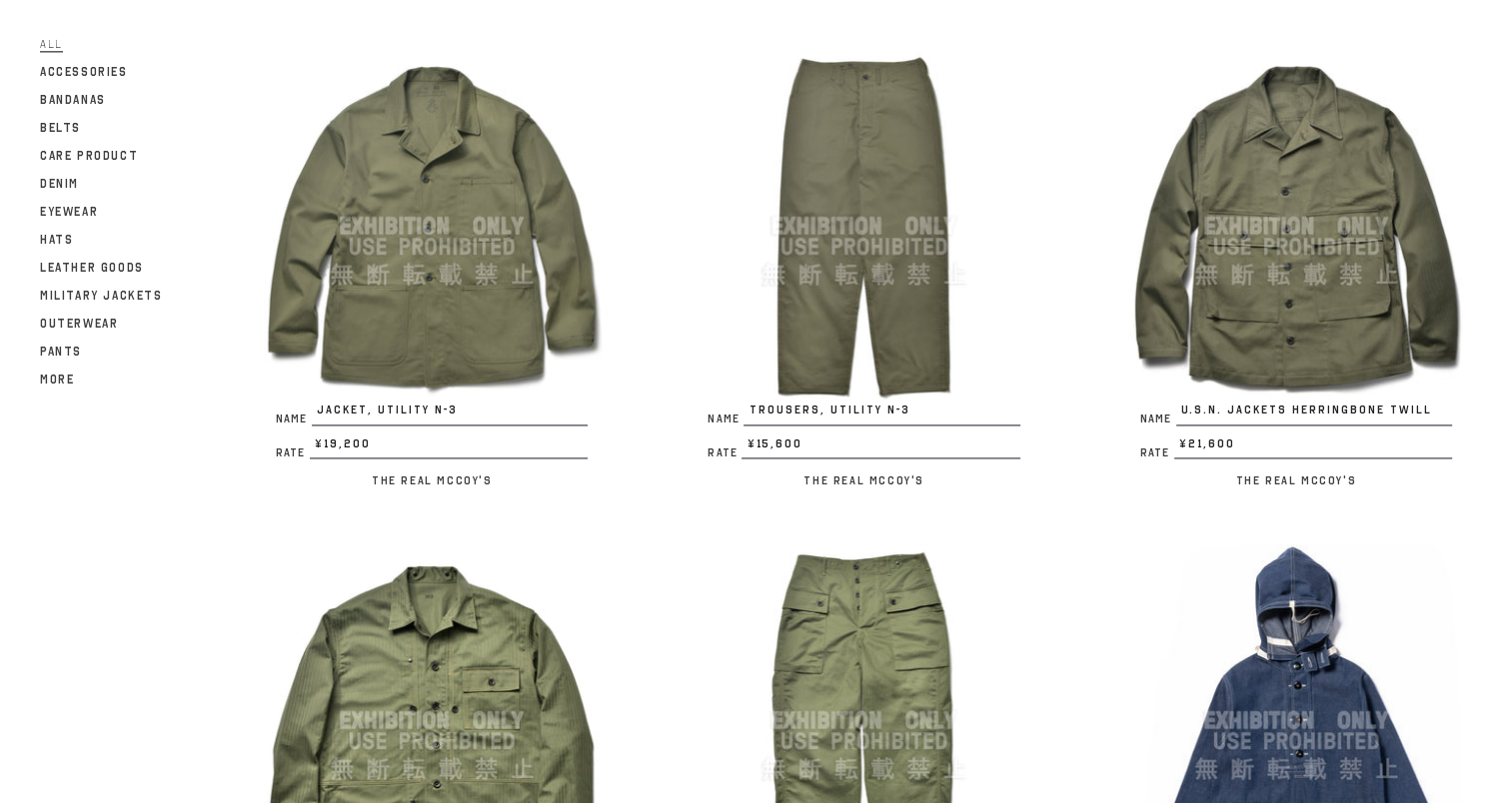 scroll, scrollTop: 2797, scrollLeft: 0, axis: vertical 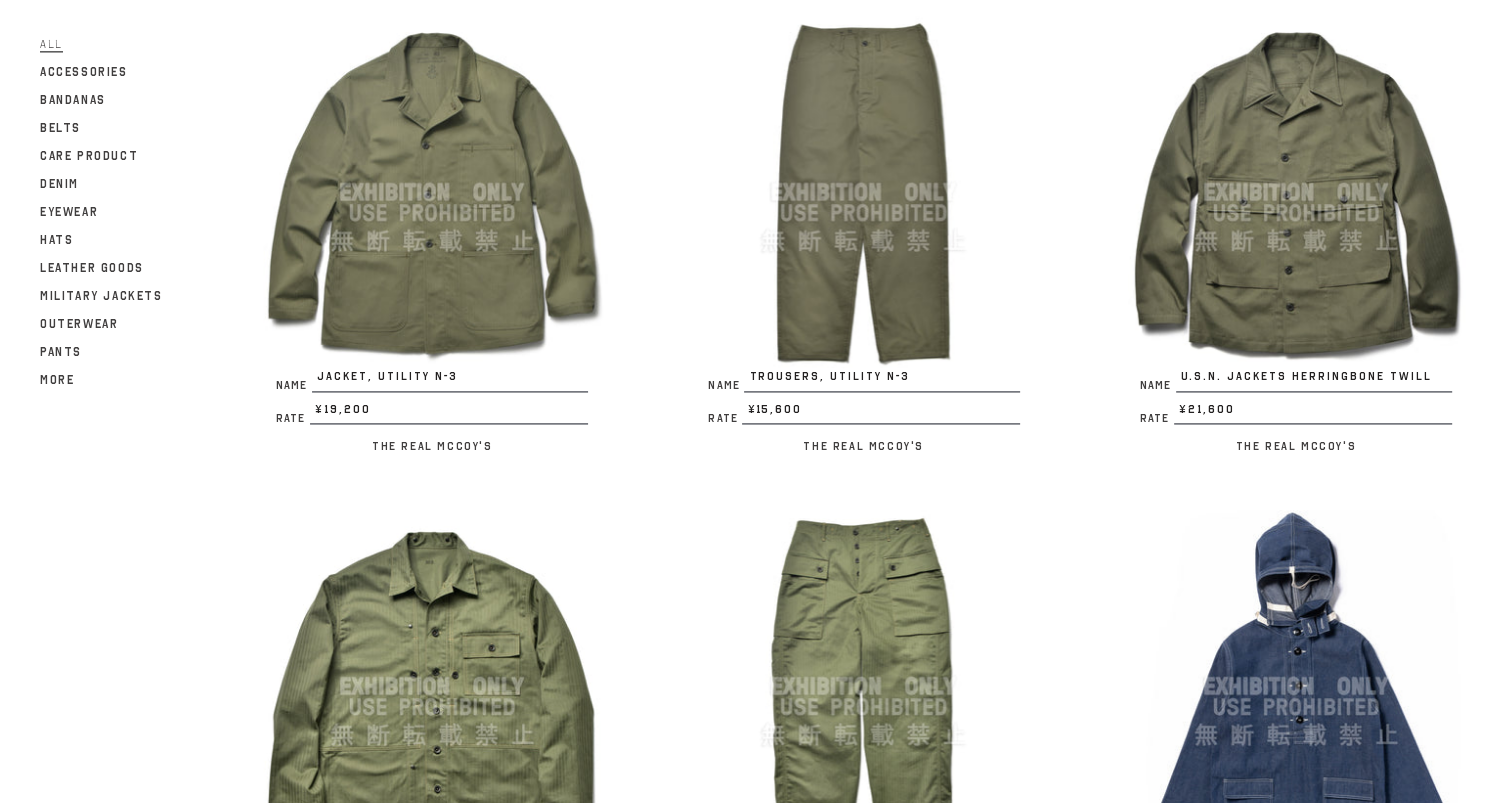 click at bounding box center [1296, 192] 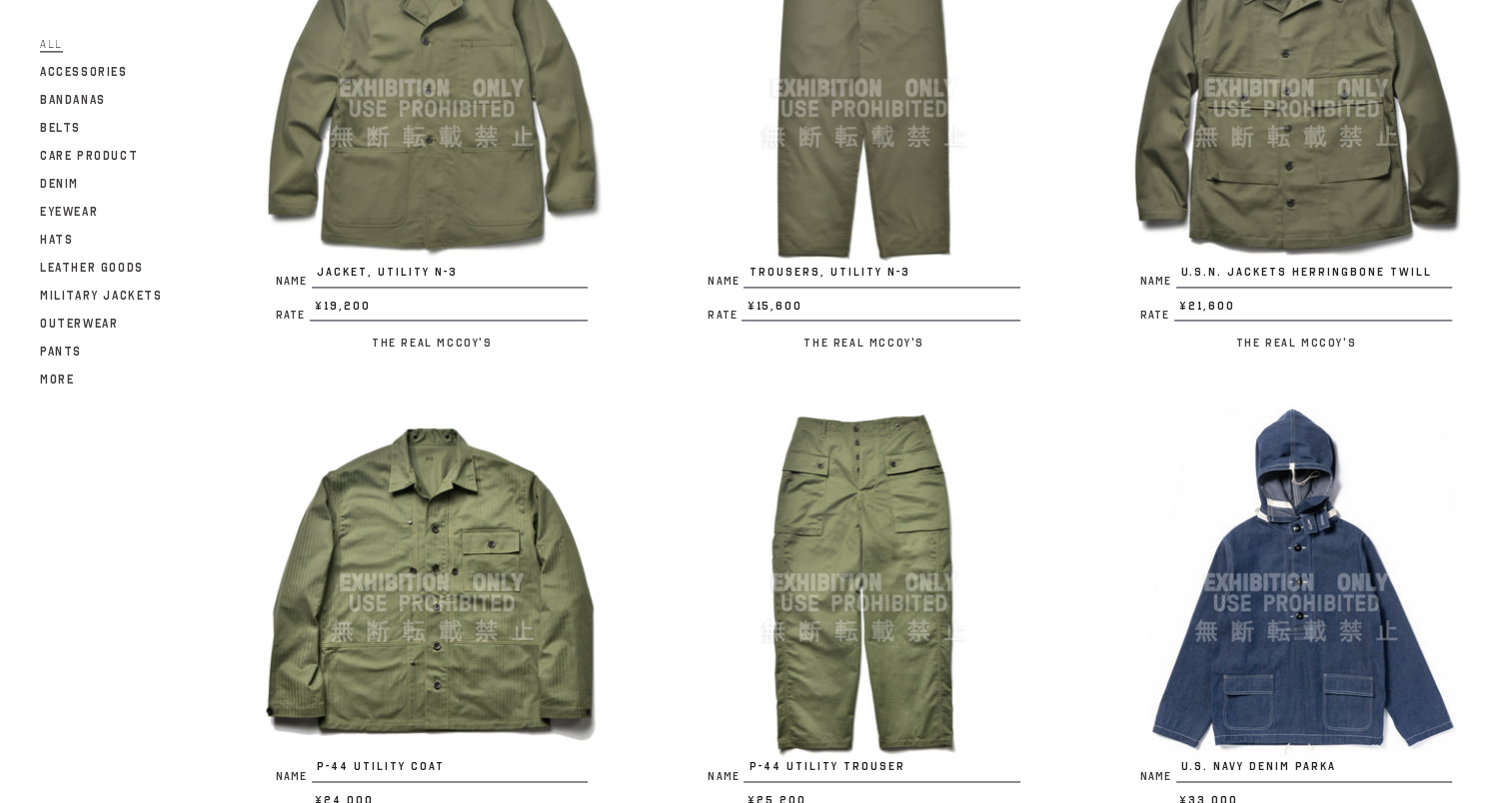 scroll, scrollTop: 2996, scrollLeft: 0, axis: vertical 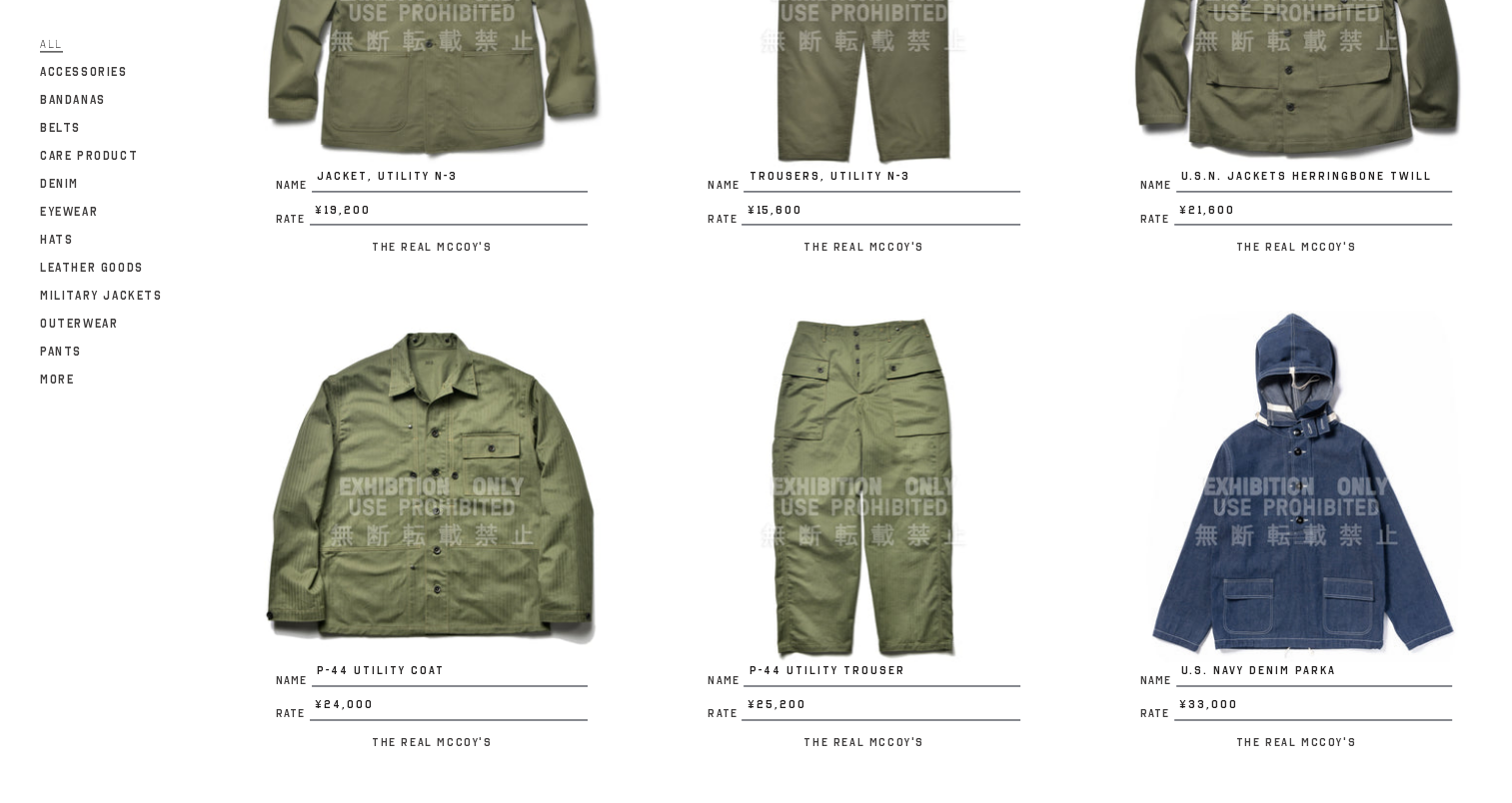 click at bounding box center (432, 486) 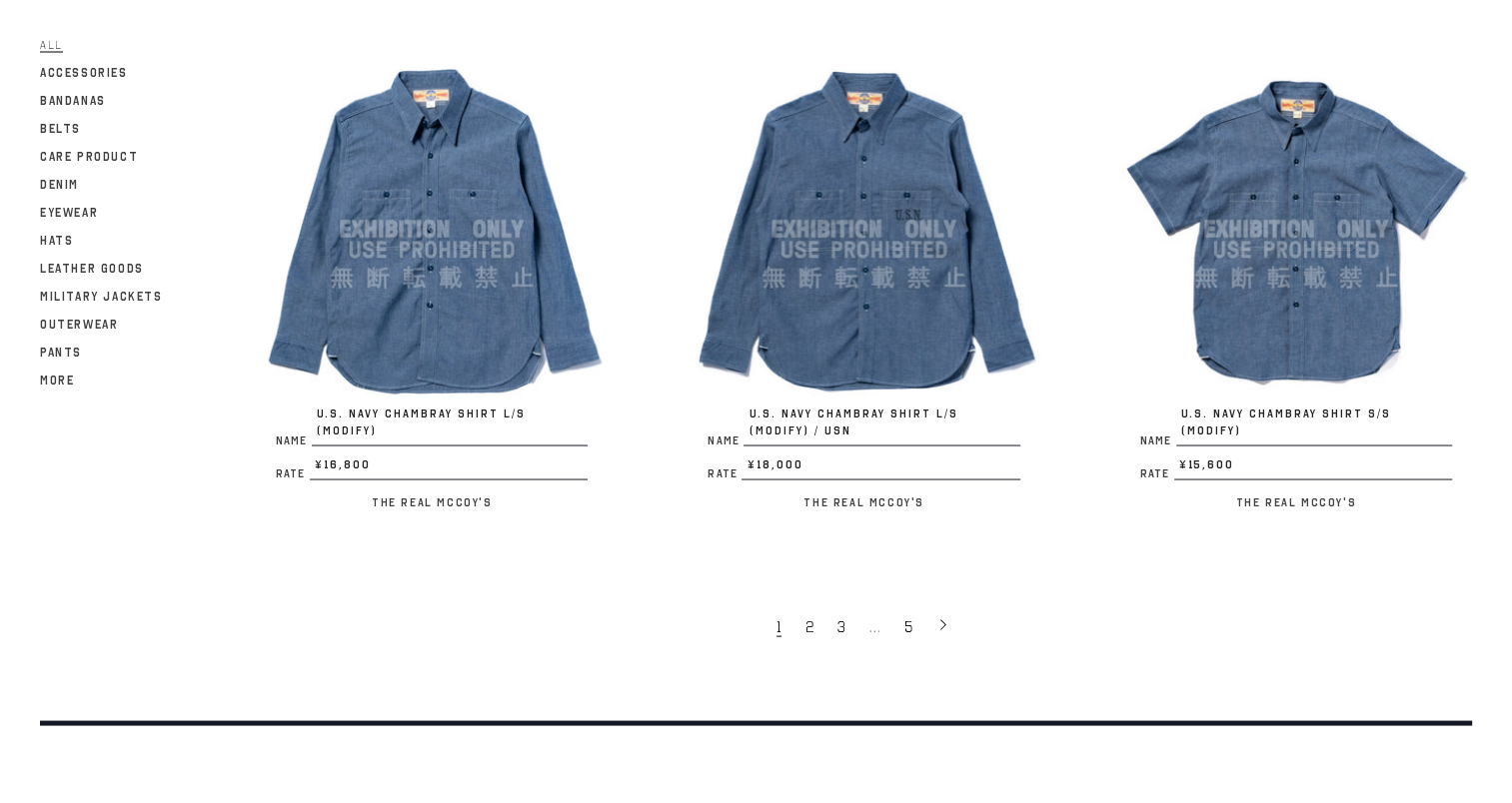scroll, scrollTop: 3895, scrollLeft: 0, axis: vertical 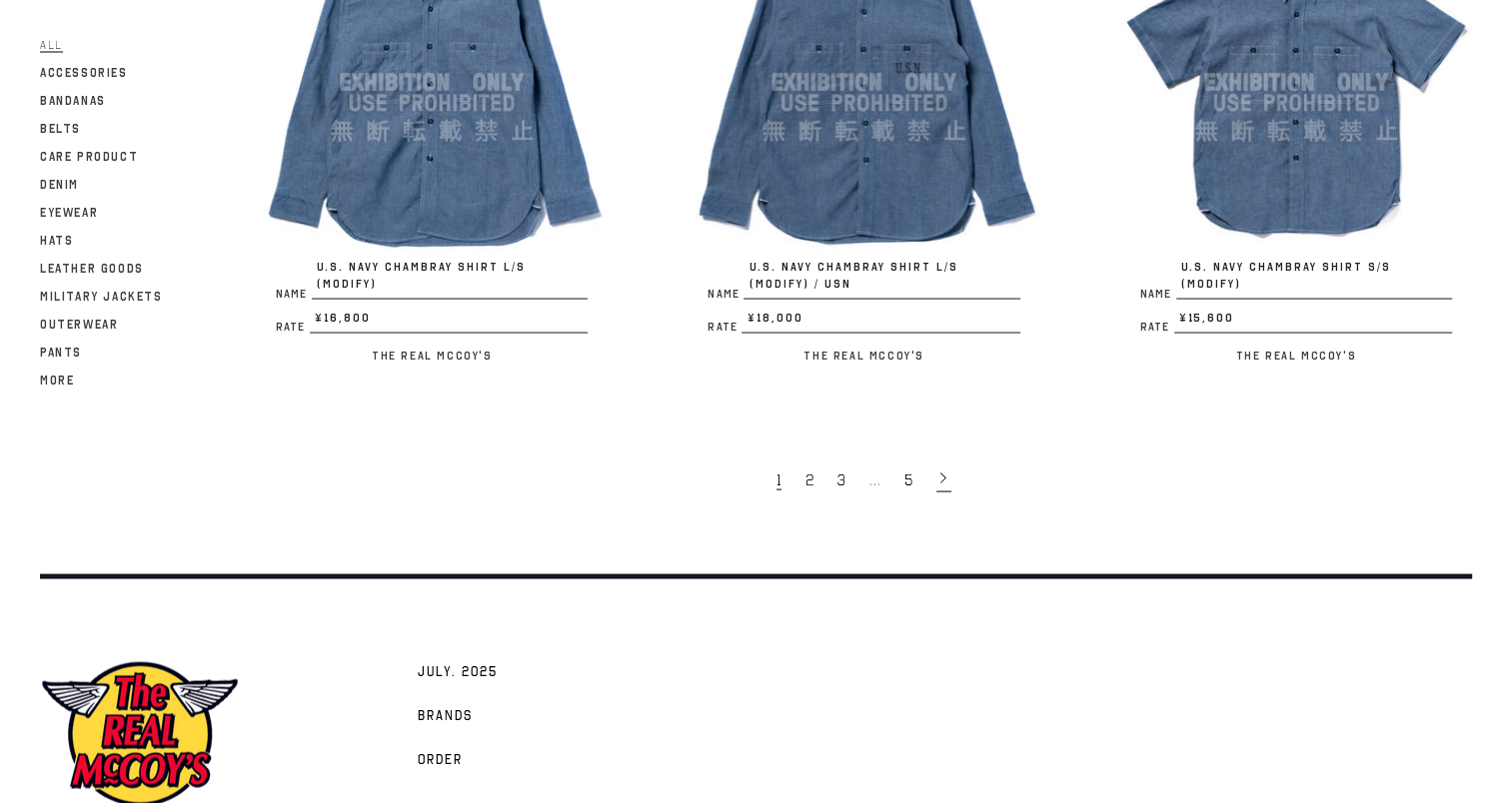 click at bounding box center [943, 478] 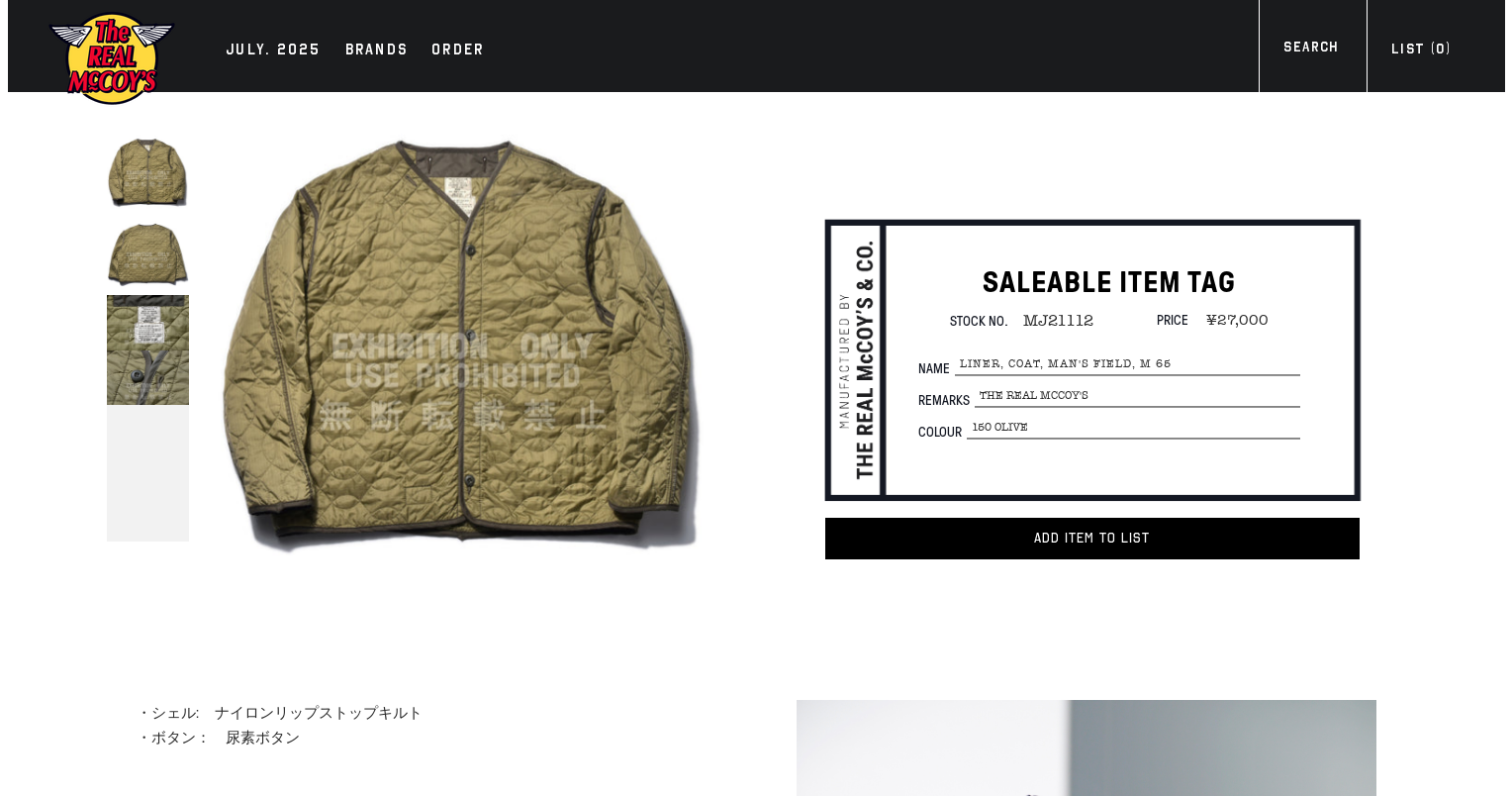 scroll, scrollTop: 0, scrollLeft: 0, axis: both 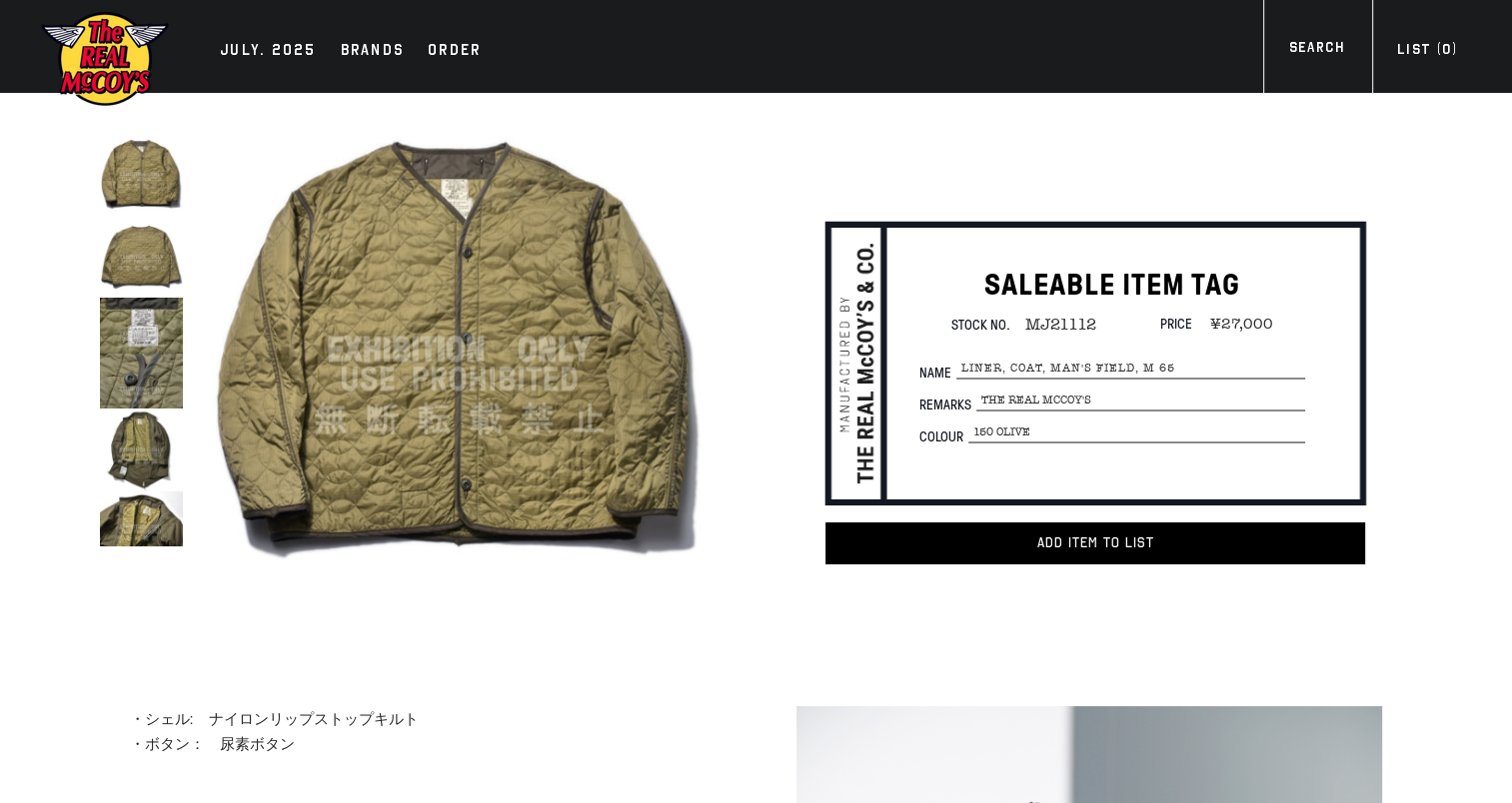 click at bounding box center (460, 350) 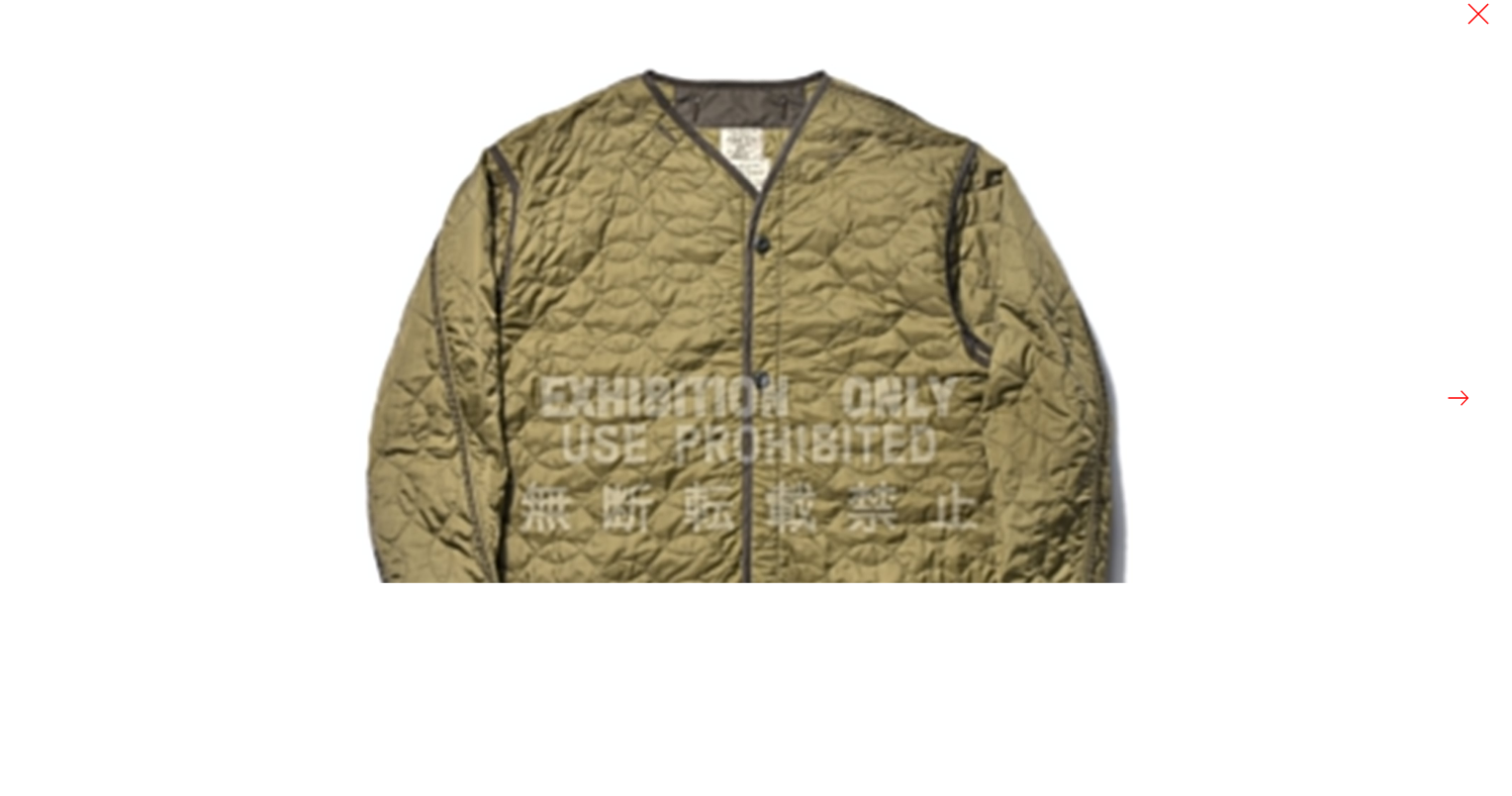 click at bounding box center (1459, 398) 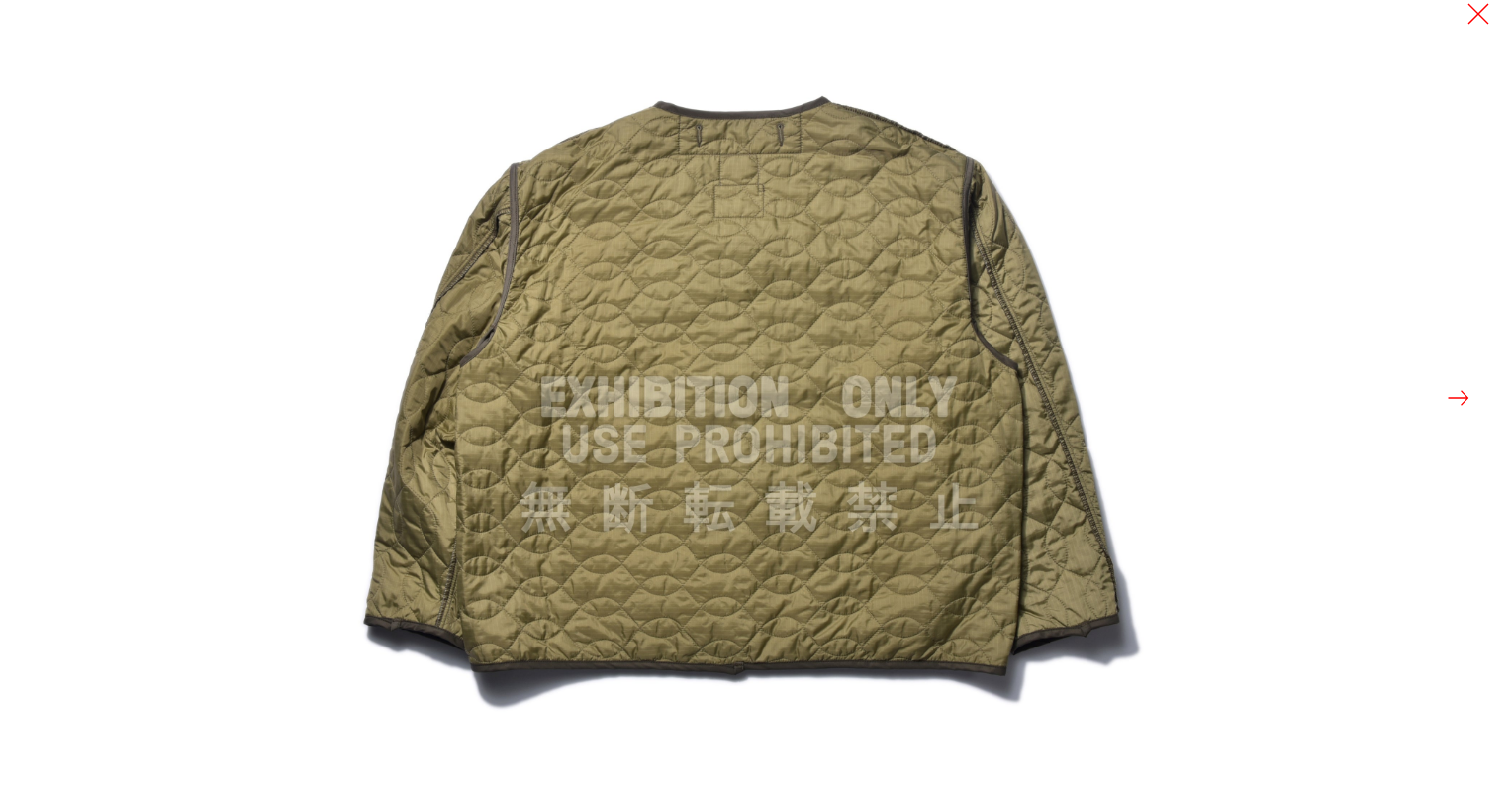 click at bounding box center (1459, 398) 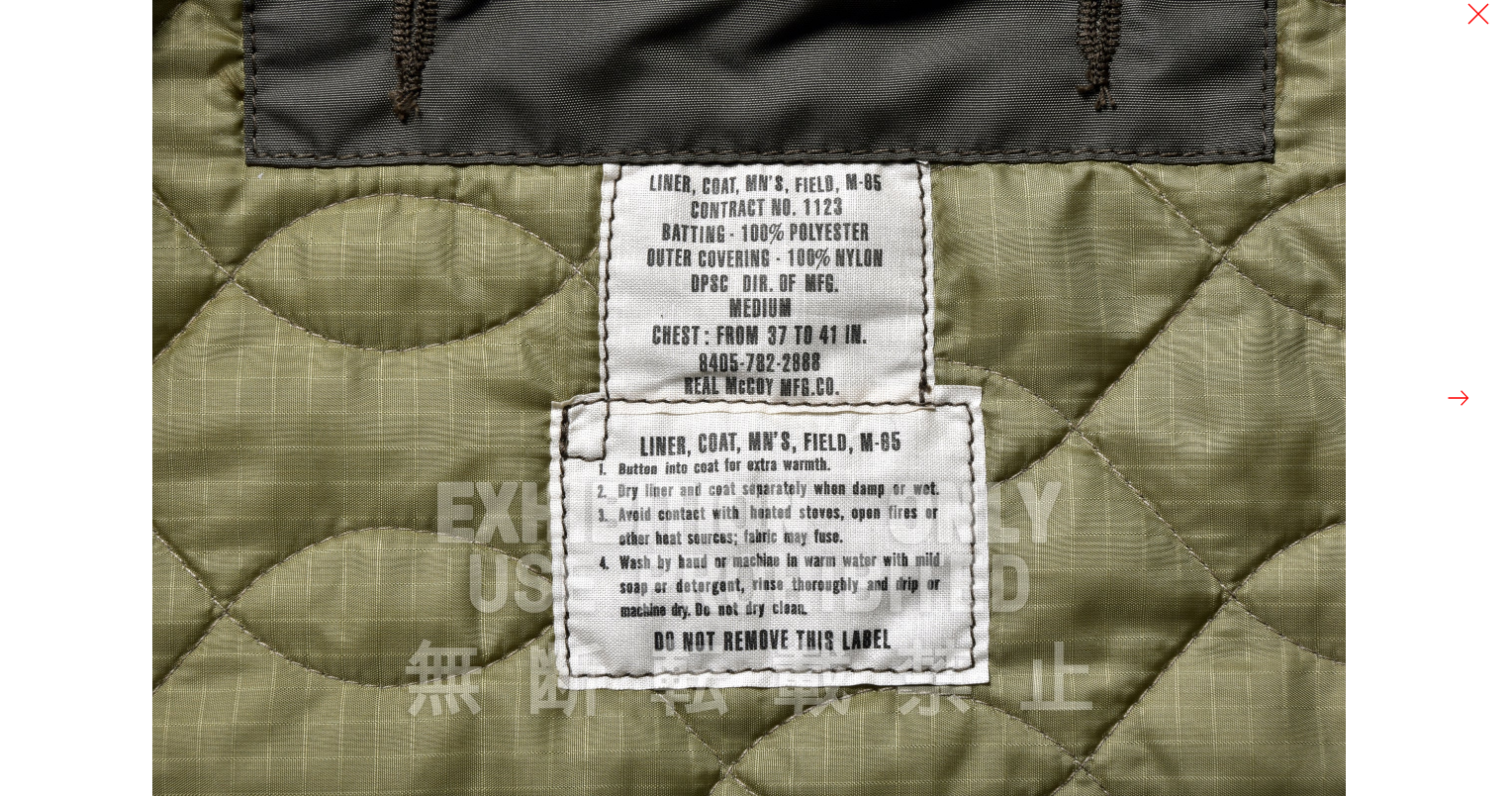 click at bounding box center [1459, 398] 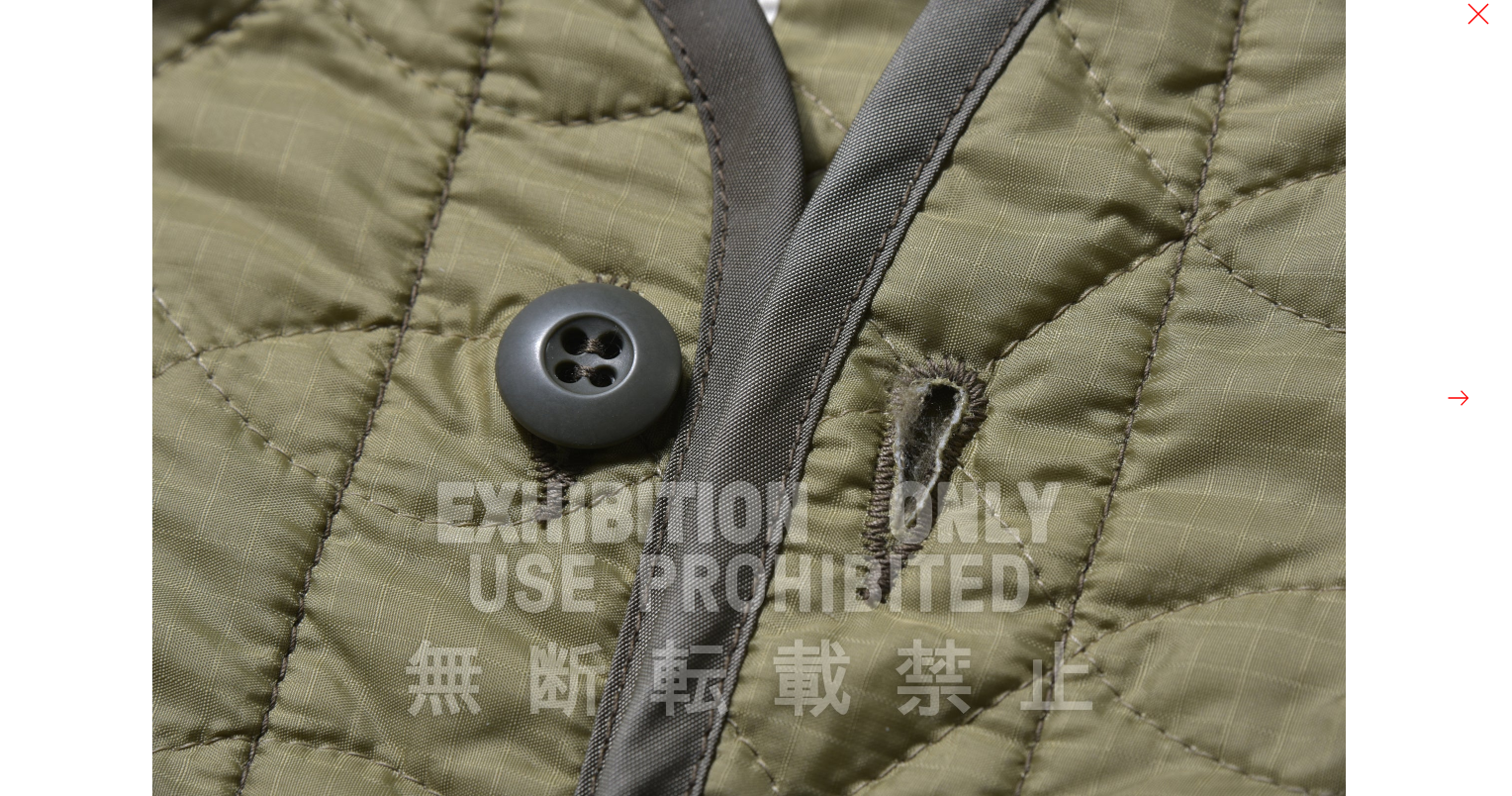 click at bounding box center (1459, 398) 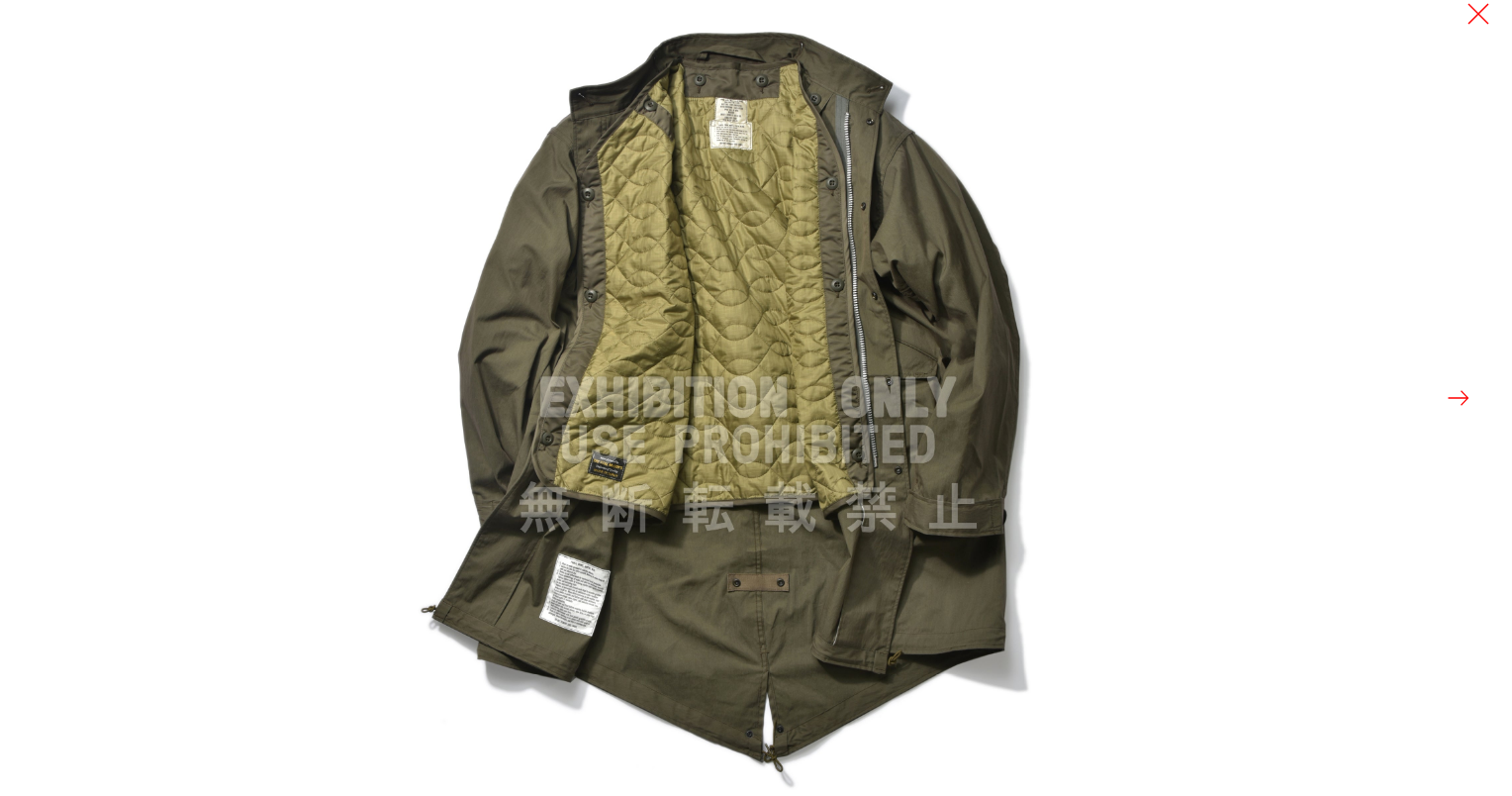 click at bounding box center (1459, 398) 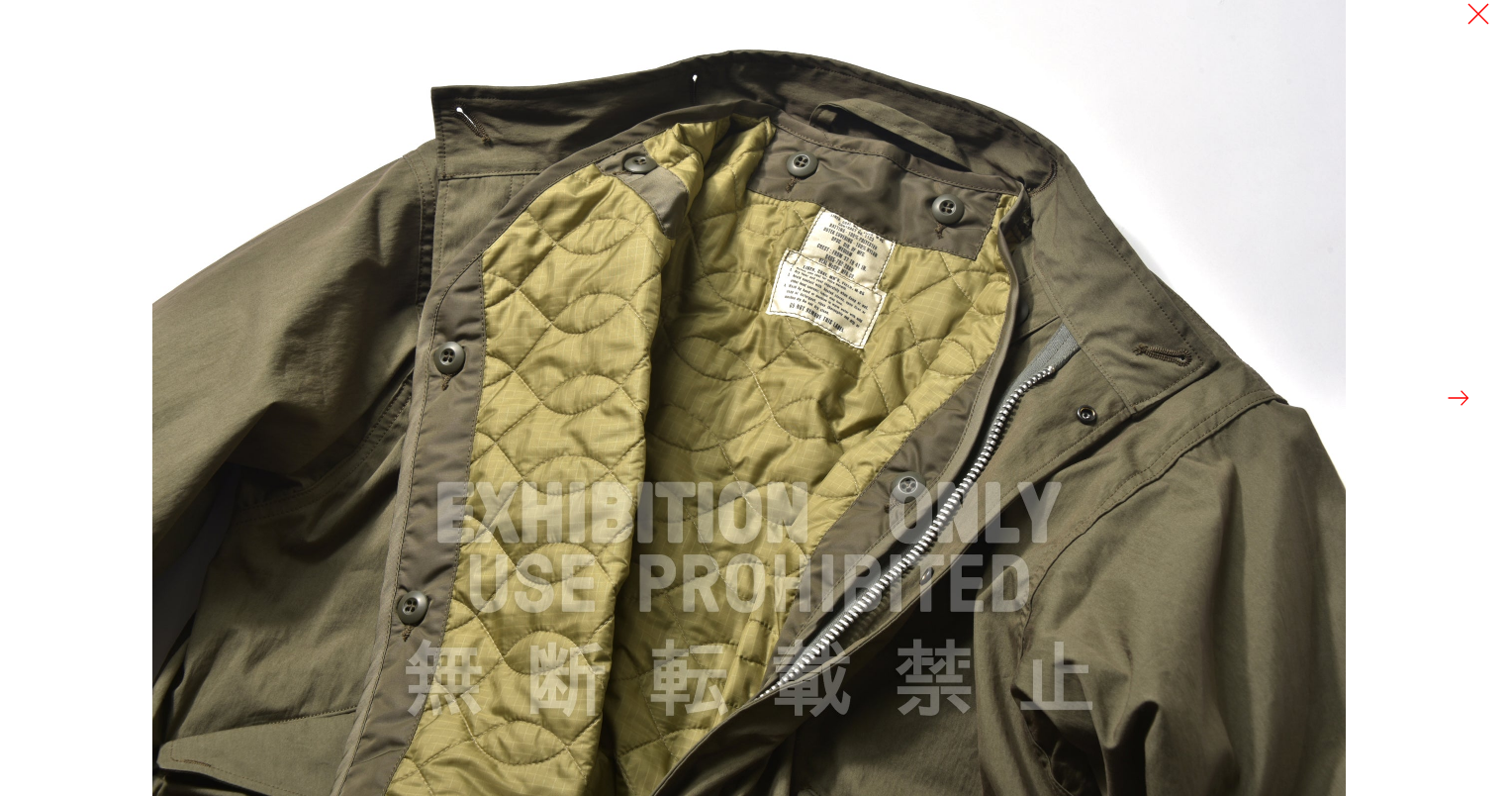 click at bounding box center [1459, 398] 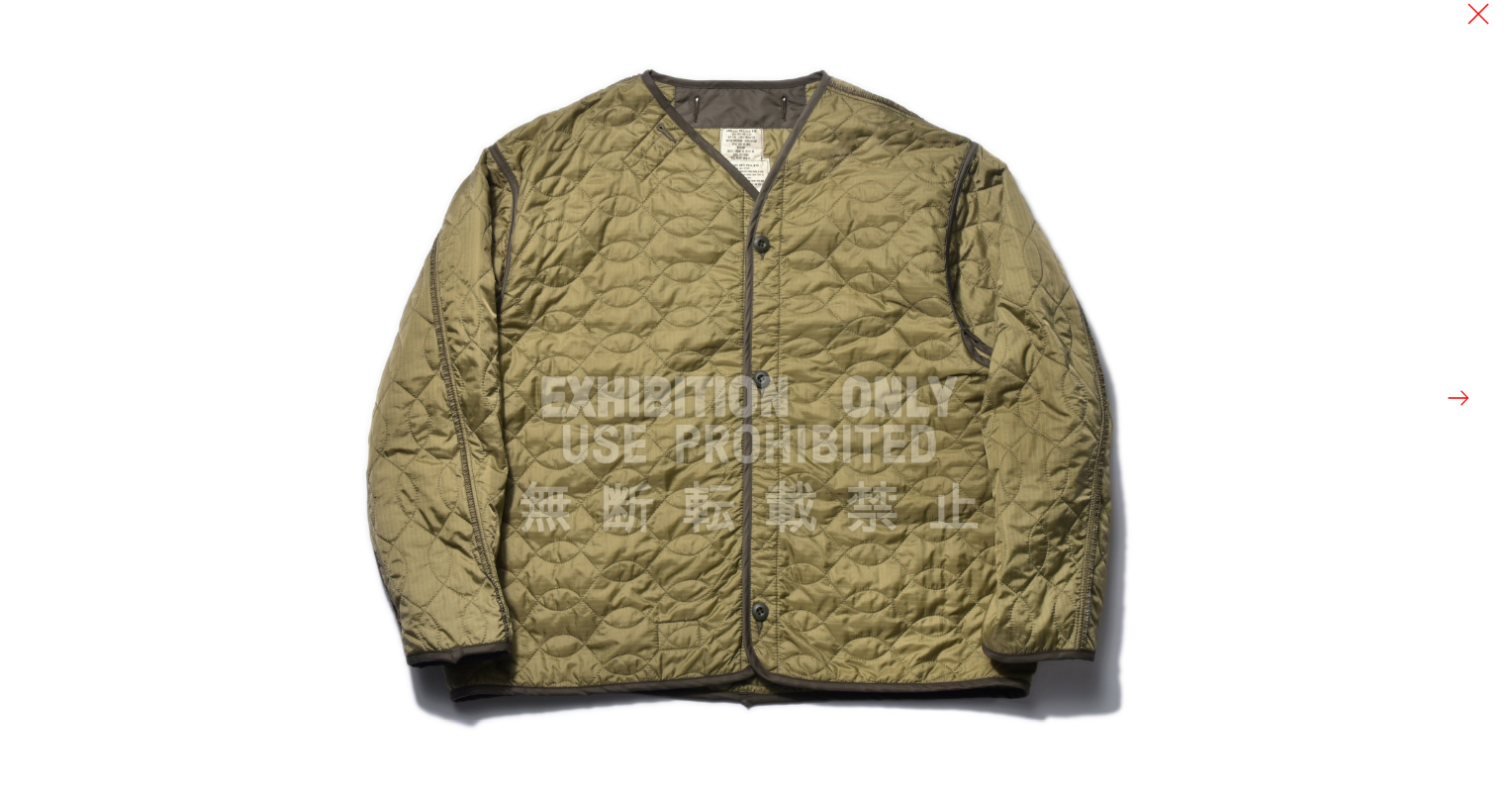 click at bounding box center [1459, 398] 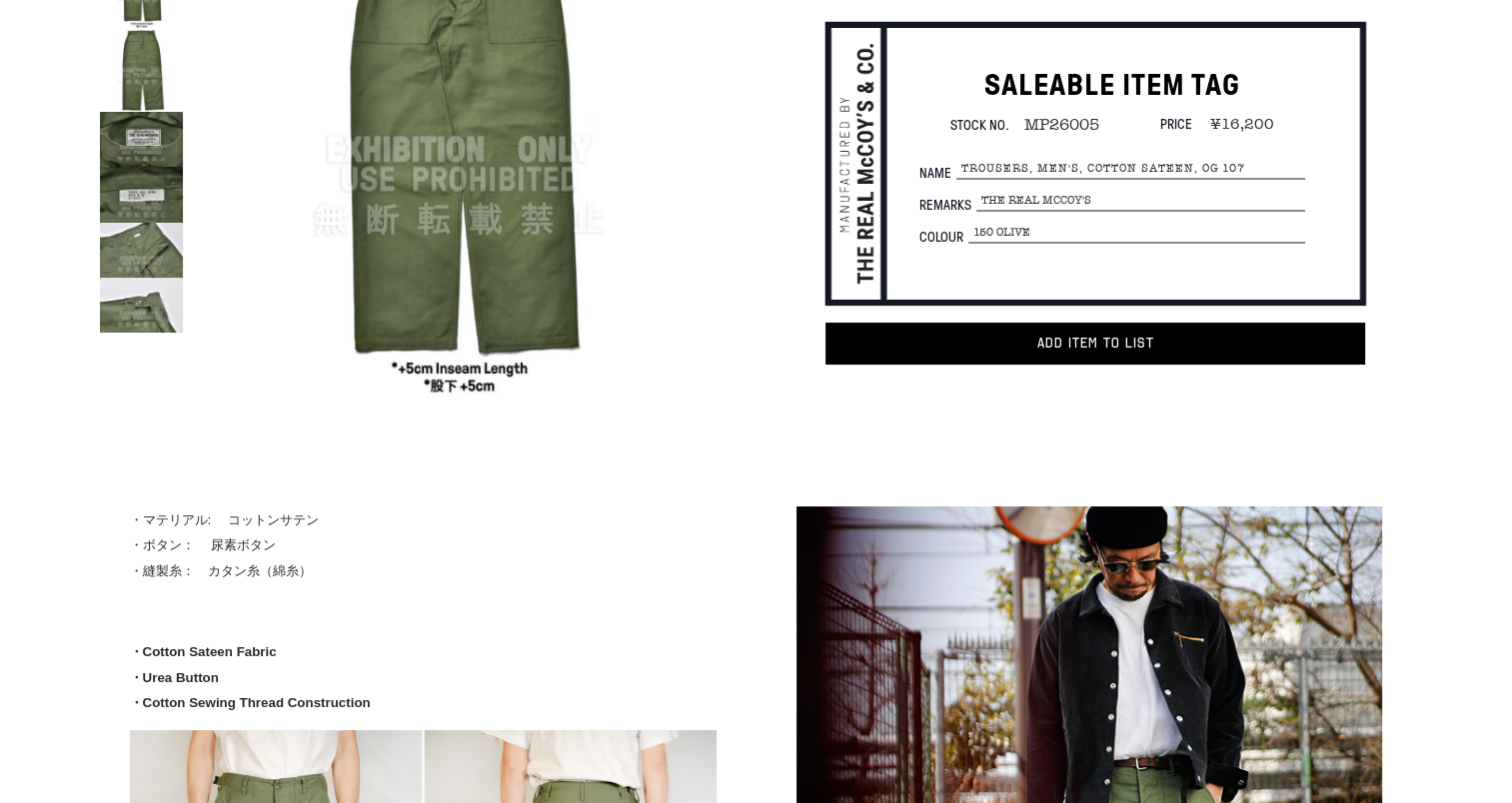 scroll, scrollTop: 0, scrollLeft: 0, axis: both 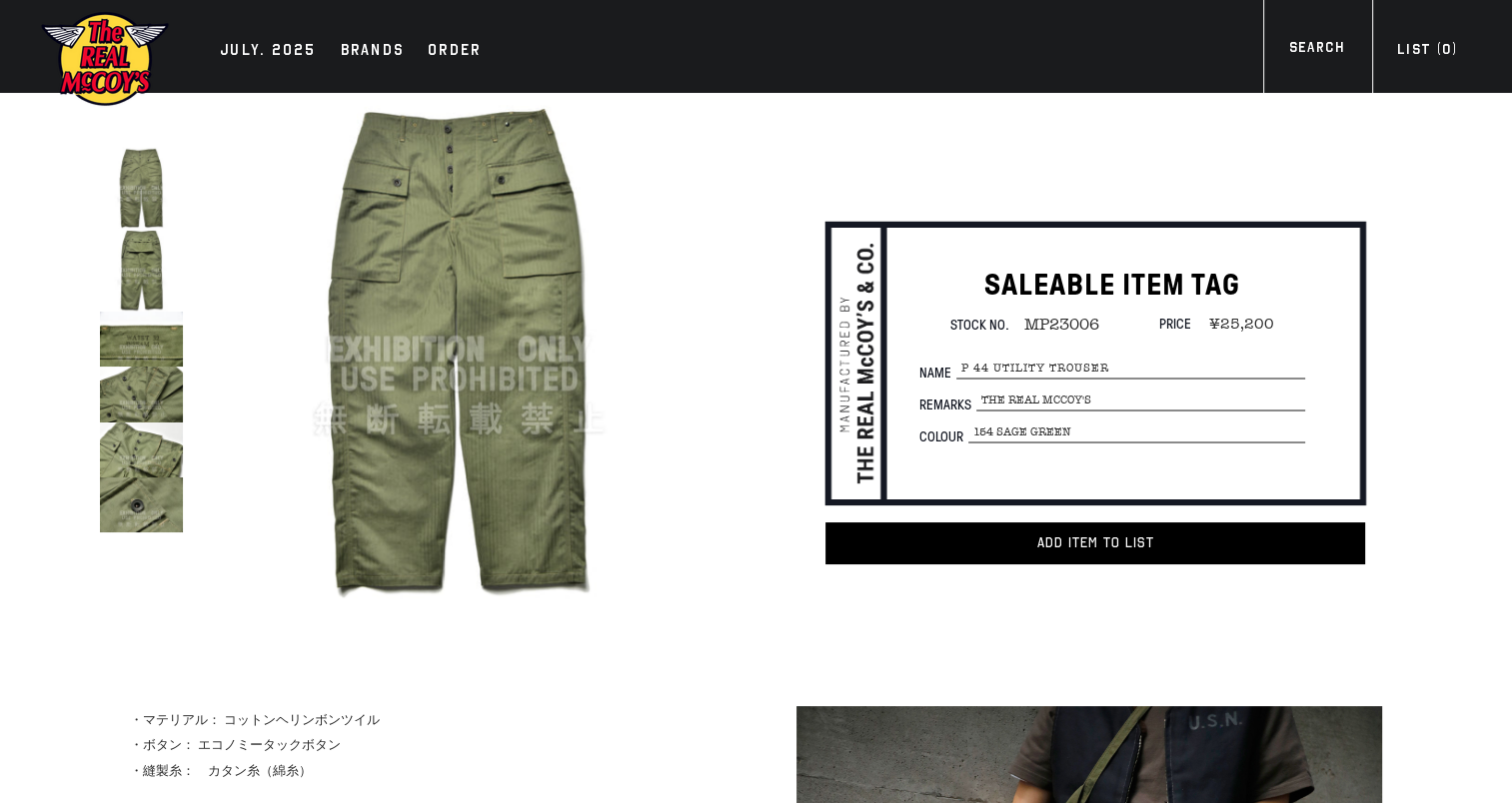 click at bounding box center [460, 350] 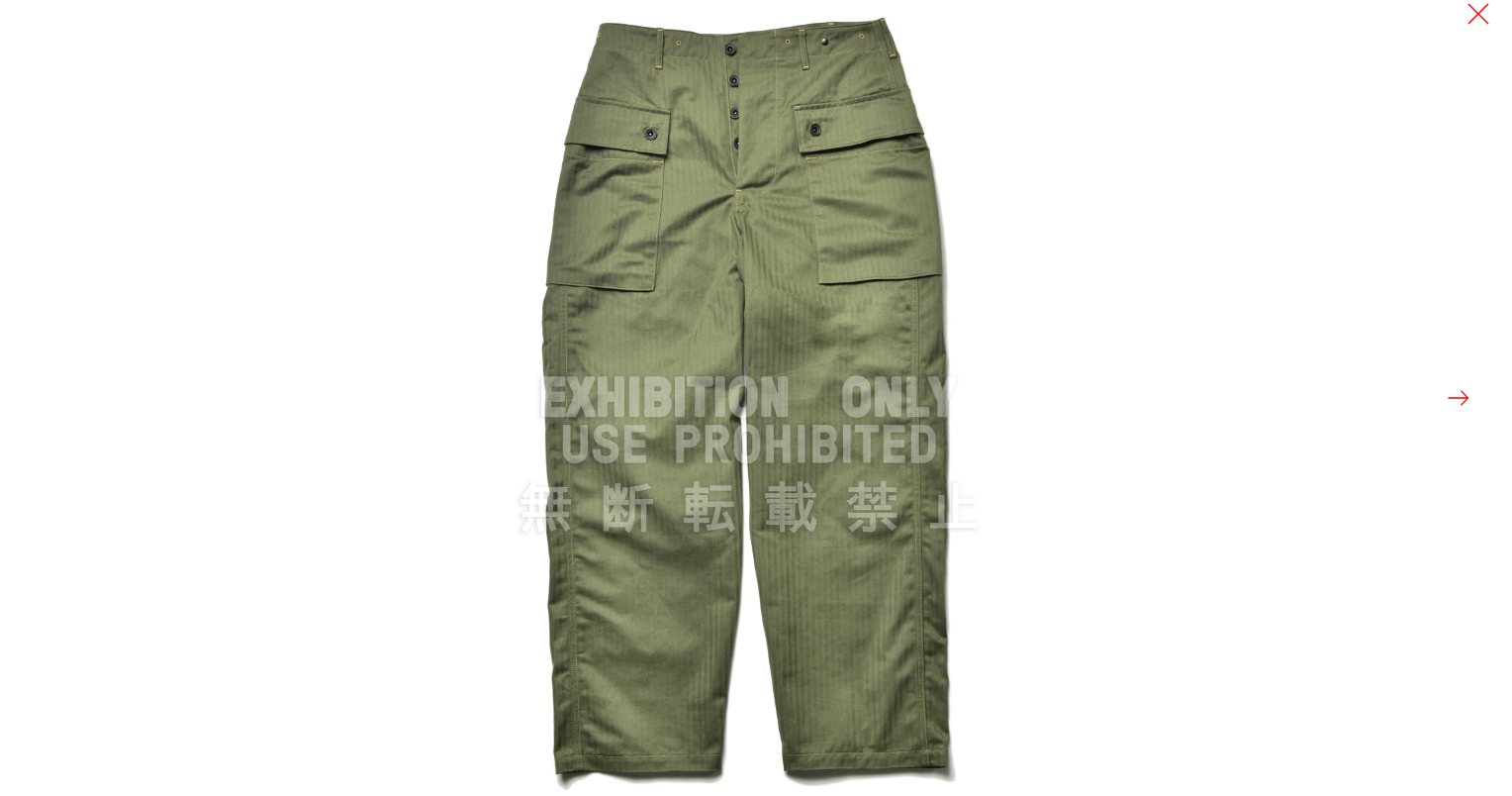 click at bounding box center [1459, 398] 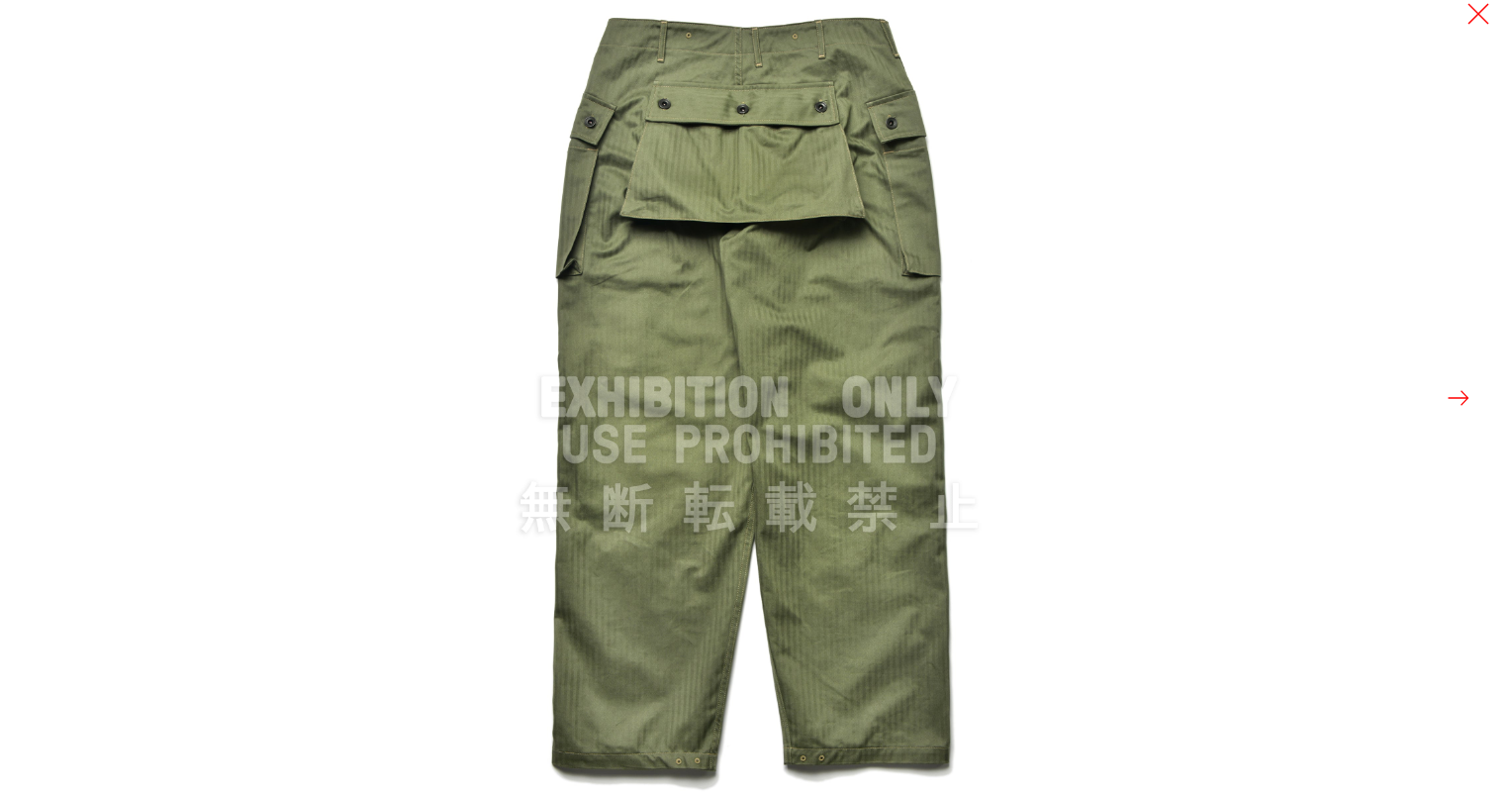 click at bounding box center (1459, 398) 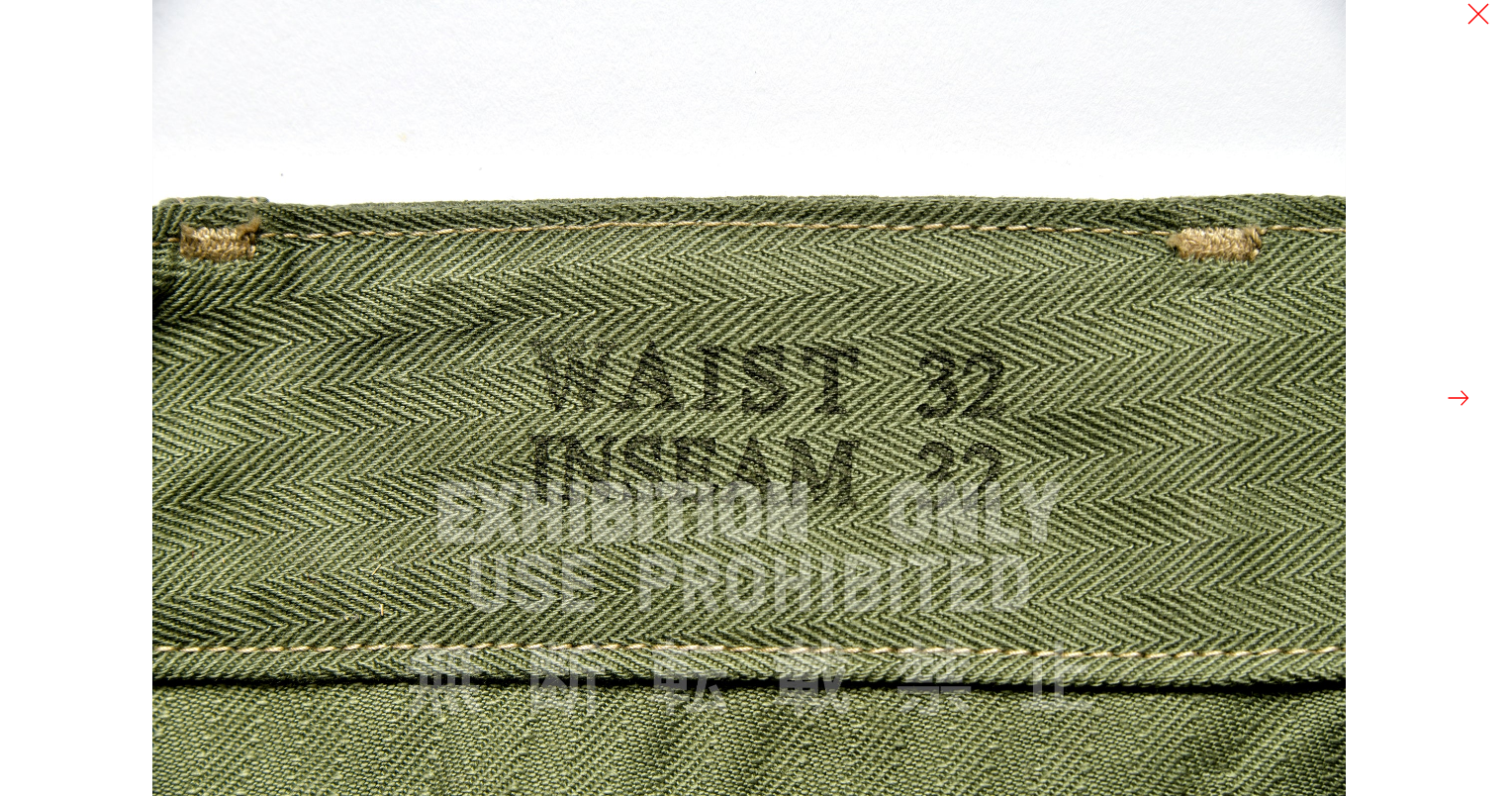 click at bounding box center (1459, 398) 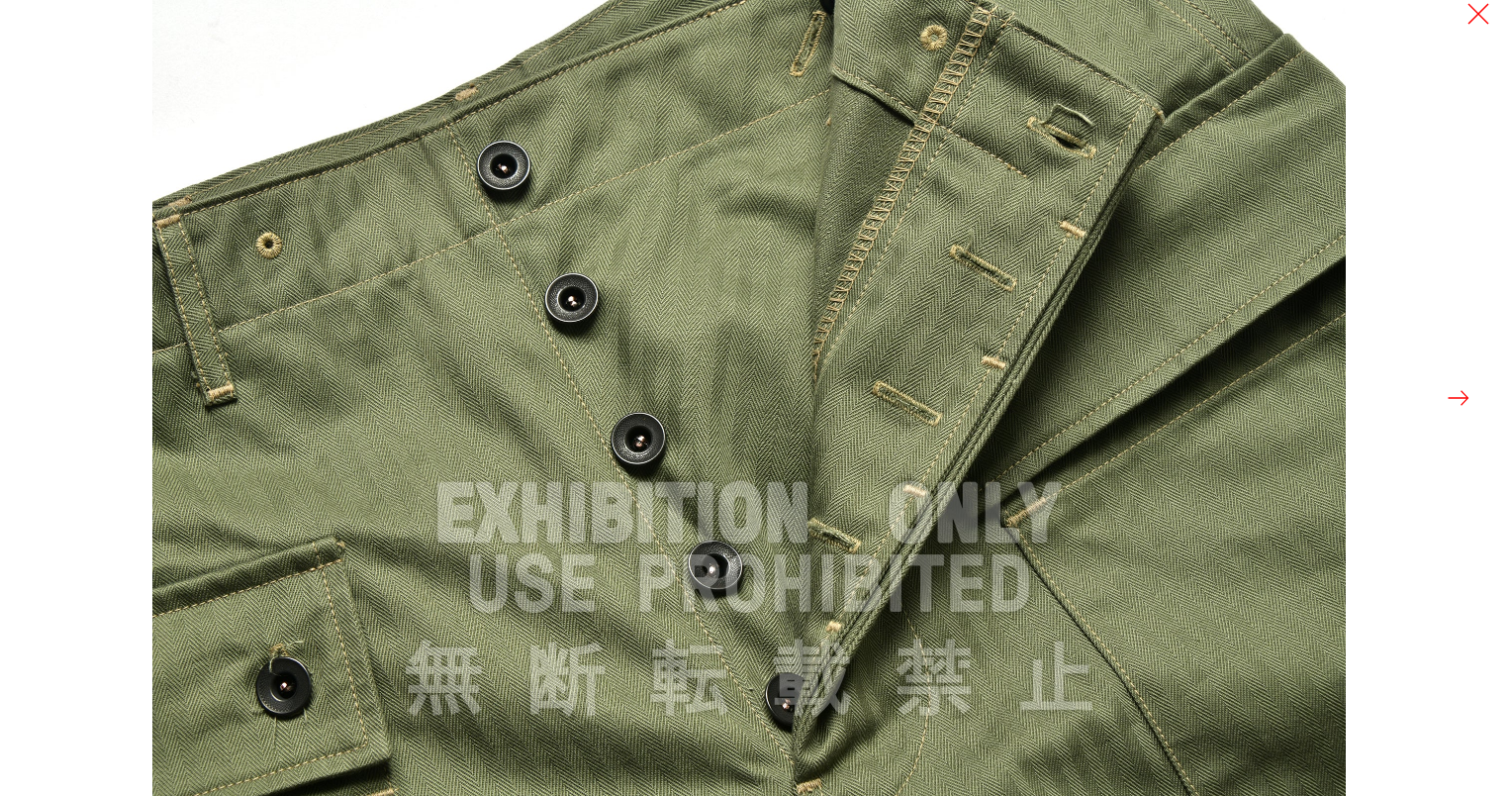 click at bounding box center (1459, 398) 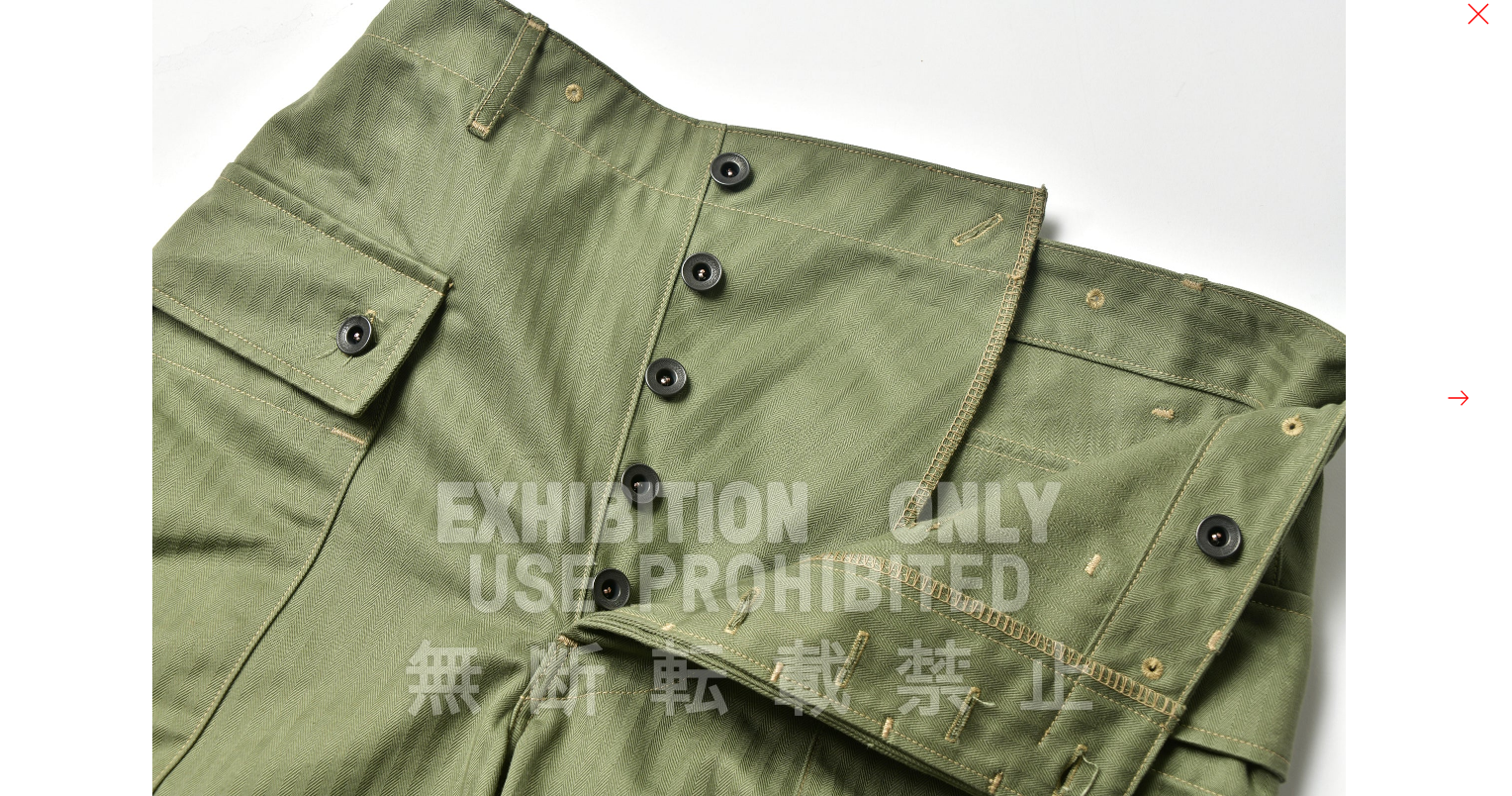 click at bounding box center [1459, 398] 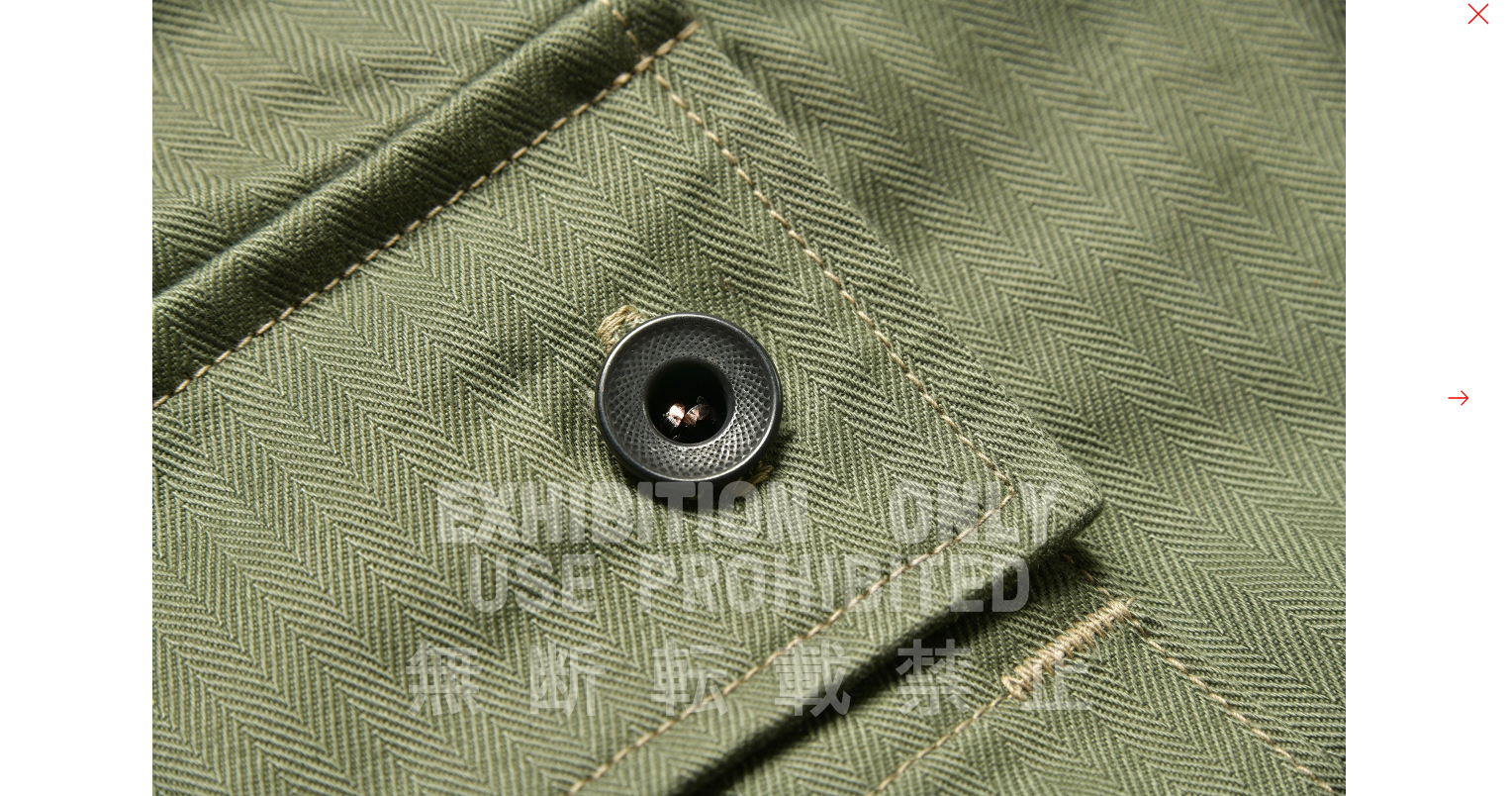 click at bounding box center (1459, 398) 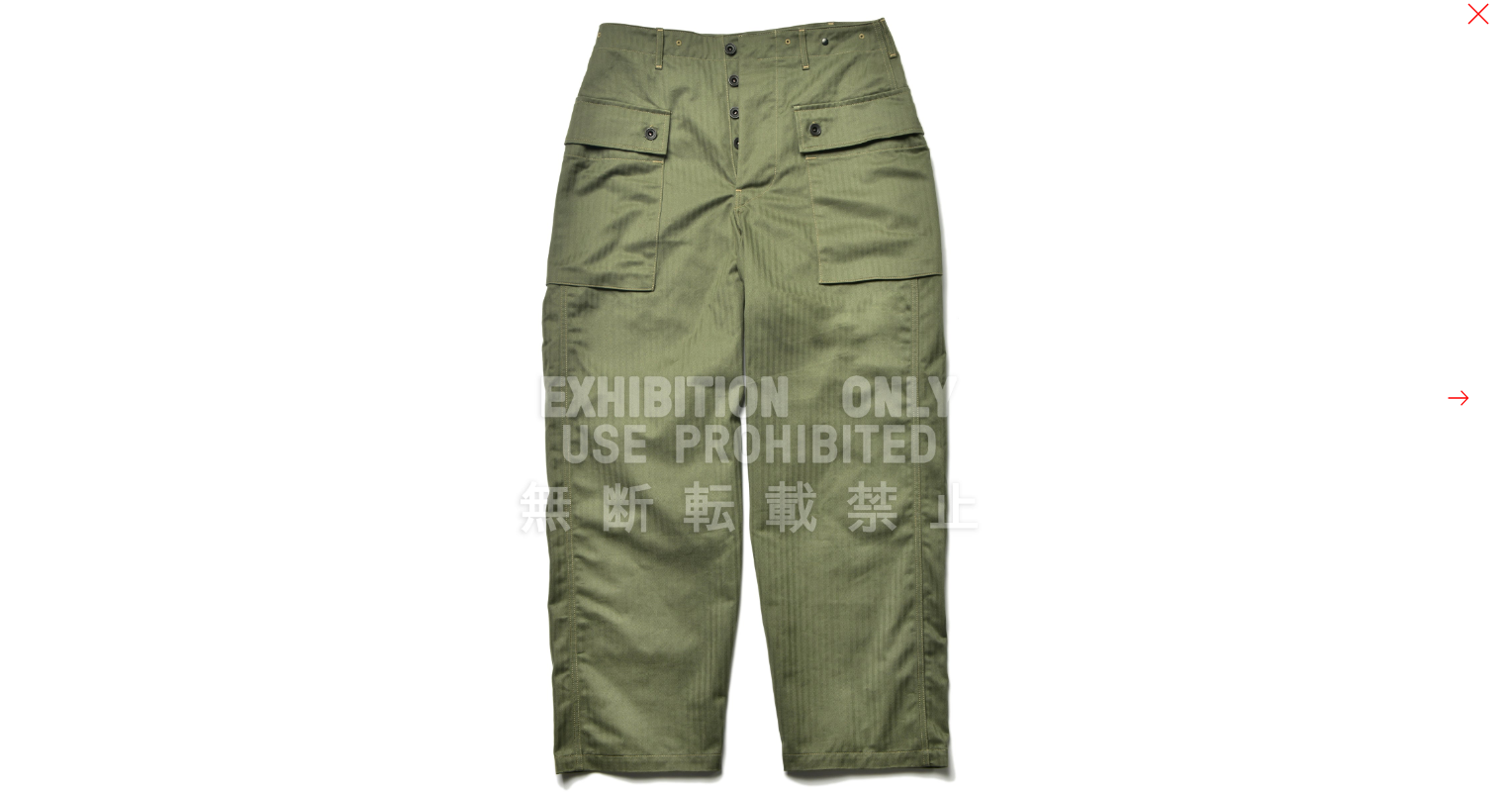 click at bounding box center [1459, 398] 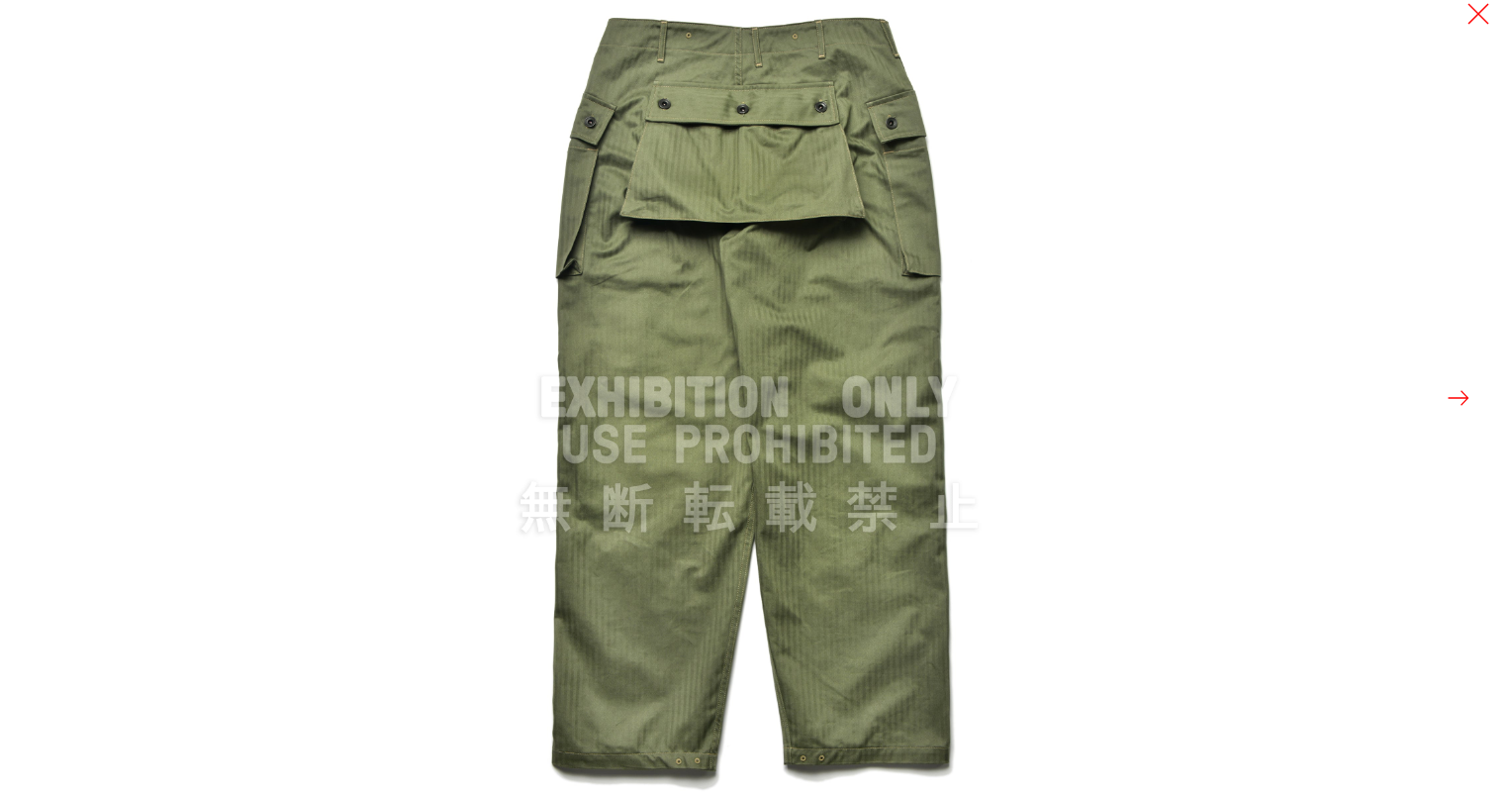 click at bounding box center [1459, 398] 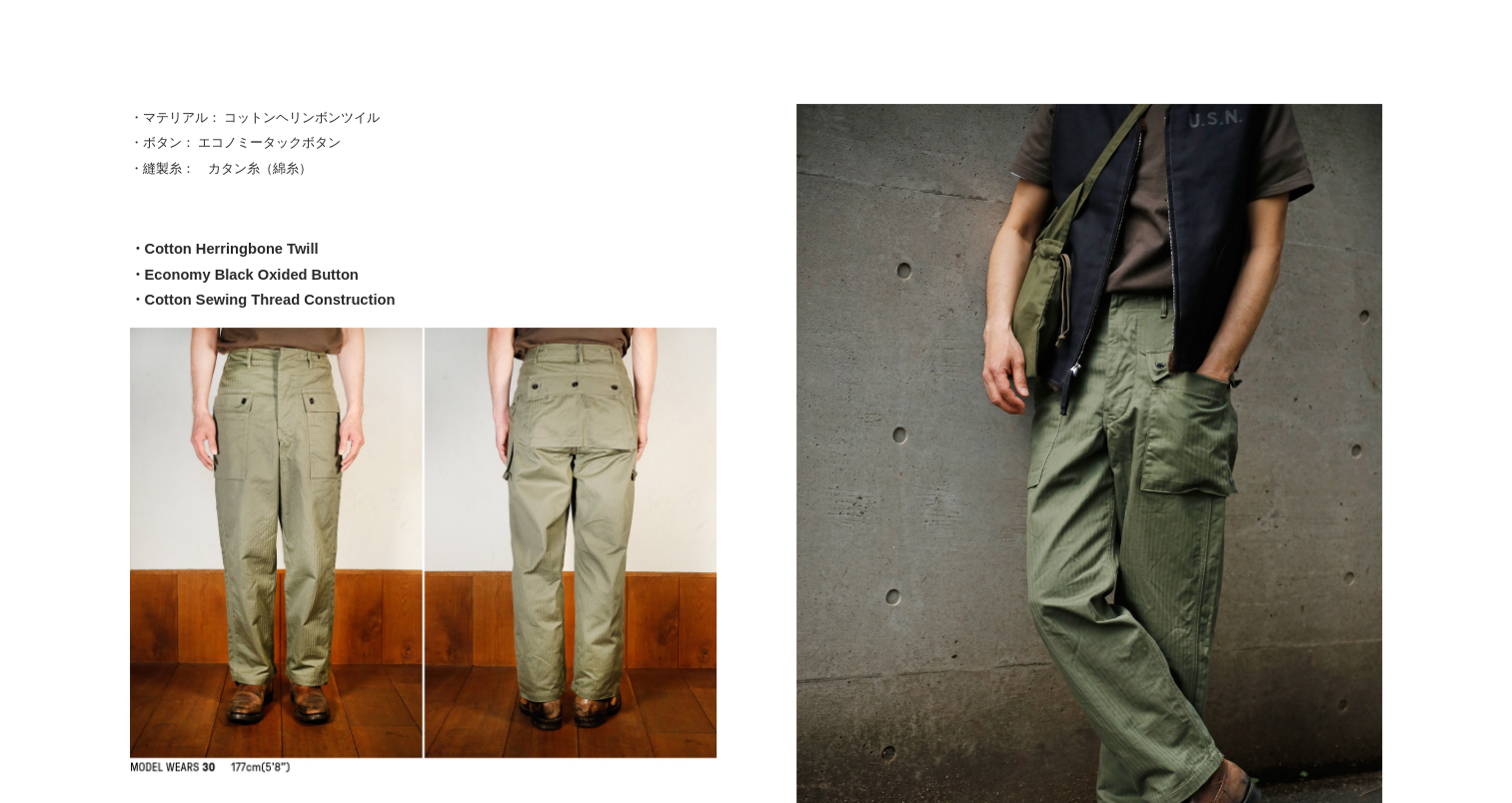 scroll, scrollTop: 599, scrollLeft: 0, axis: vertical 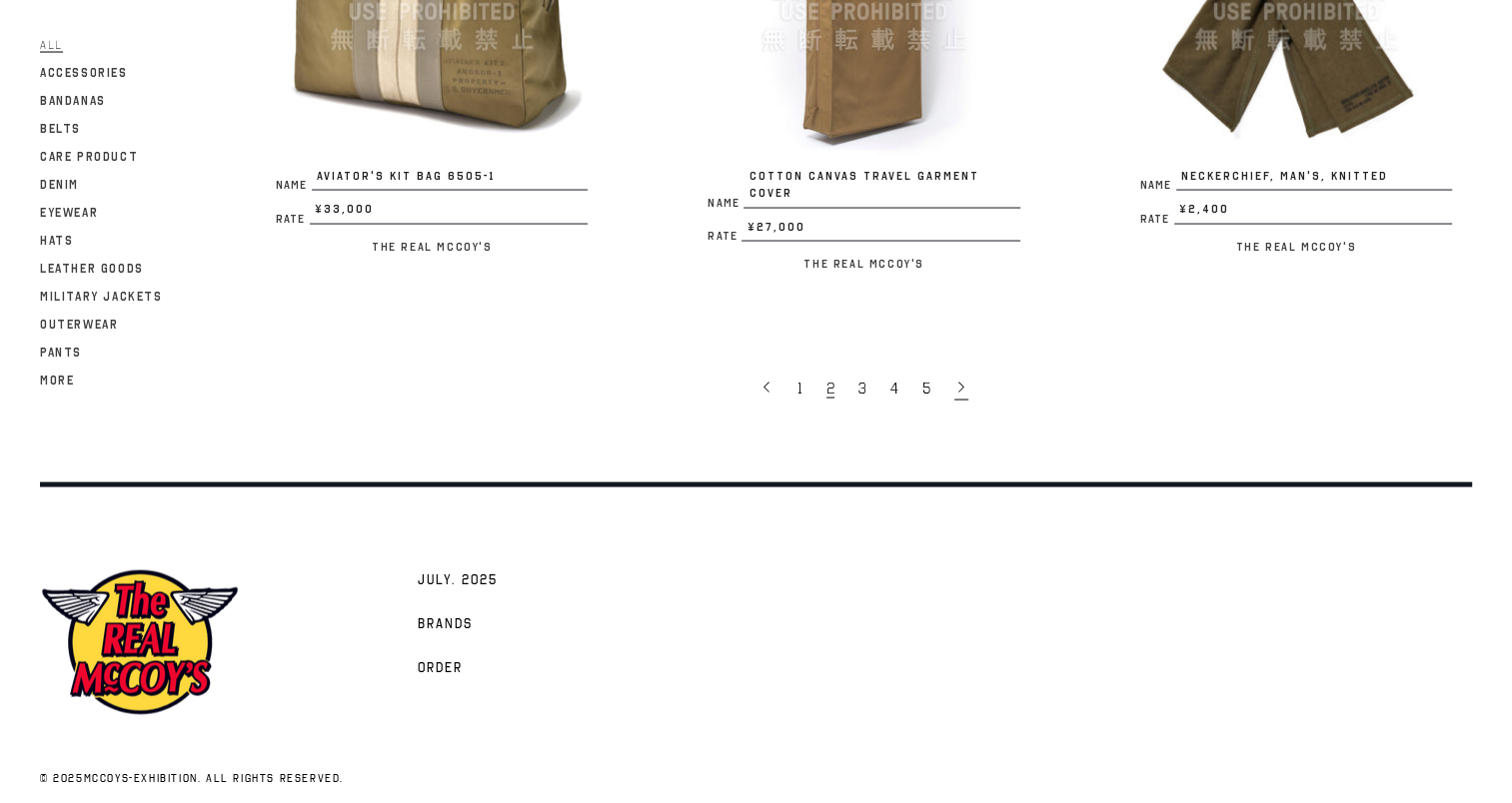 click at bounding box center [961, 388] 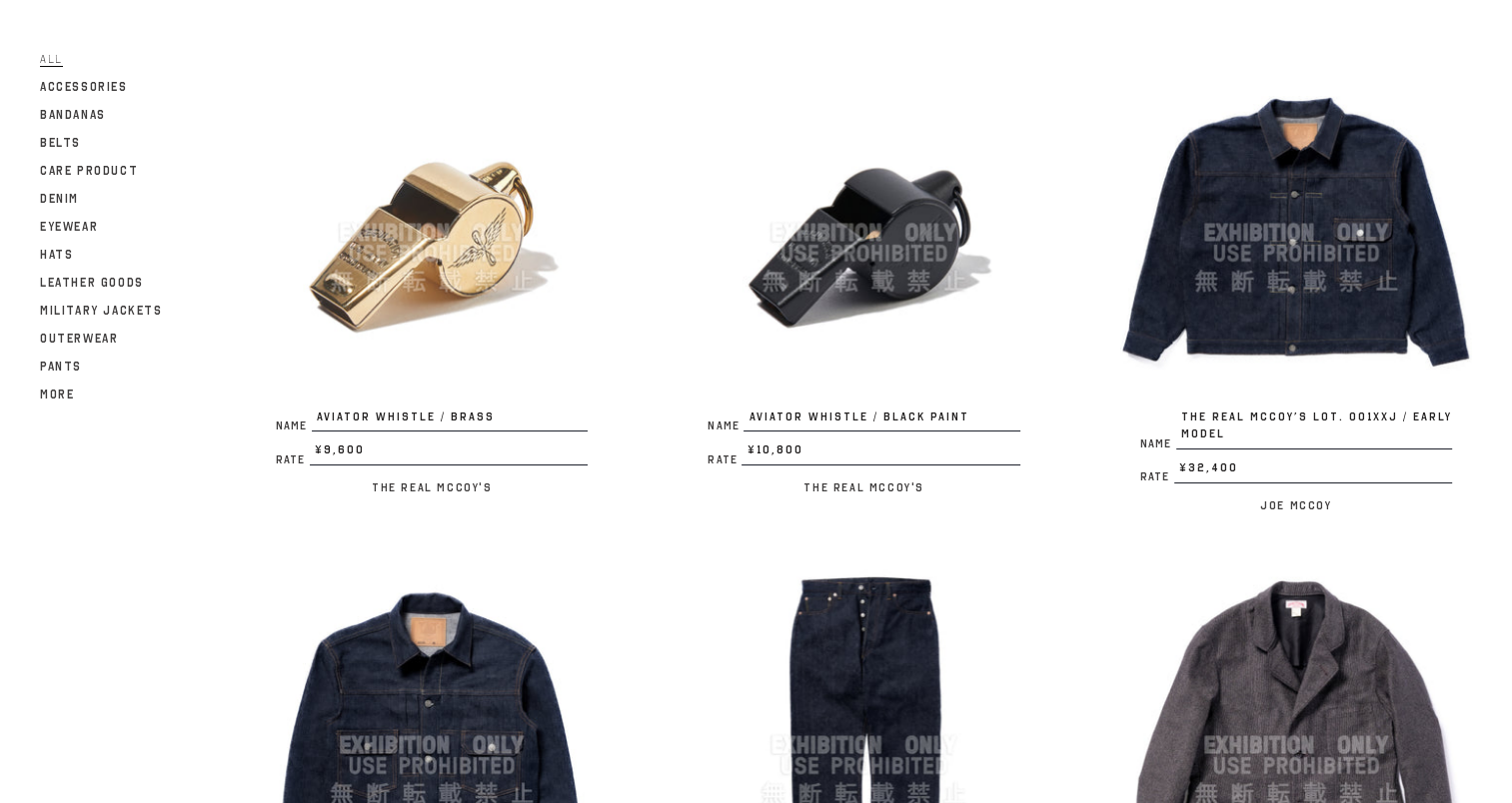 scroll, scrollTop: 200, scrollLeft: 0, axis: vertical 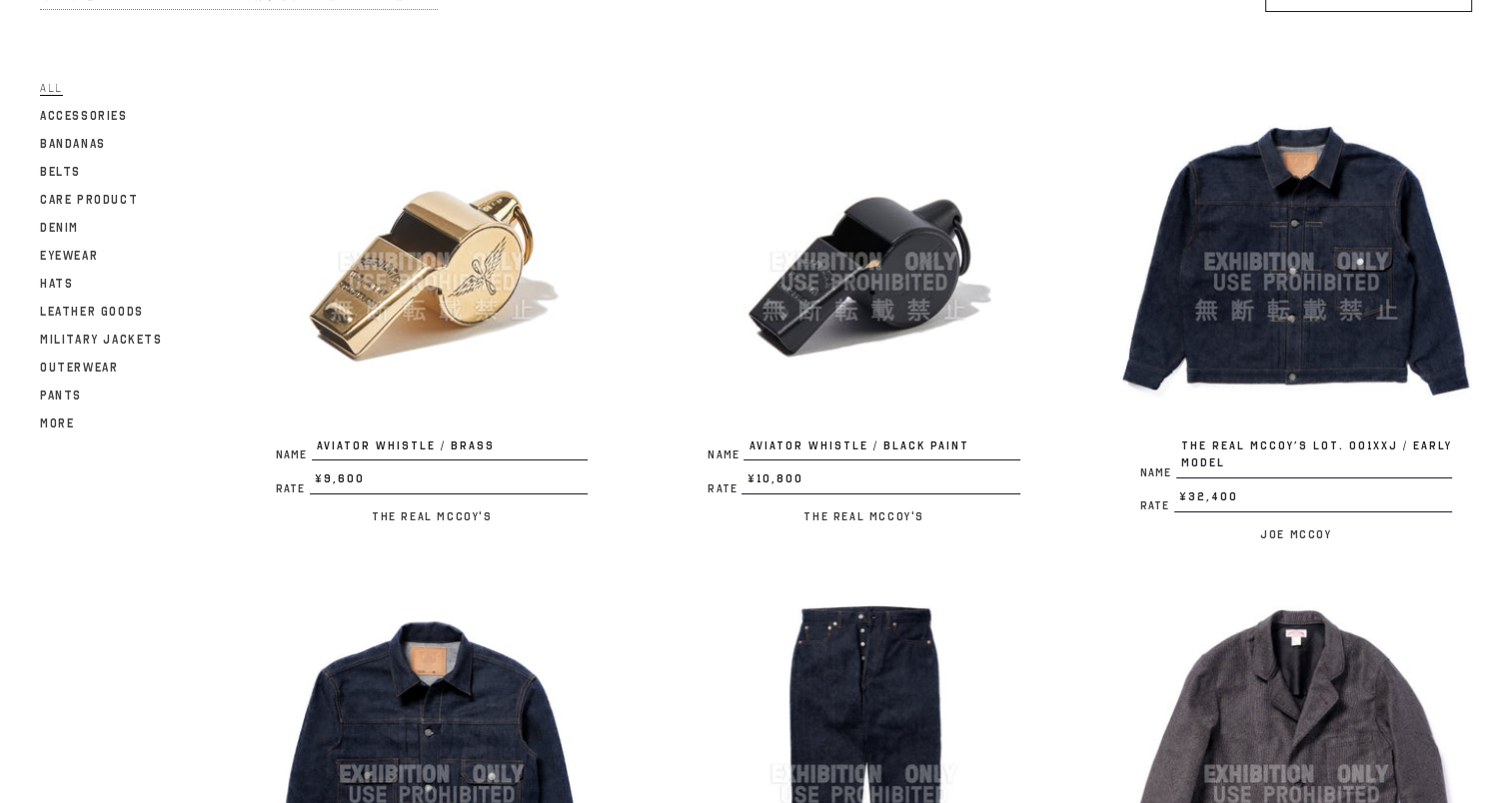 click at bounding box center (1296, 262) 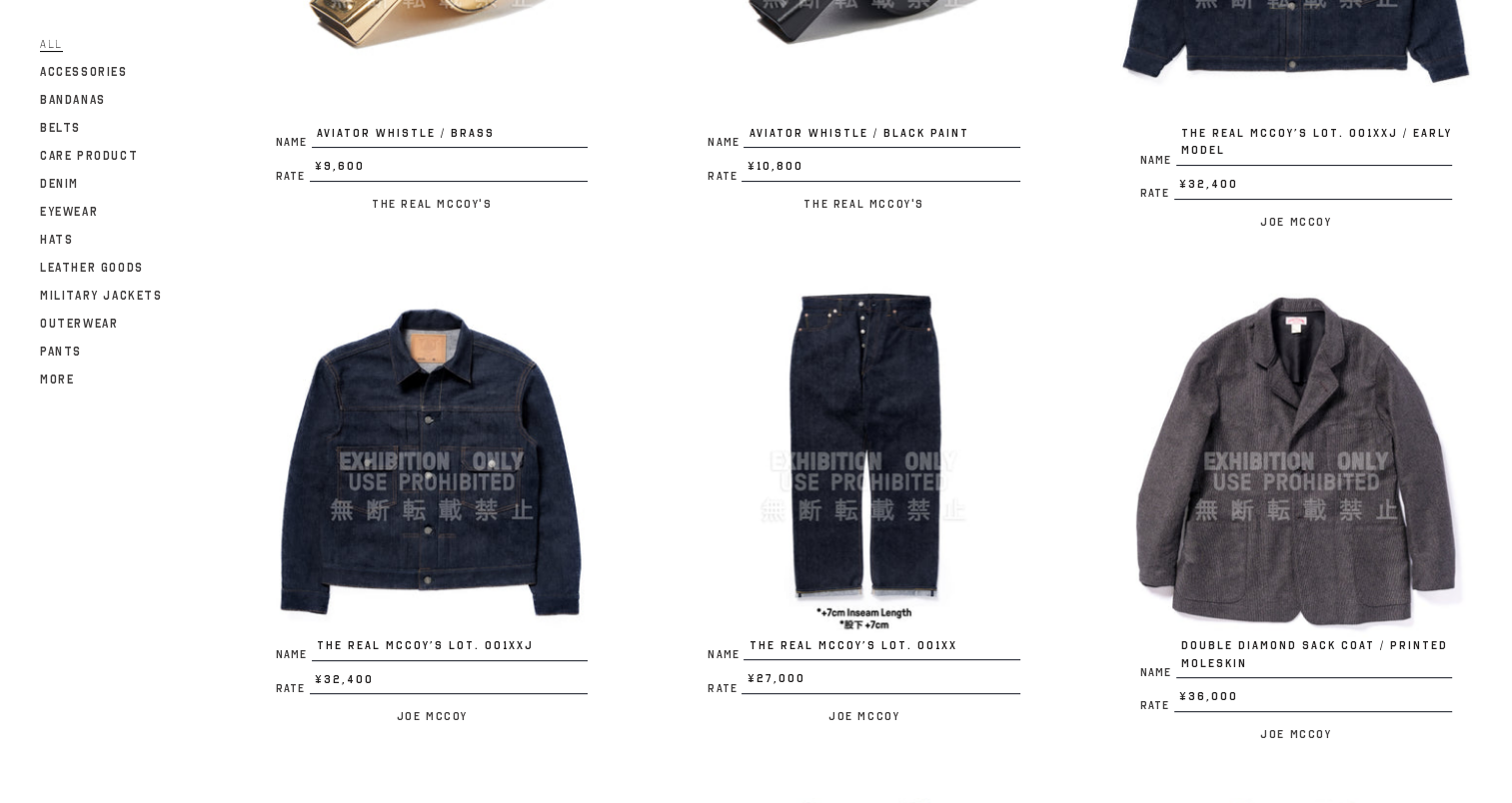 scroll, scrollTop: 599, scrollLeft: 0, axis: vertical 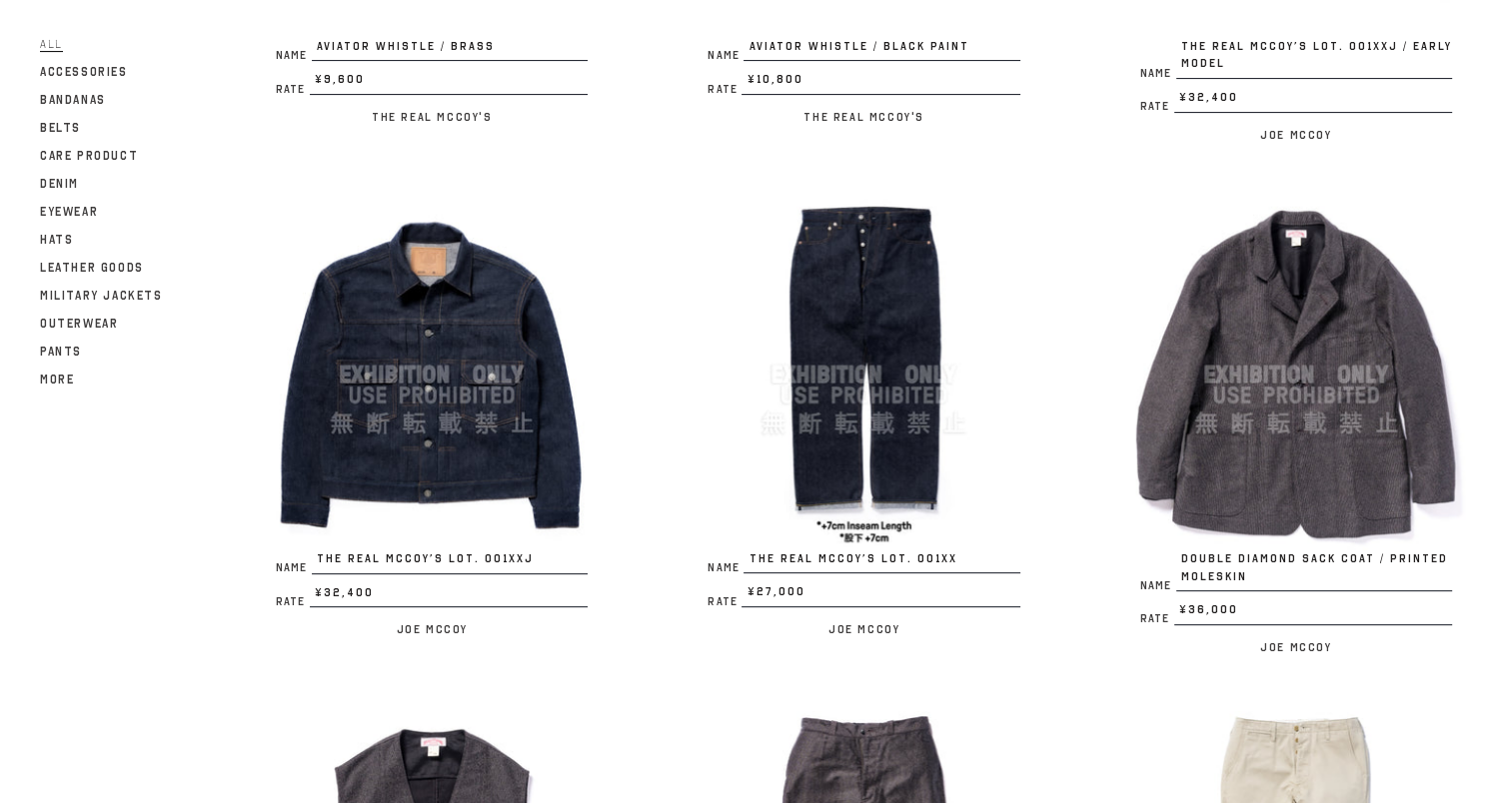 click at bounding box center [432, 375] 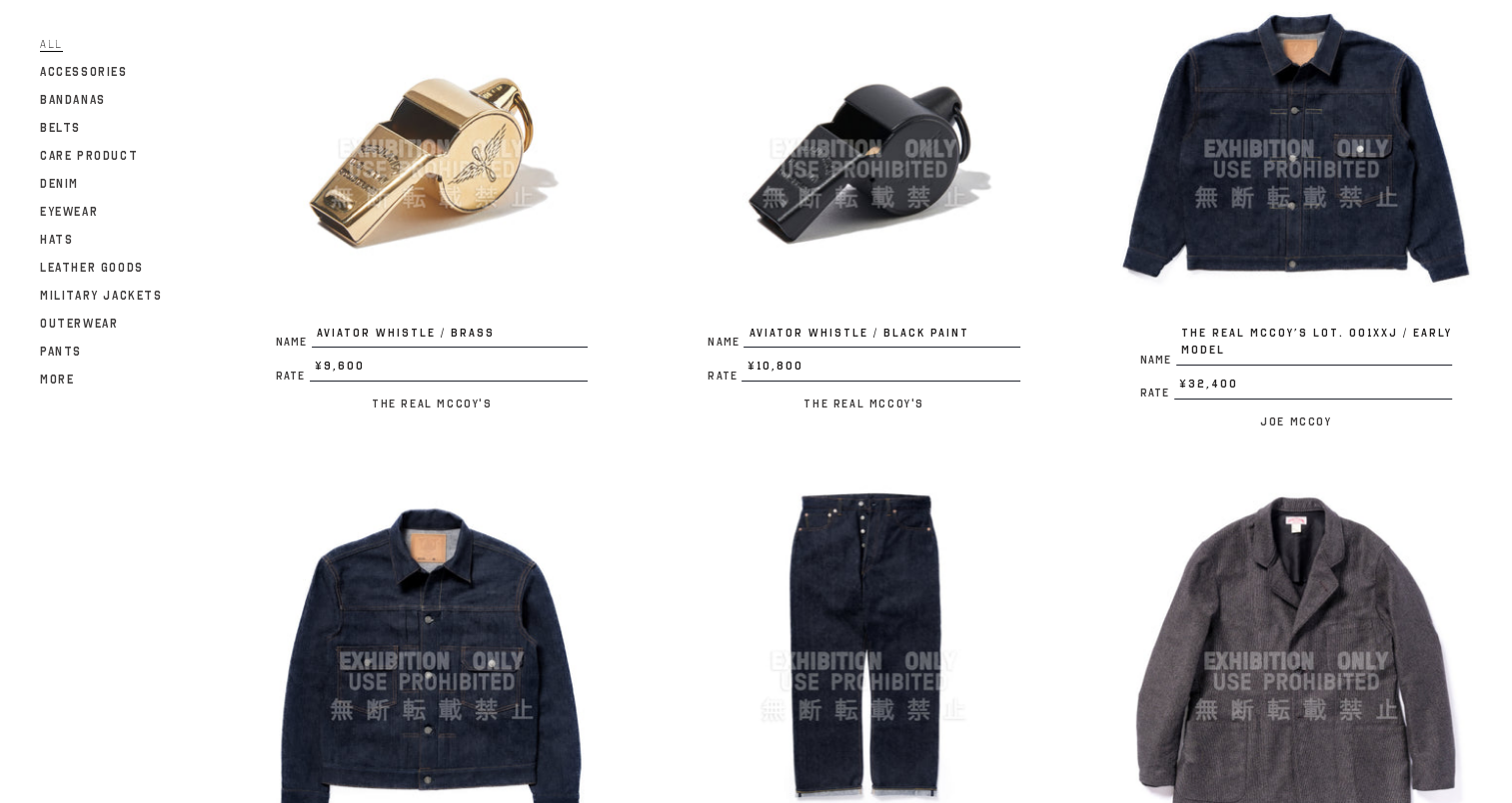 scroll, scrollTop: 599, scrollLeft: 0, axis: vertical 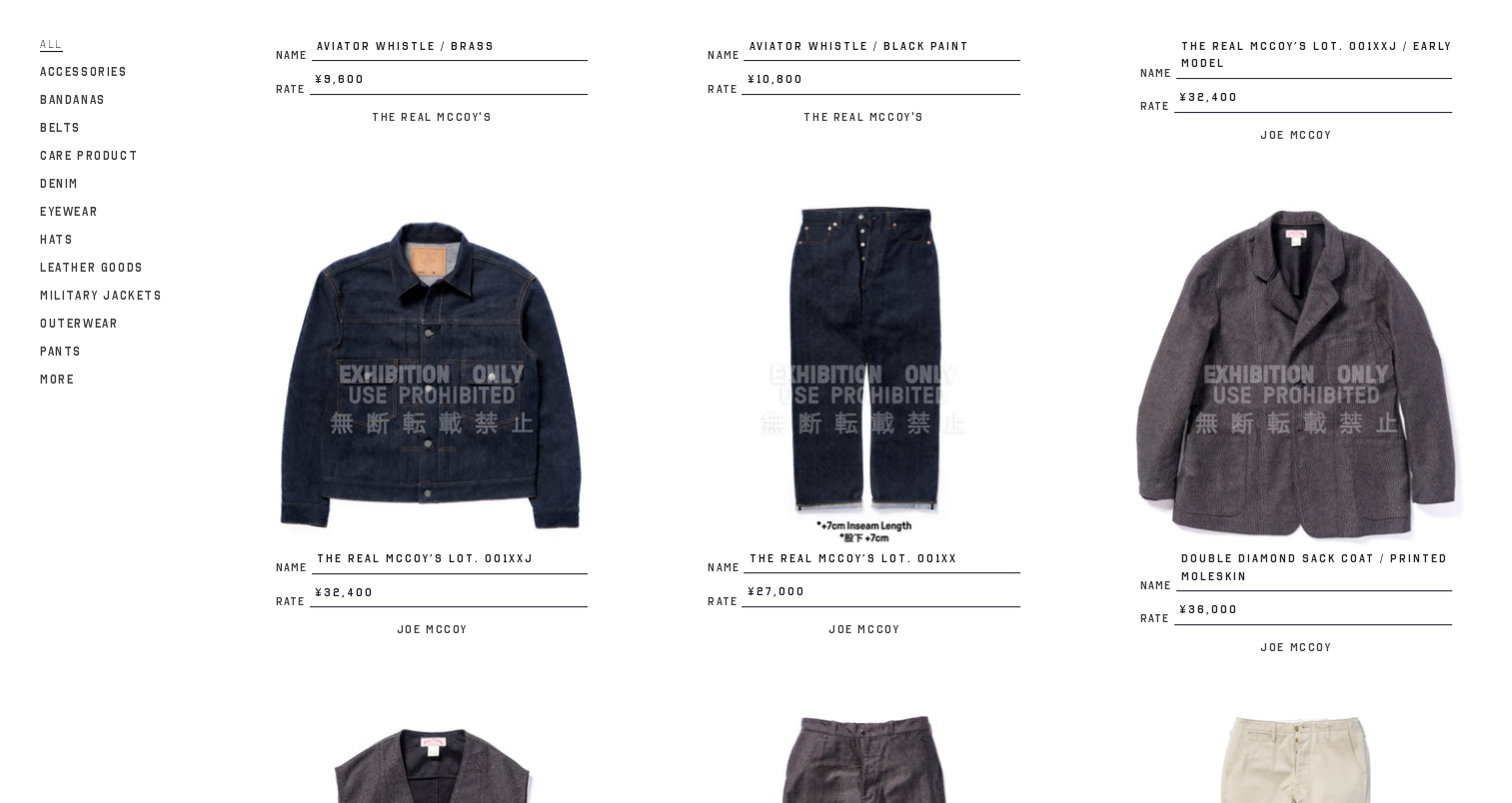 click at bounding box center (863, 375) 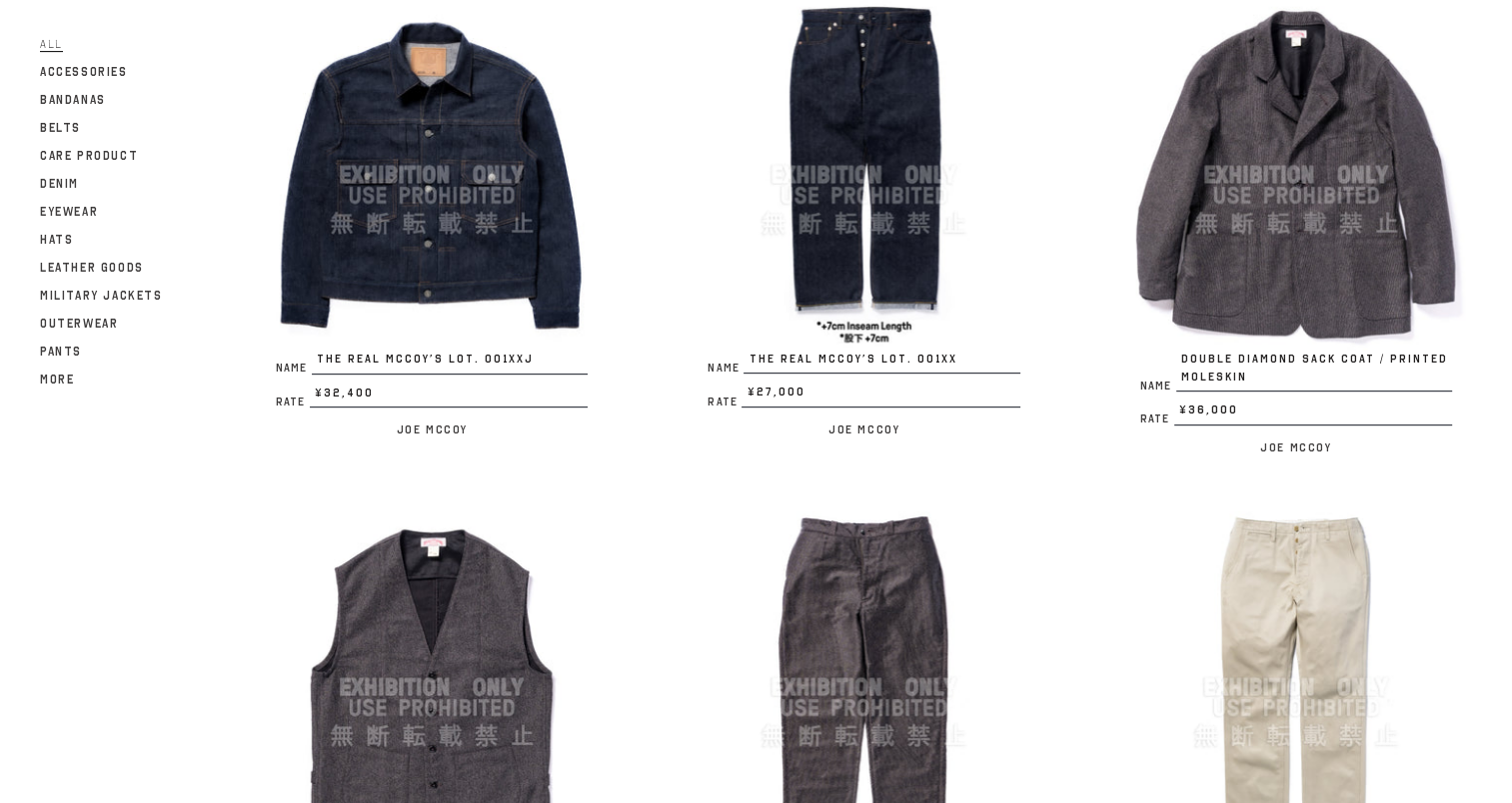 scroll, scrollTop: 699, scrollLeft: 0, axis: vertical 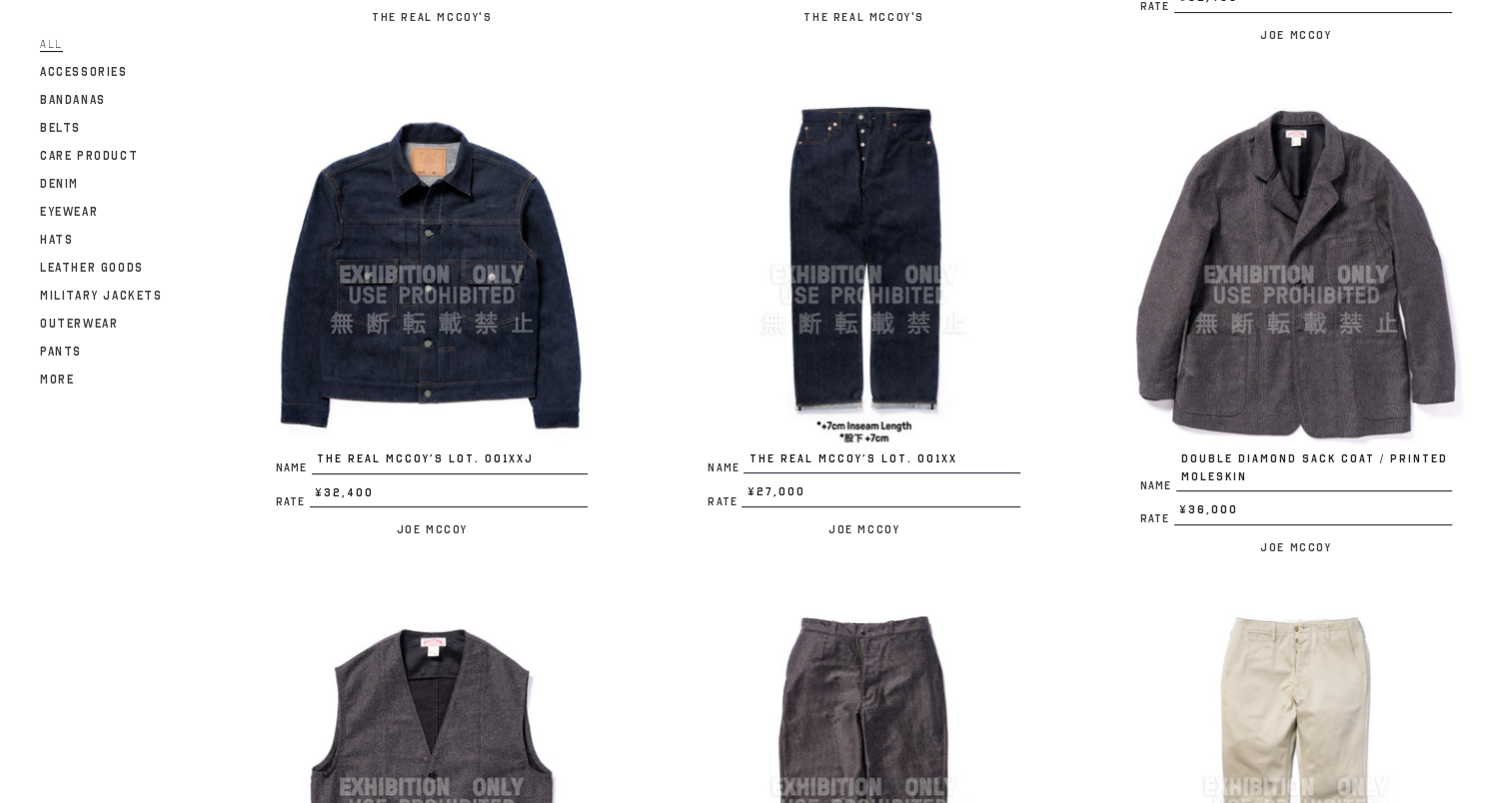 click at bounding box center [1296, 275] 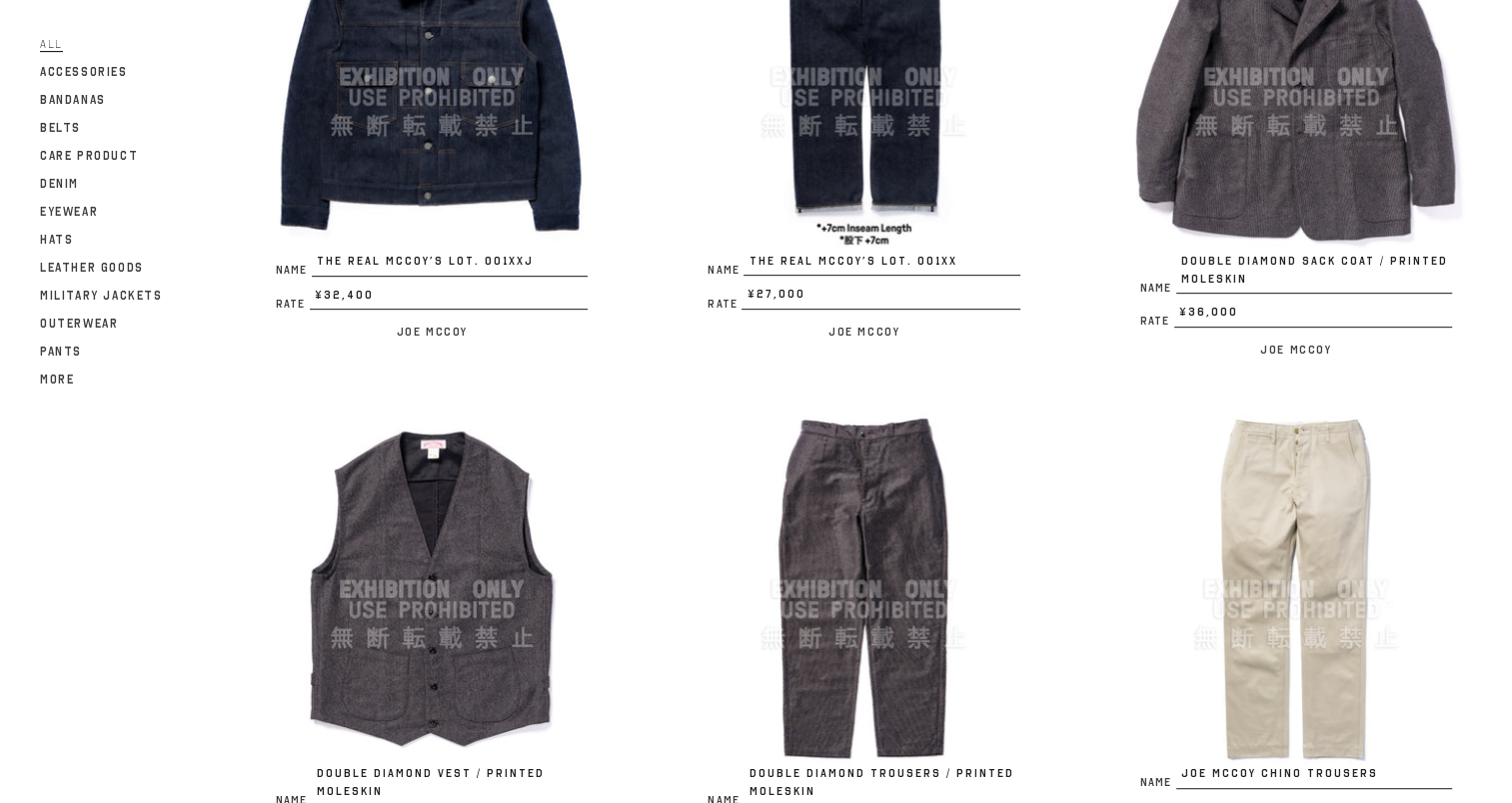 scroll, scrollTop: 1099, scrollLeft: 0, axis: vertical 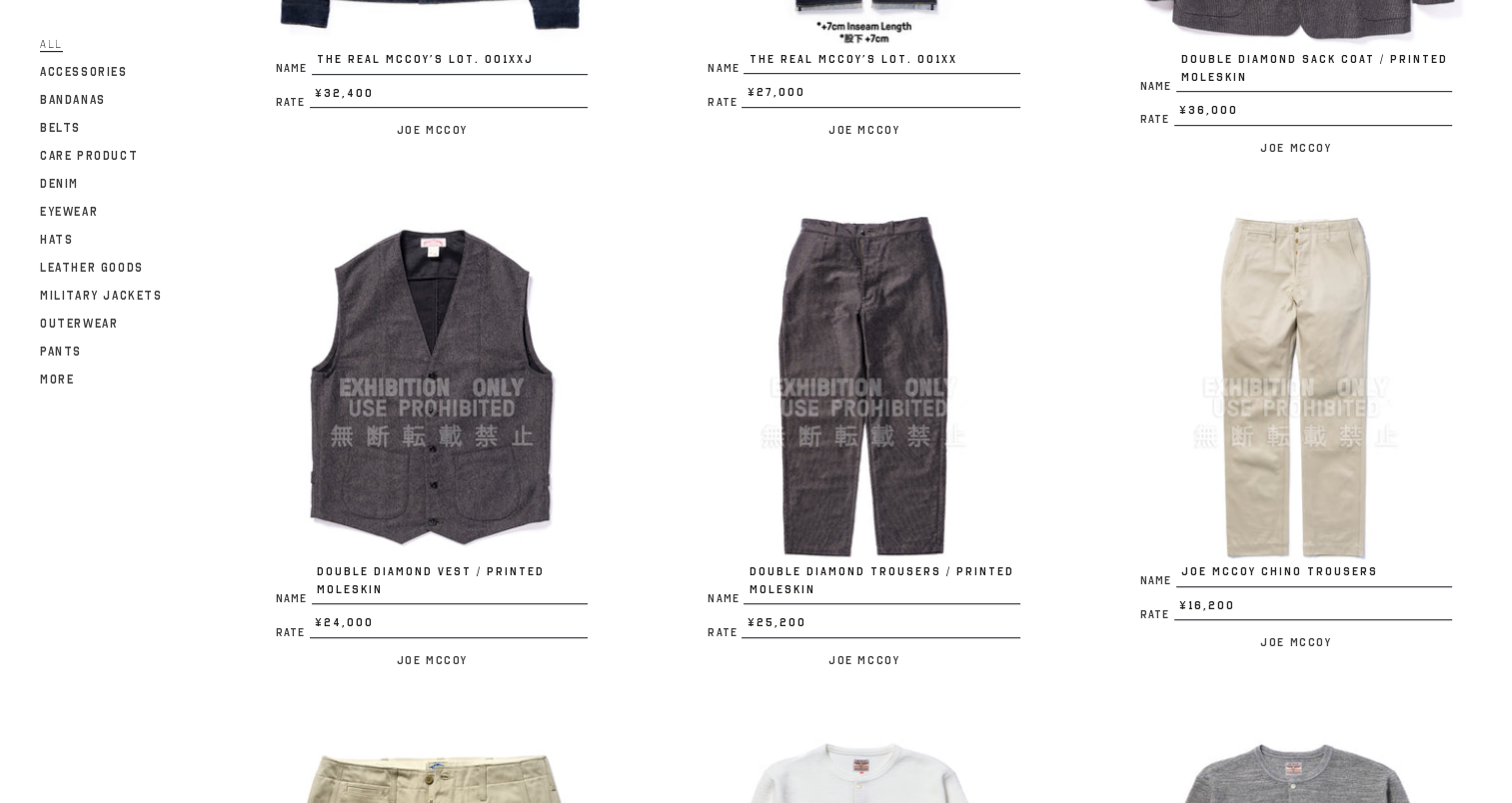 click at bounding box center [432, 388] 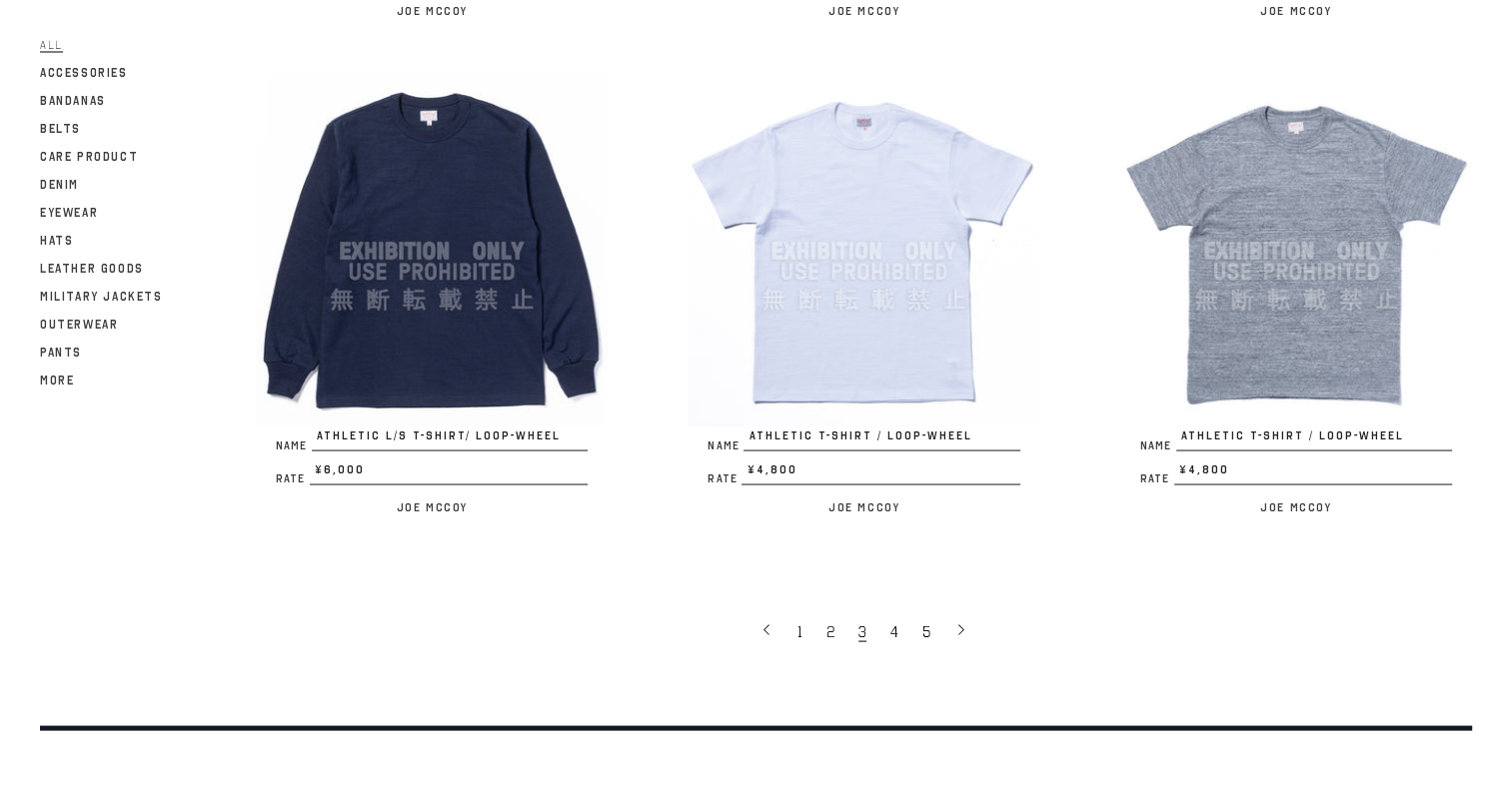 scroll, scrollTop: 3795, scrollLeft: 0, axis: vertical 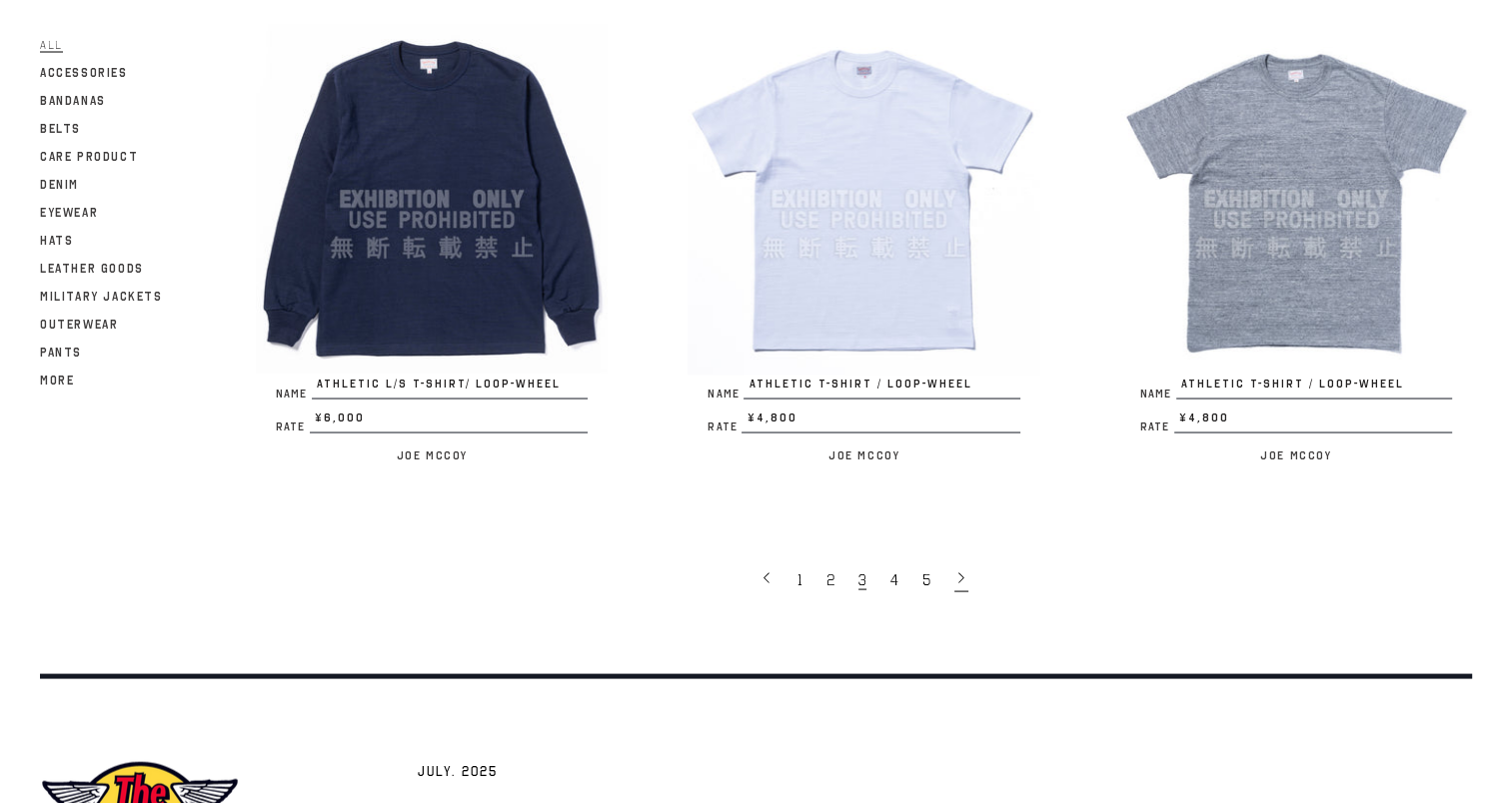 click at bounding box center (961, 579) 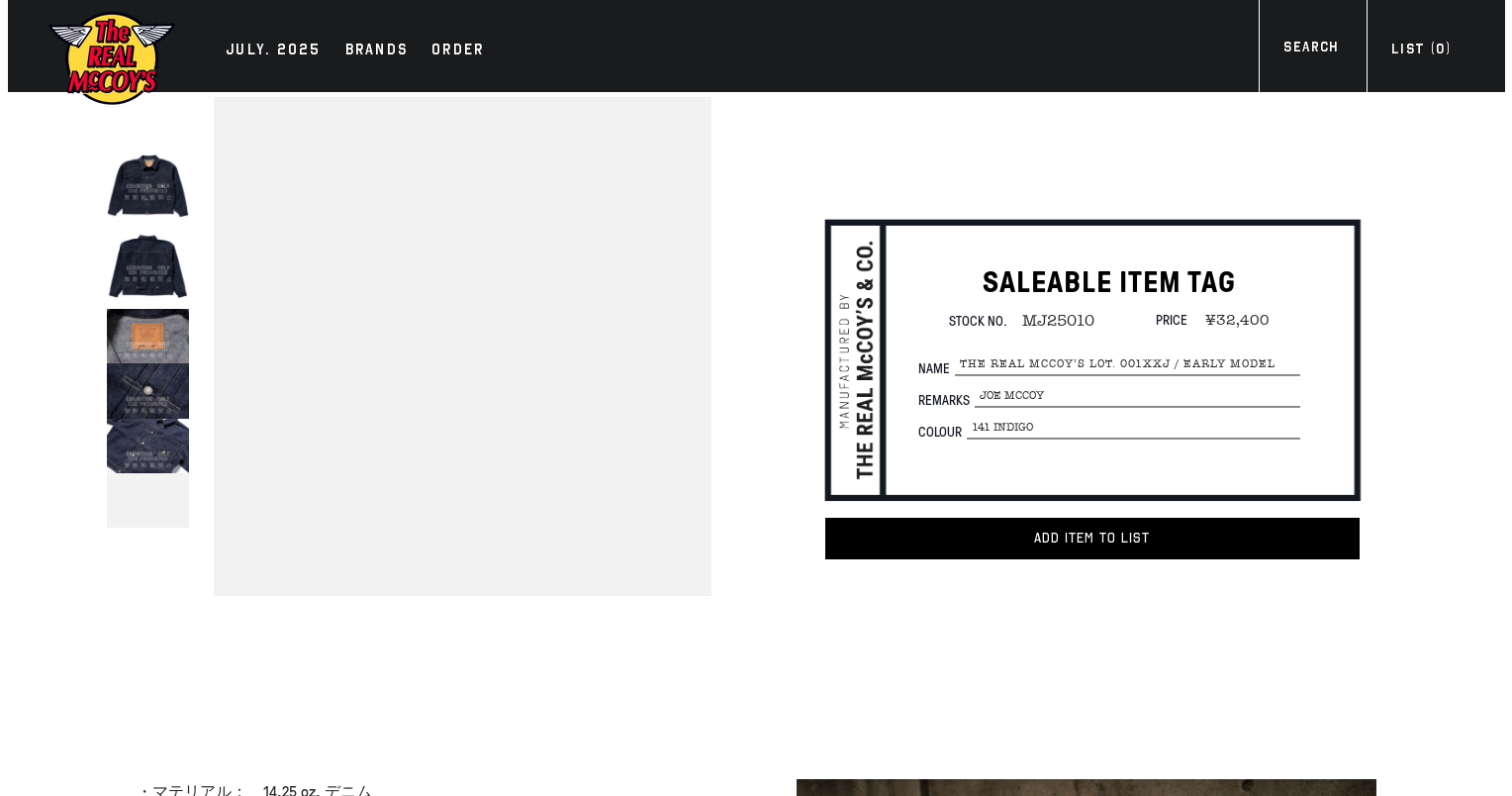scroll, scrollTop: 0, scrollLeft: 0, axis: both 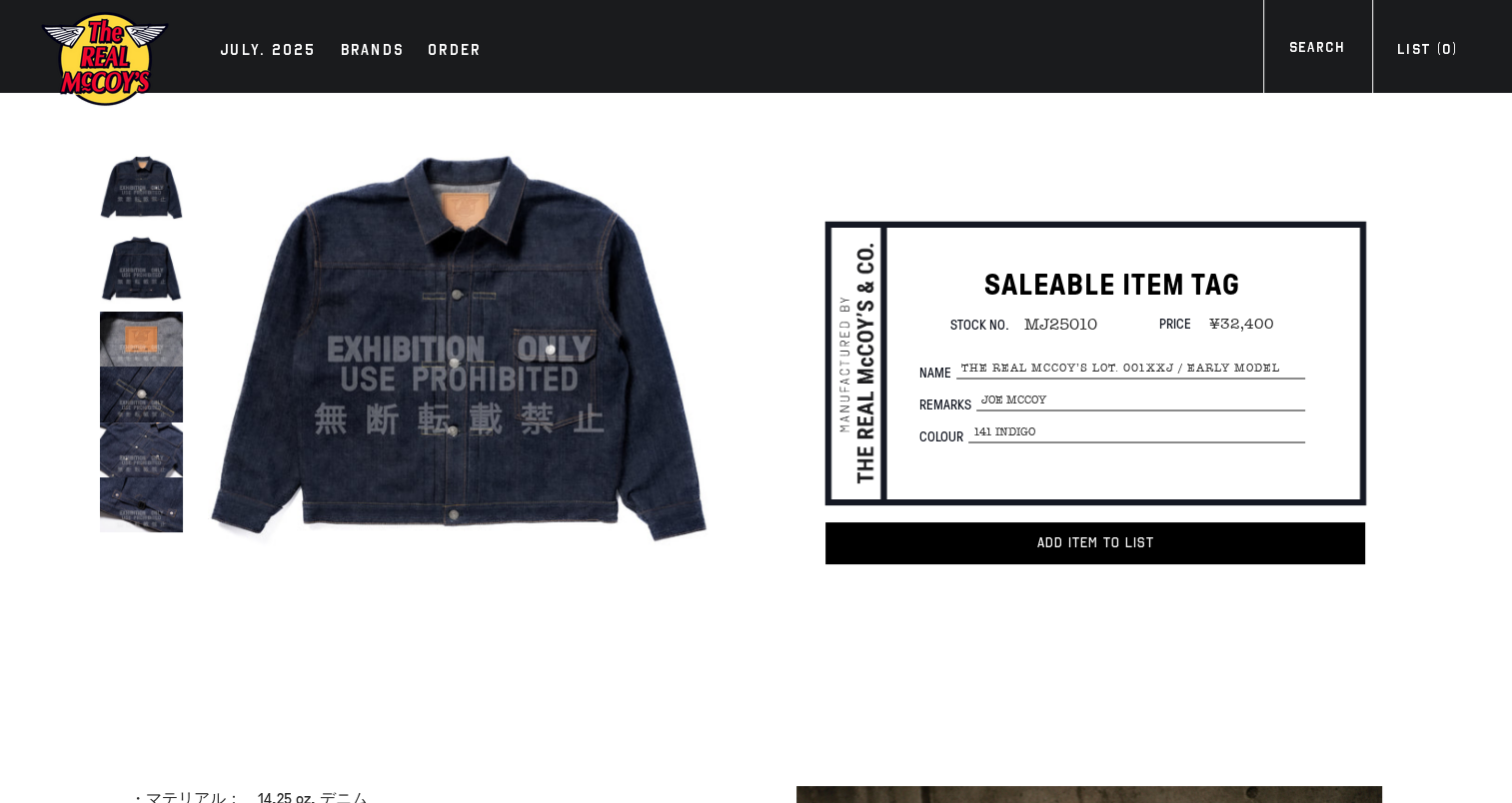 click at bounding box center (460, 350) 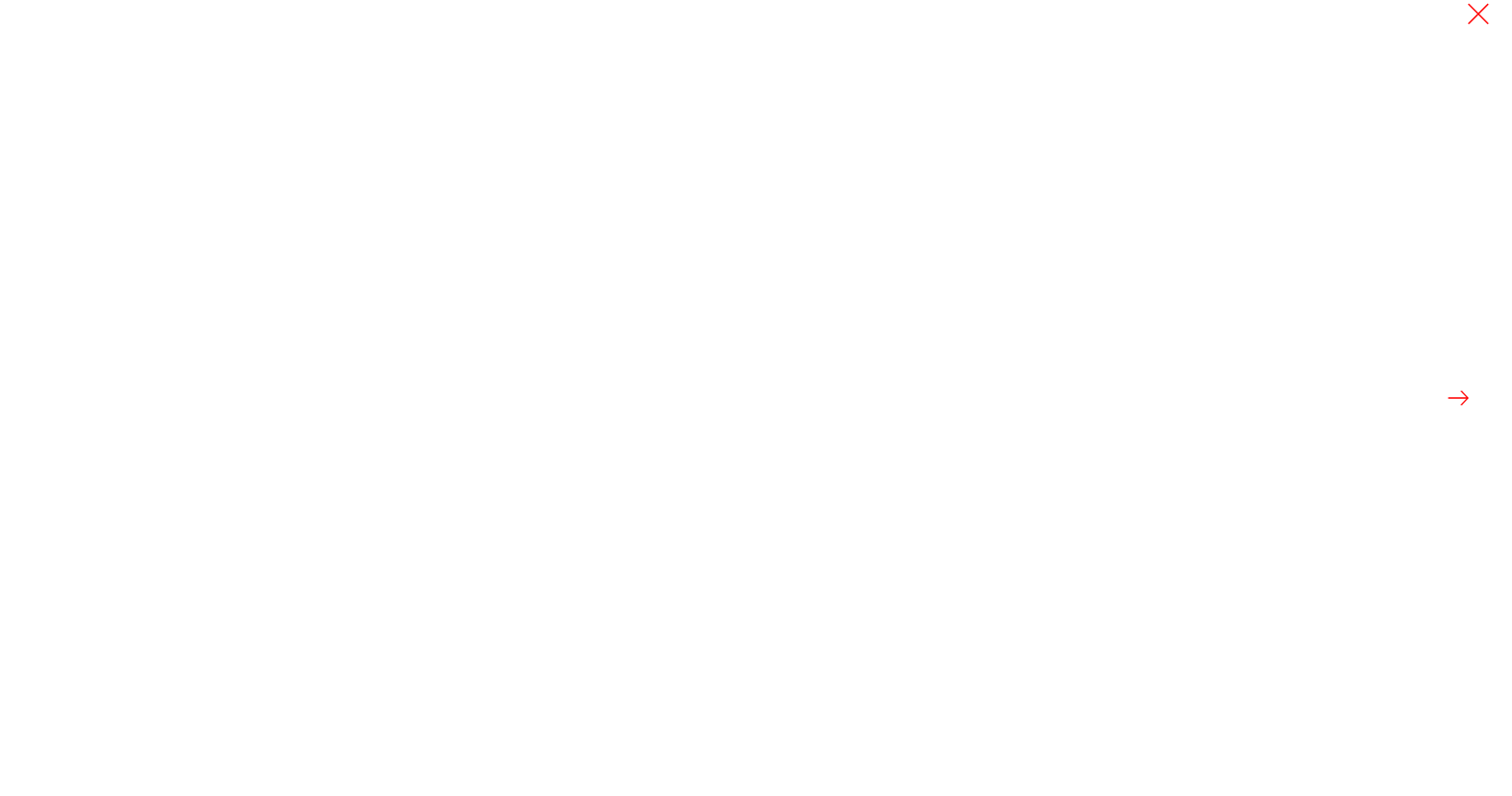 click at bounding box center [1459, 398] 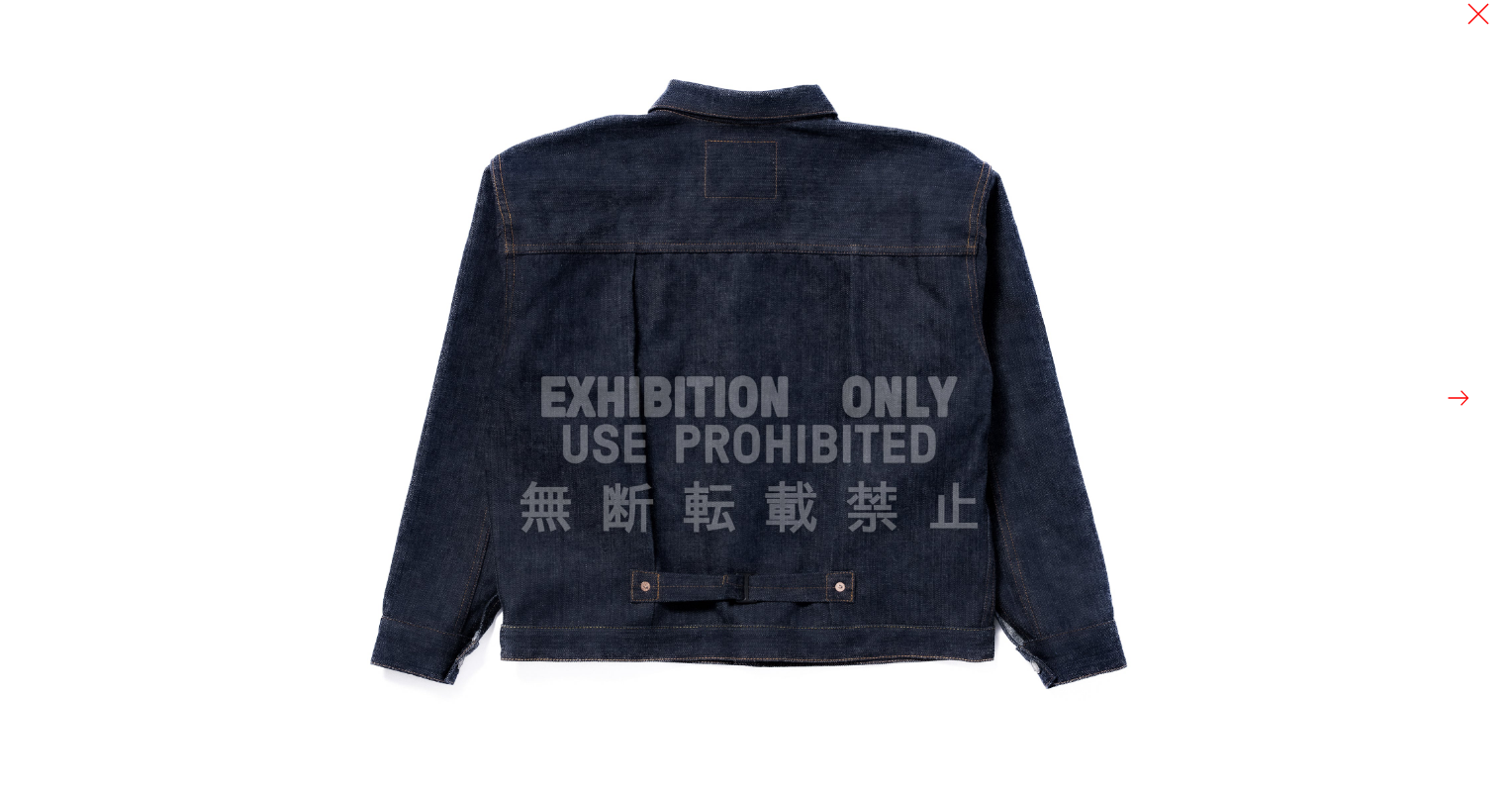 click at bounding box center [1459, 398] 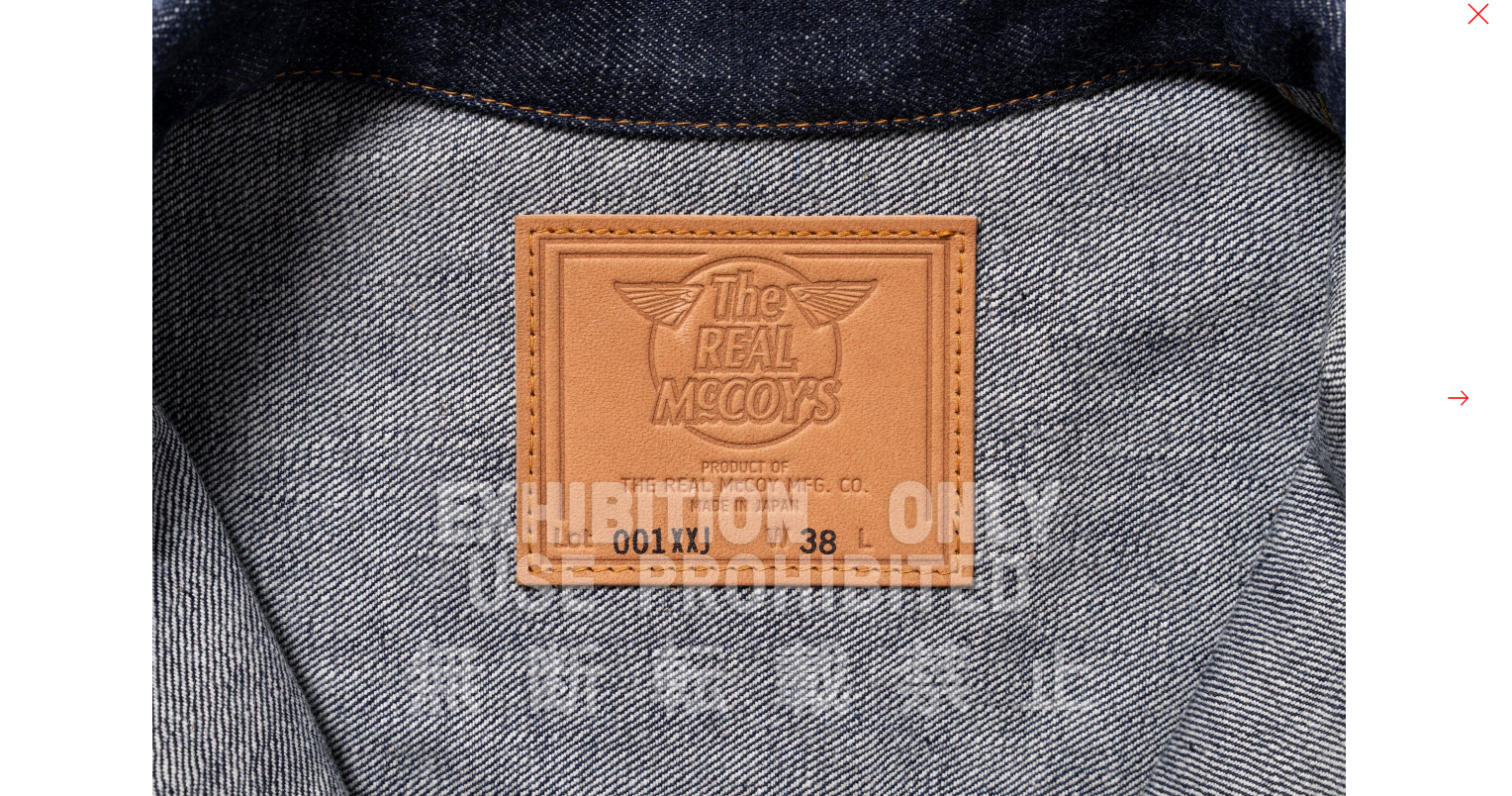 click at bounding box center [1459, 398] 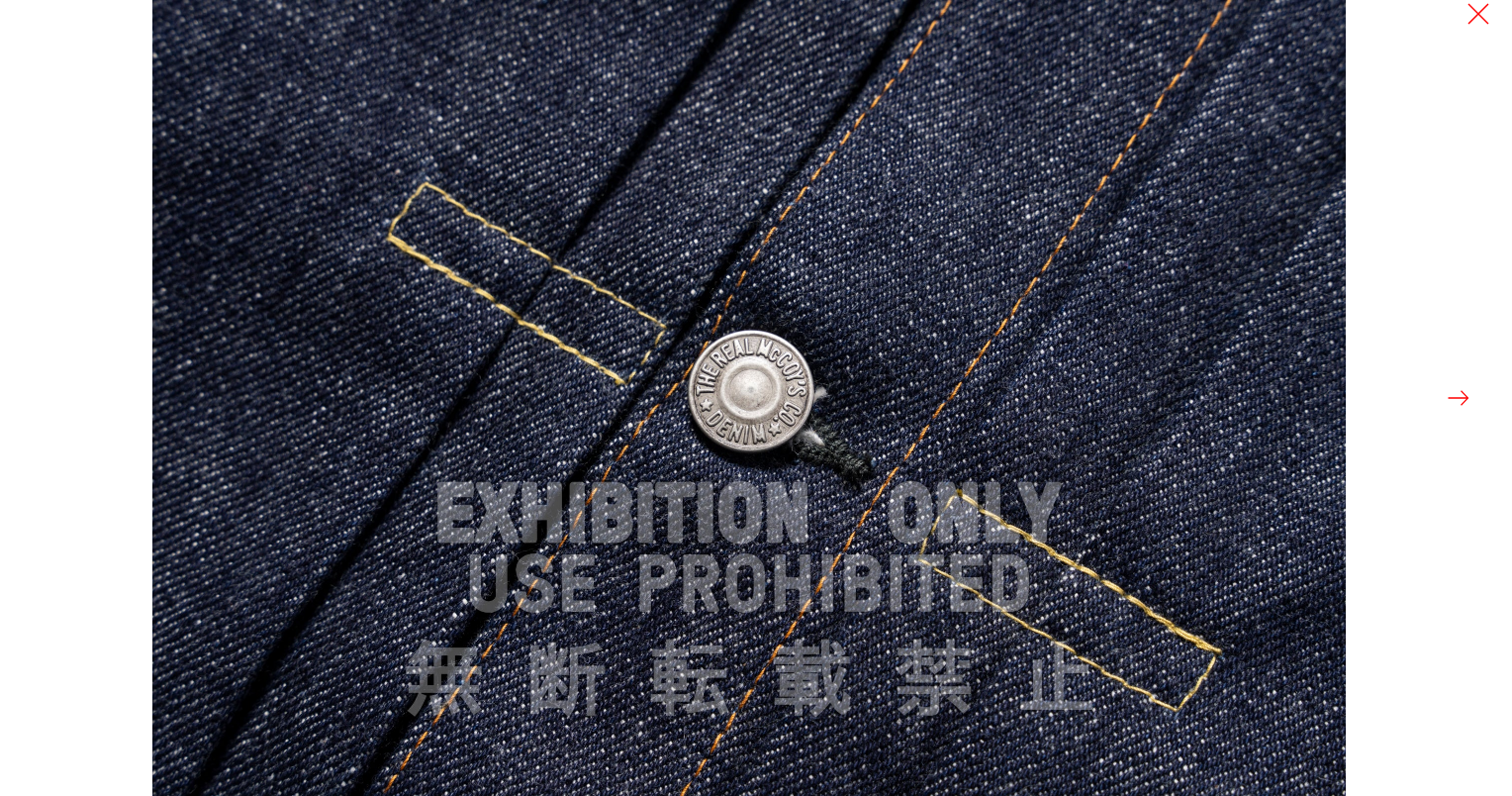click at bounding box center (1459, 398) 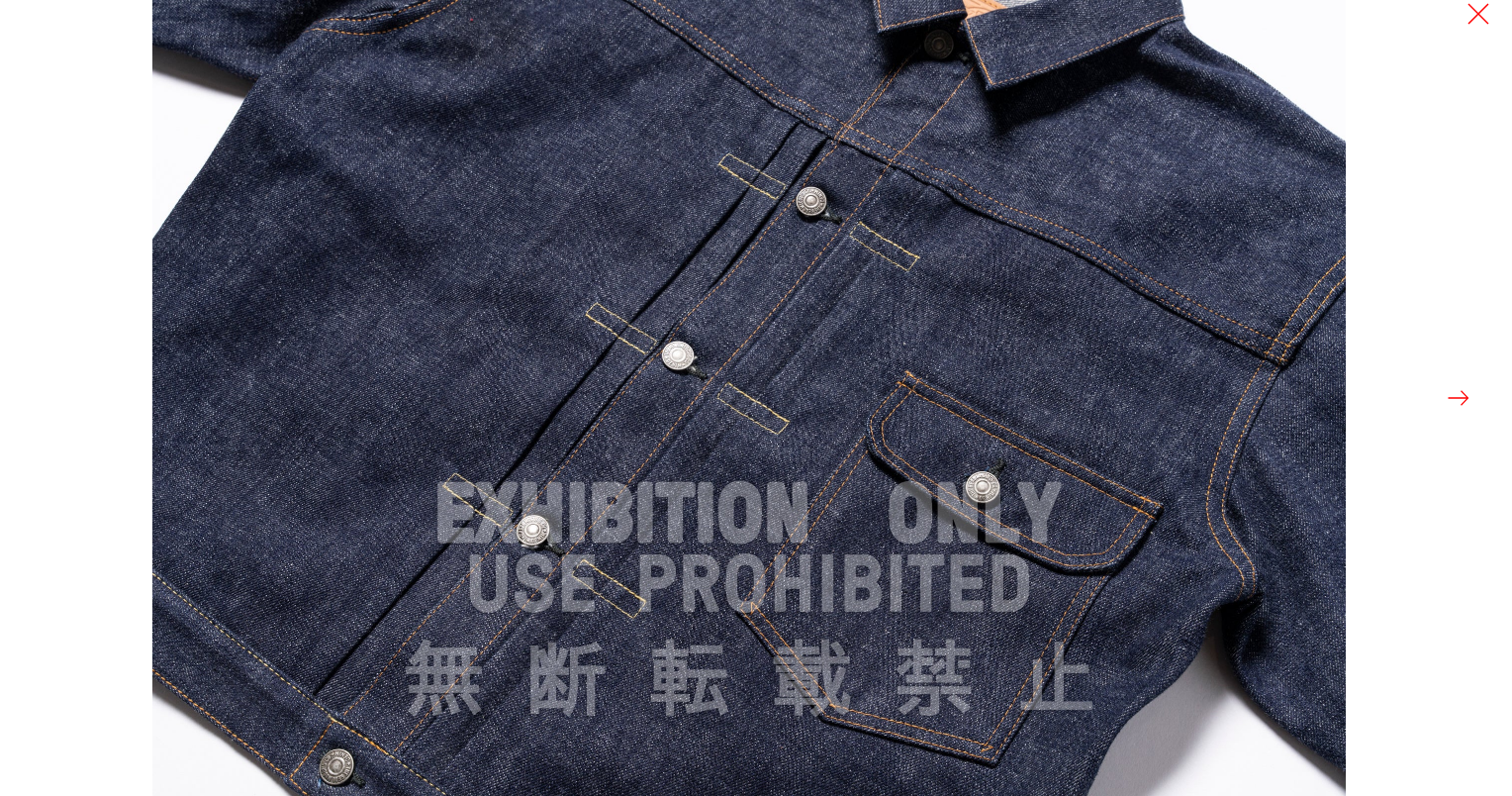 click at bounding box center [1459, 398] 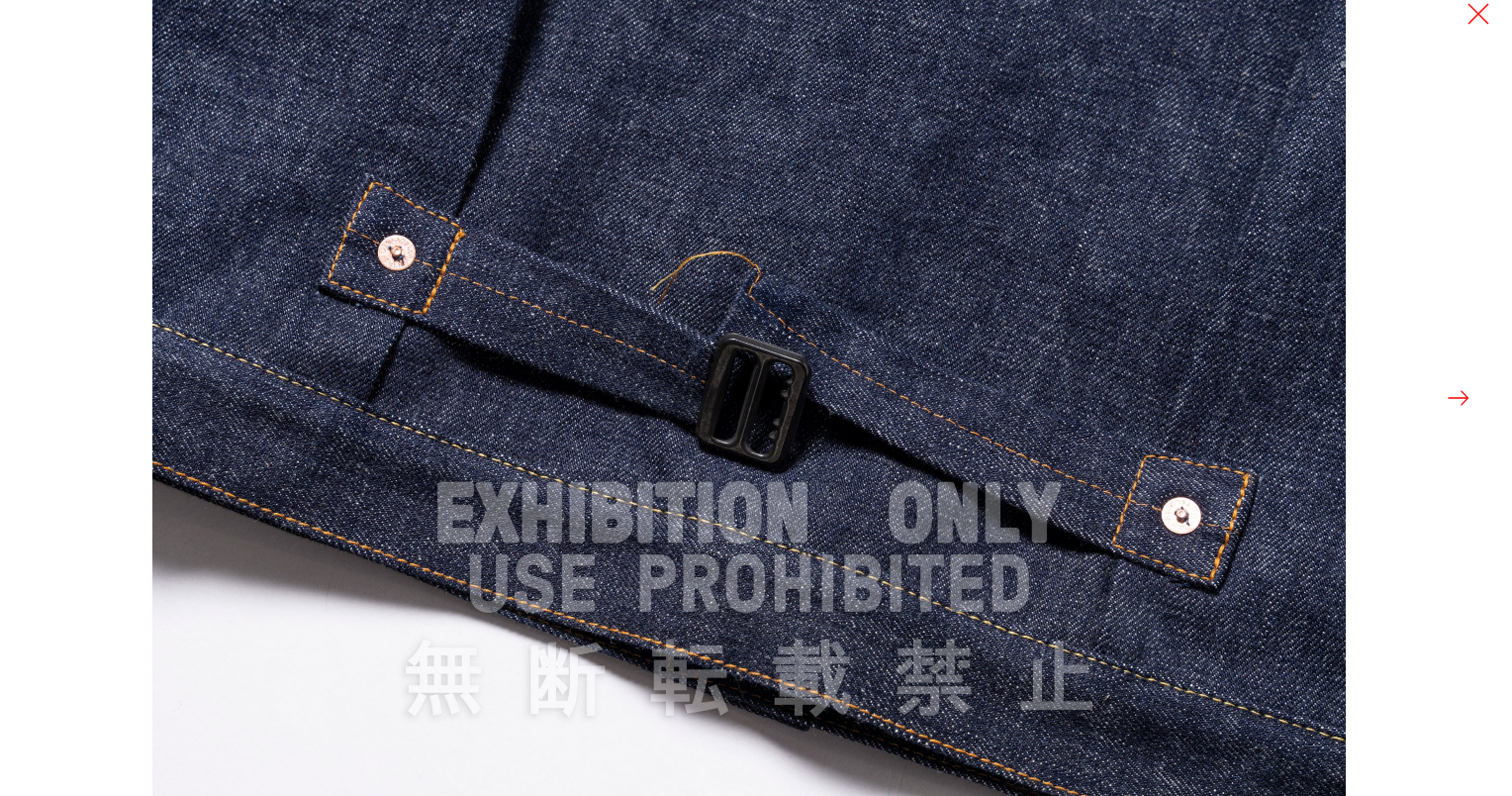 click at bounding box center (1459, 398) 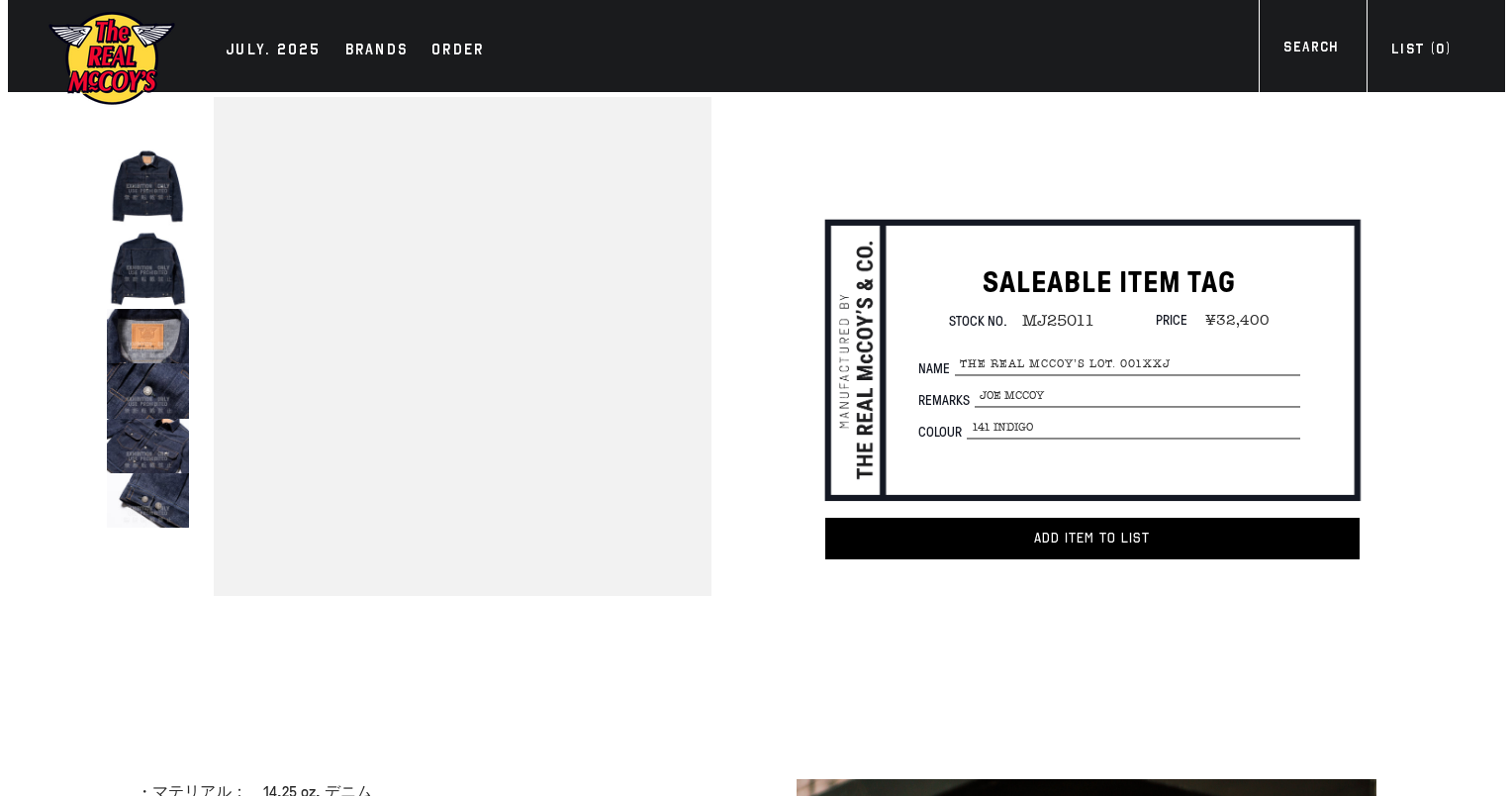 scroll, scrollTop: 0, scrollLeft: 0, axis: both 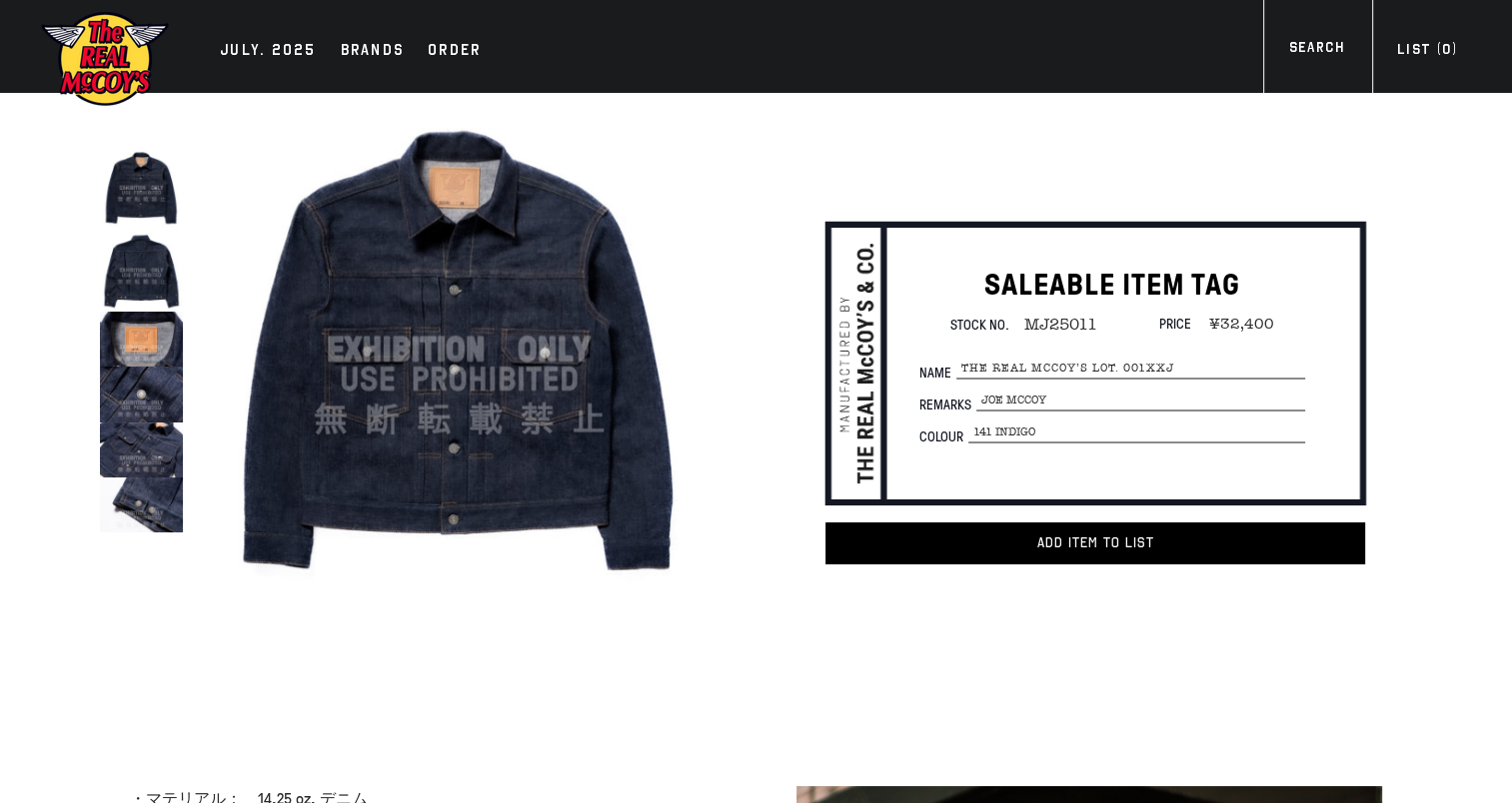 click at bounding box center [460, 350] 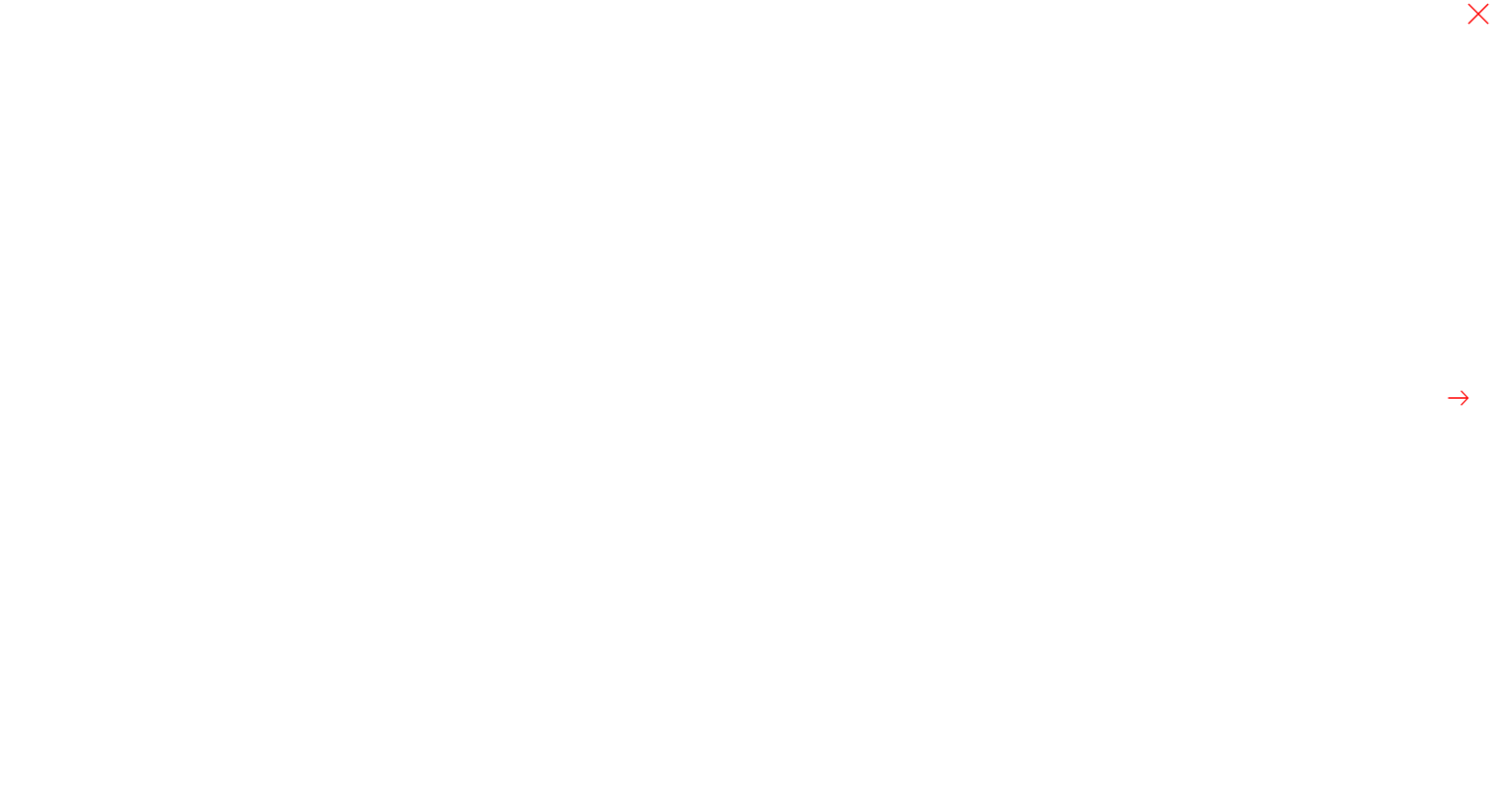 click at bounding box center (1459, 398) 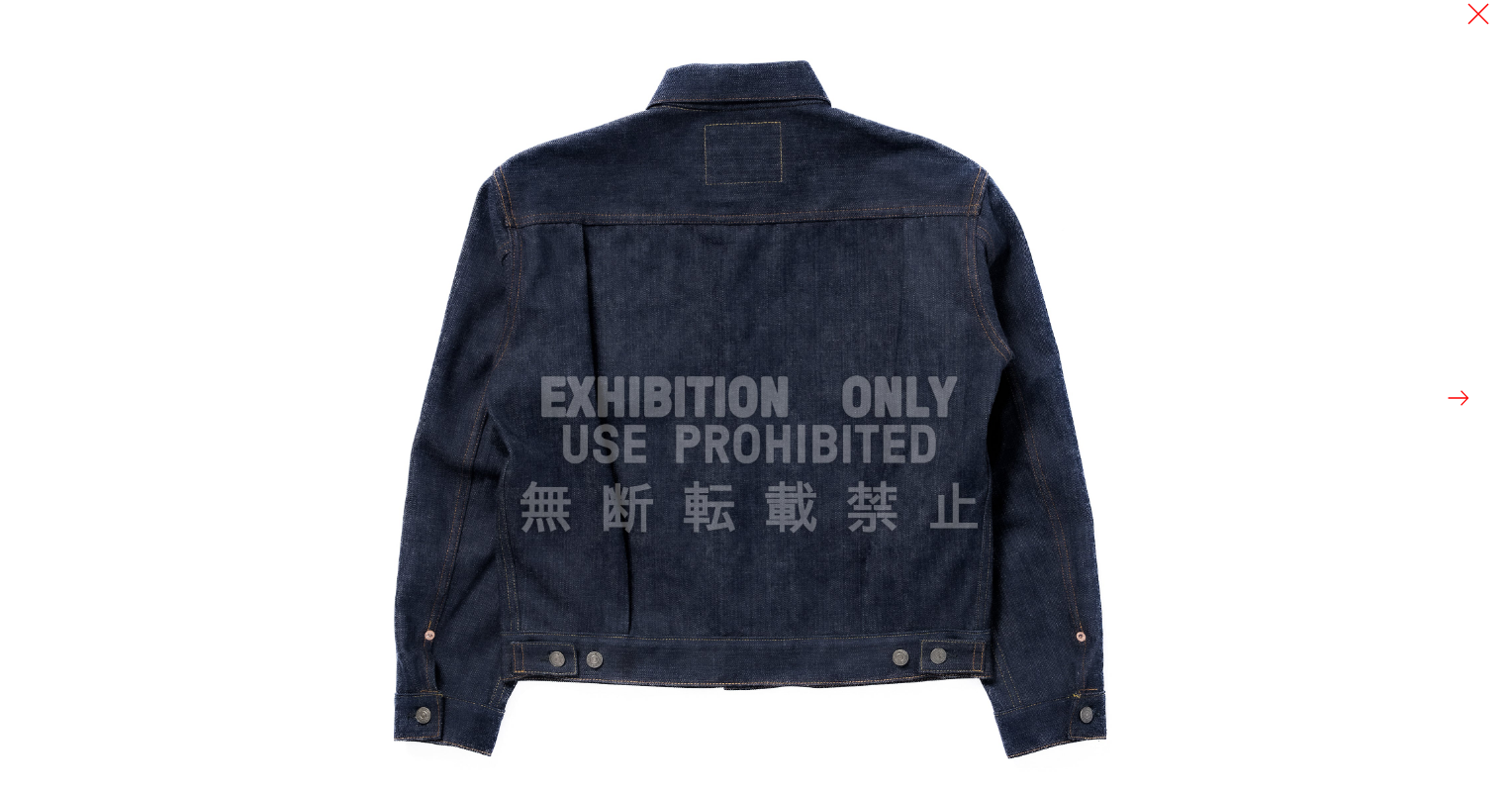 click at bounding box center (1459, 398) 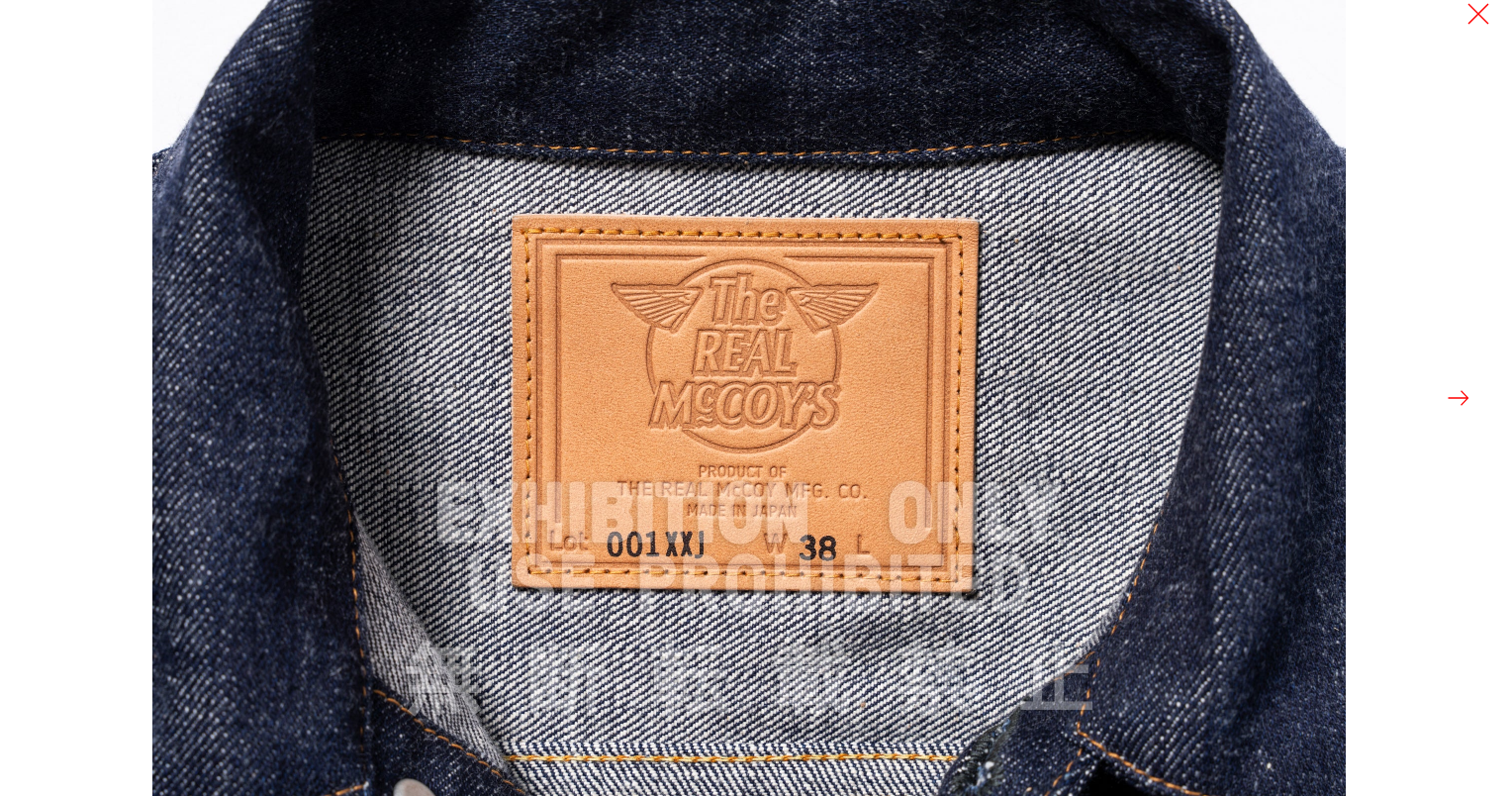 click at bounding box center [1459, 398] 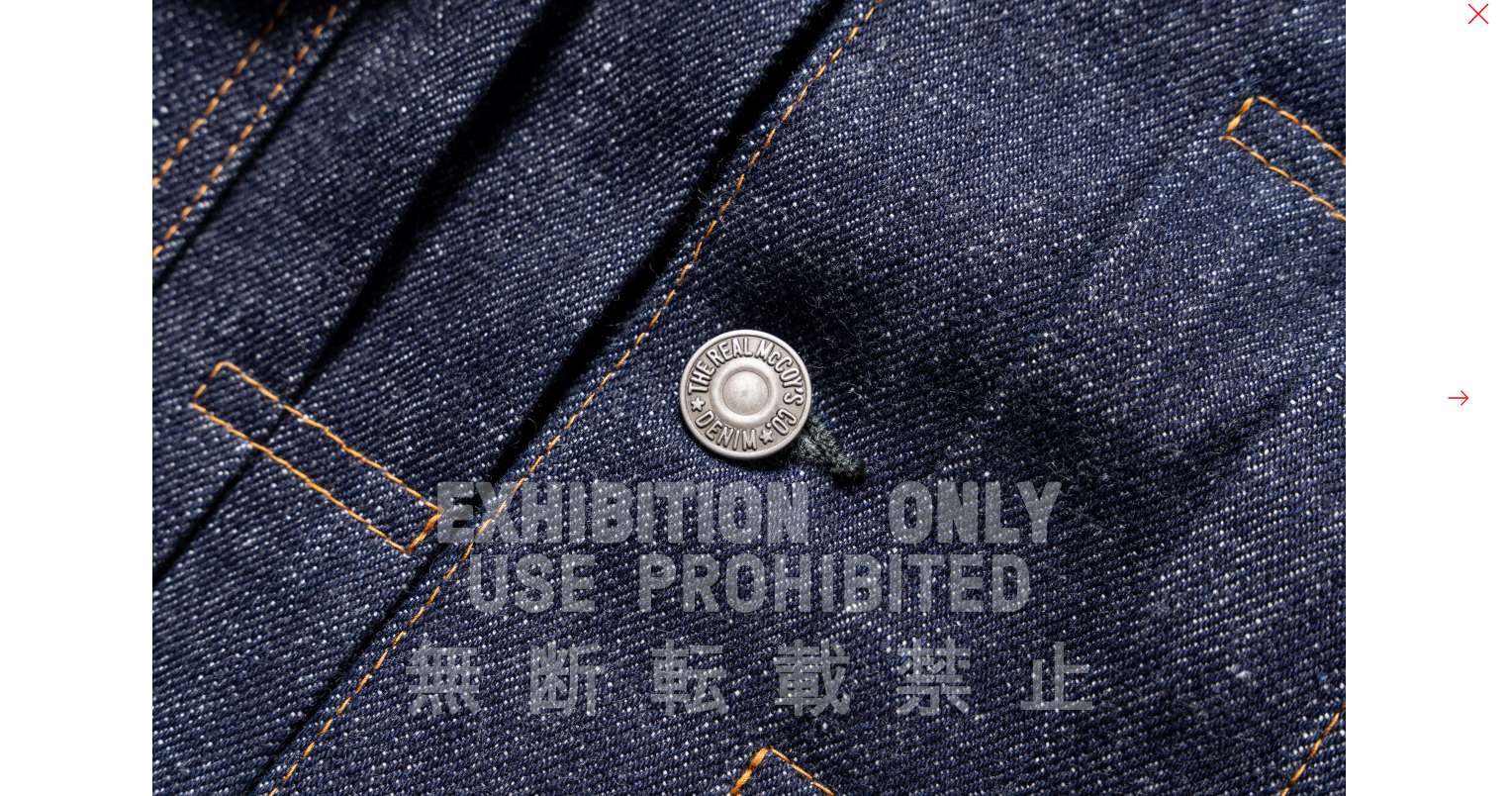 click at bounding box center (1459, 398) 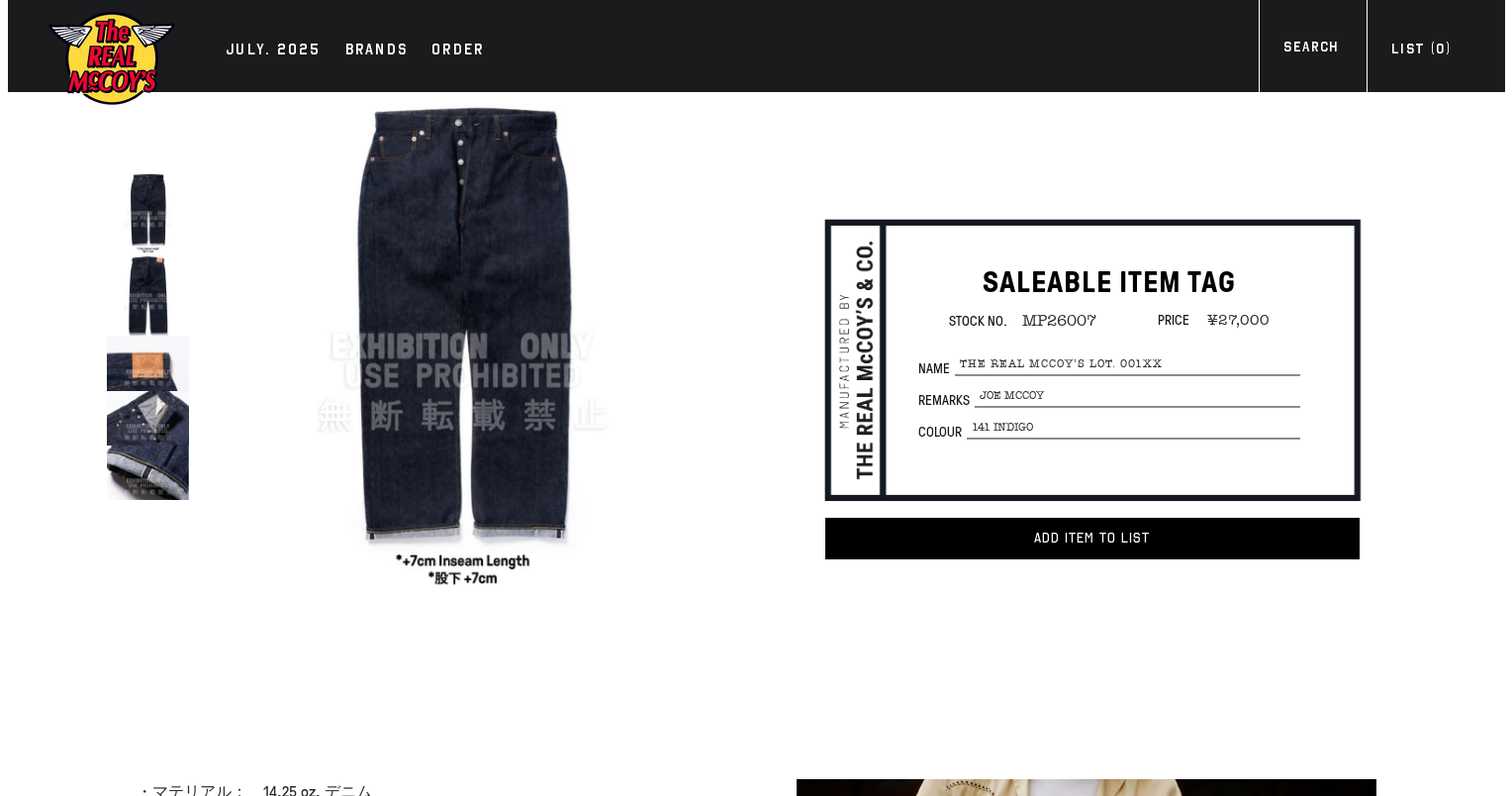 scroll, scrollTop: 0, scrollLeft: 0, axis: both 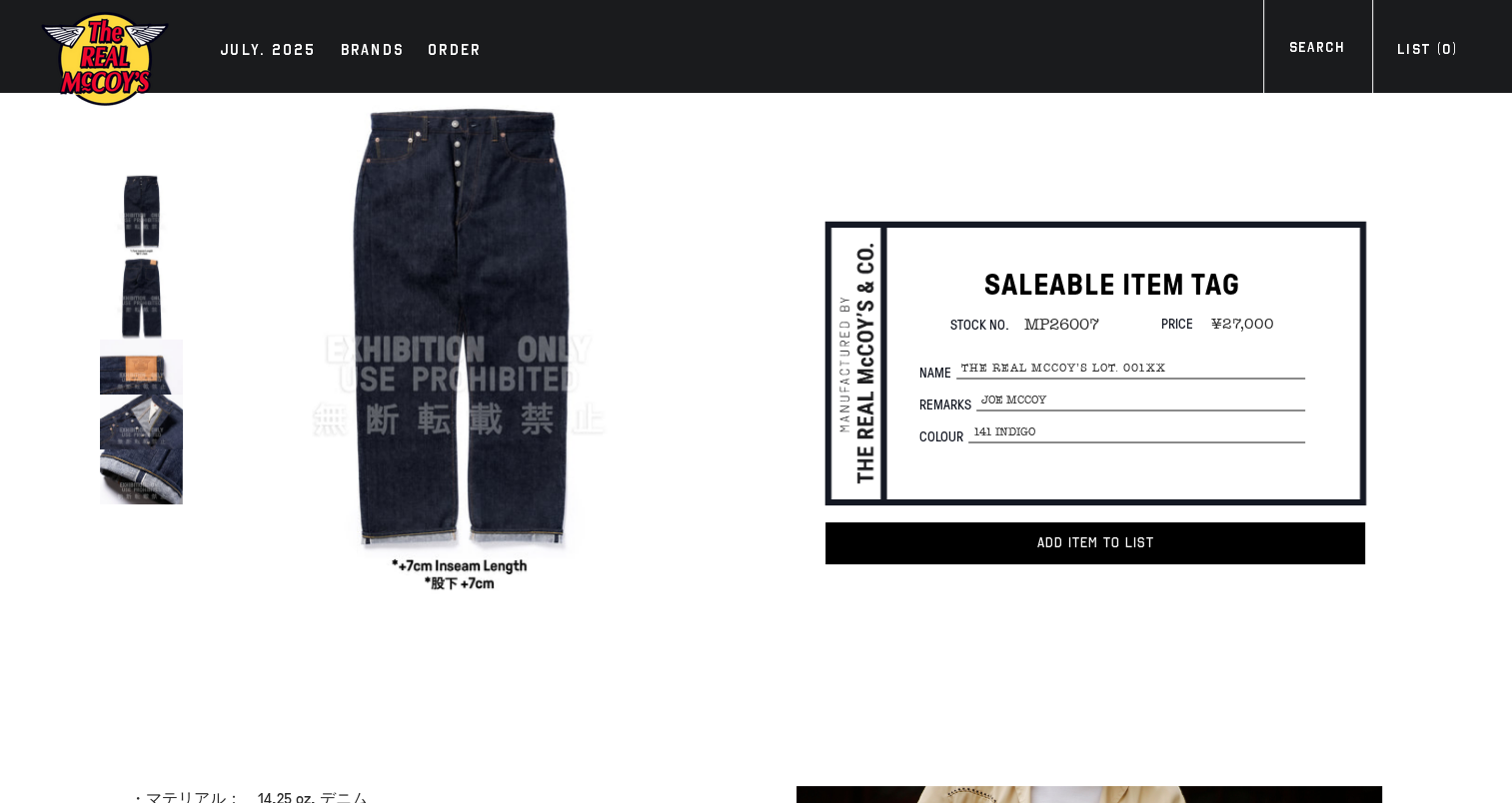 click at bounding box center (460, 350) 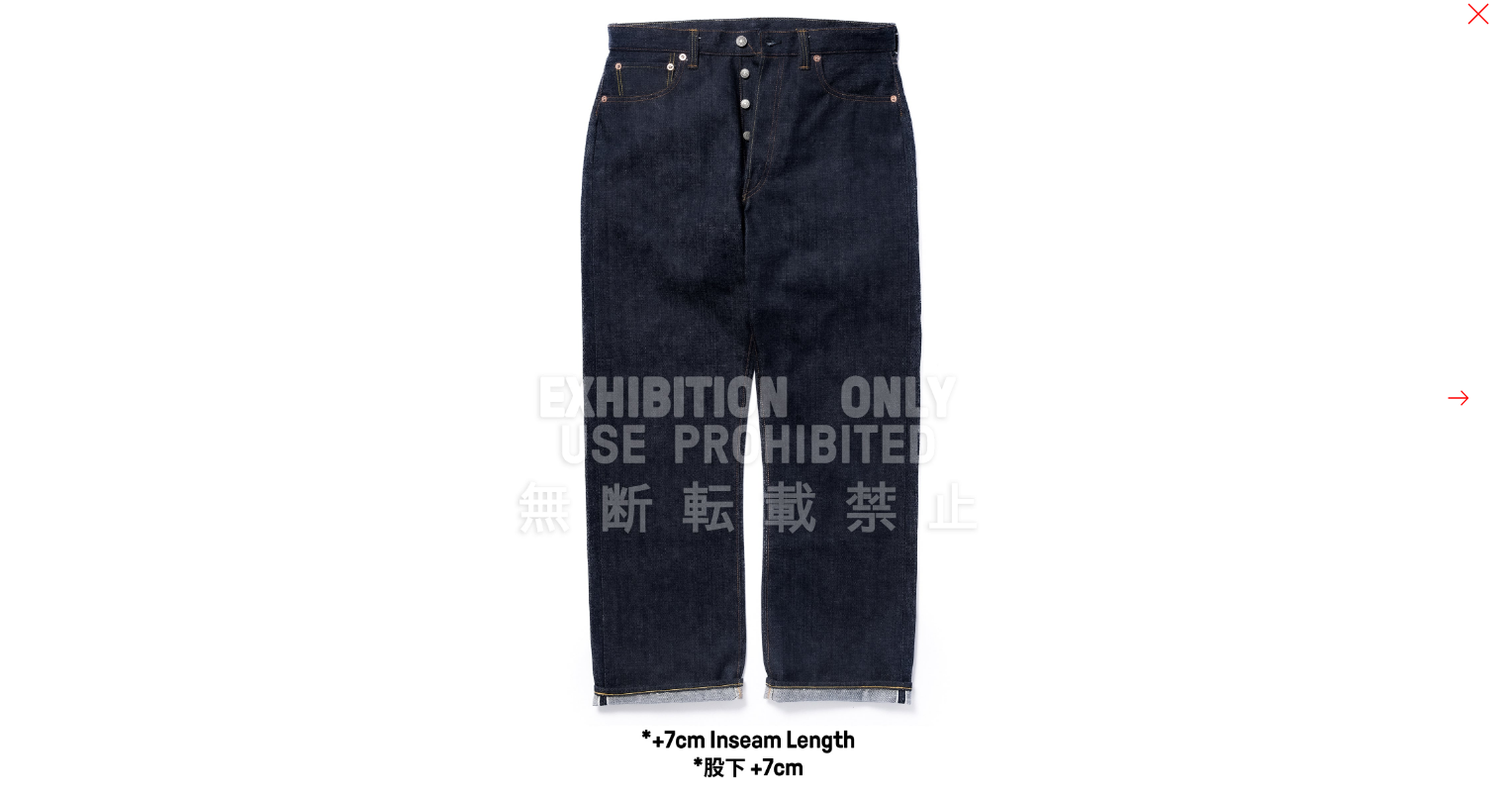 click at bounding box center (1459, 398) 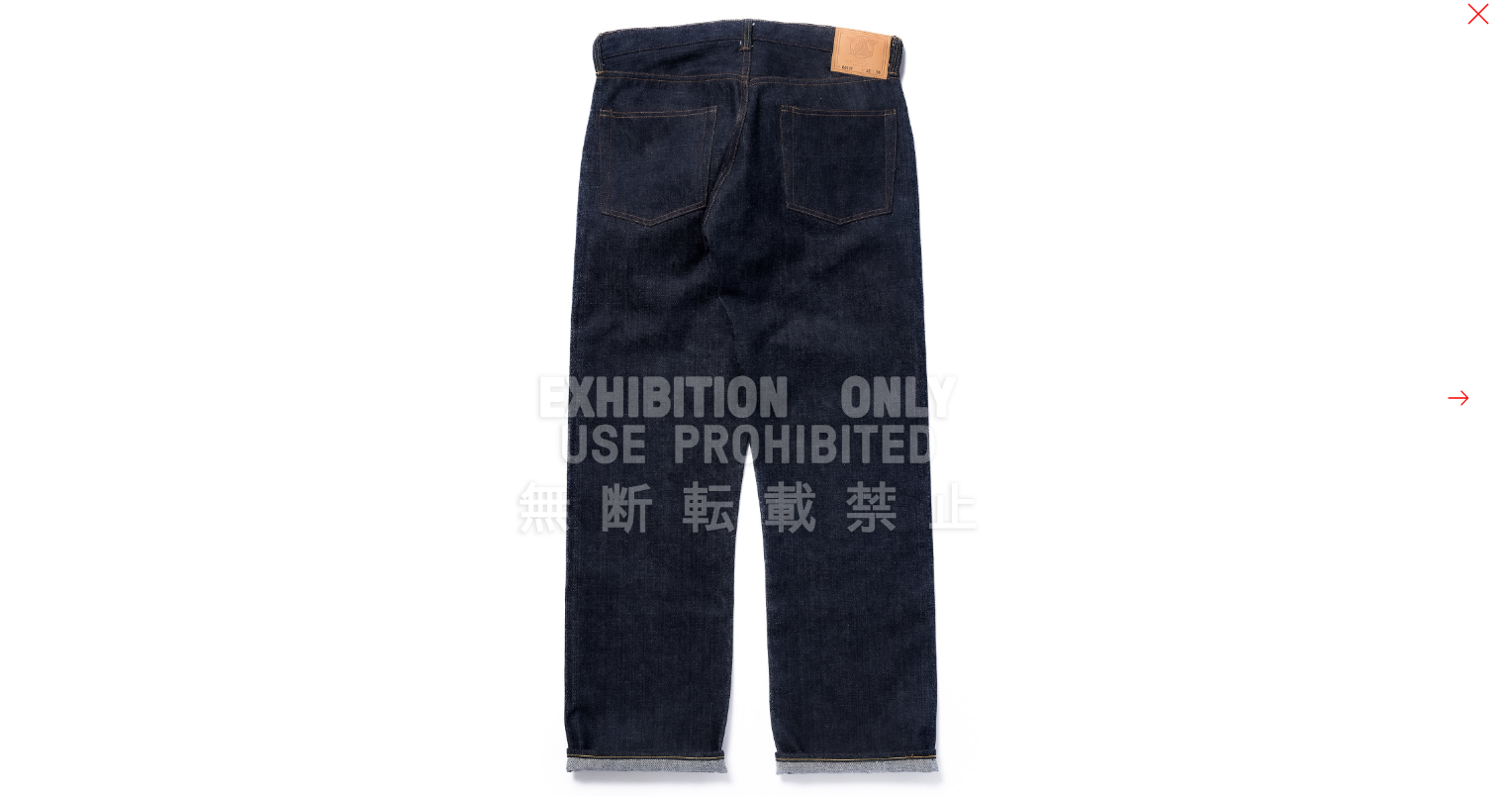 click at bounding box center [1459, 398] 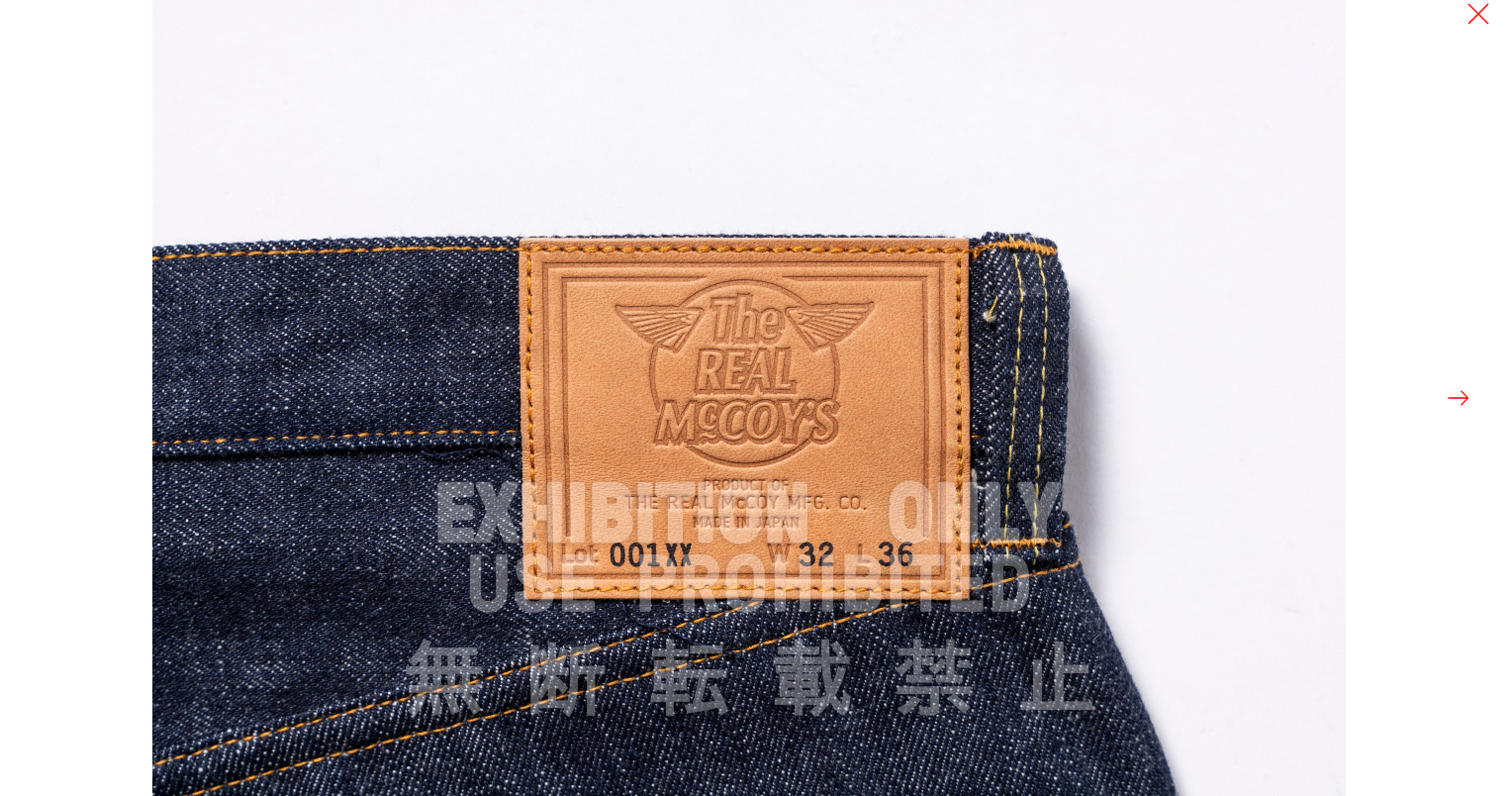 click at bounding box center (1459, 398) 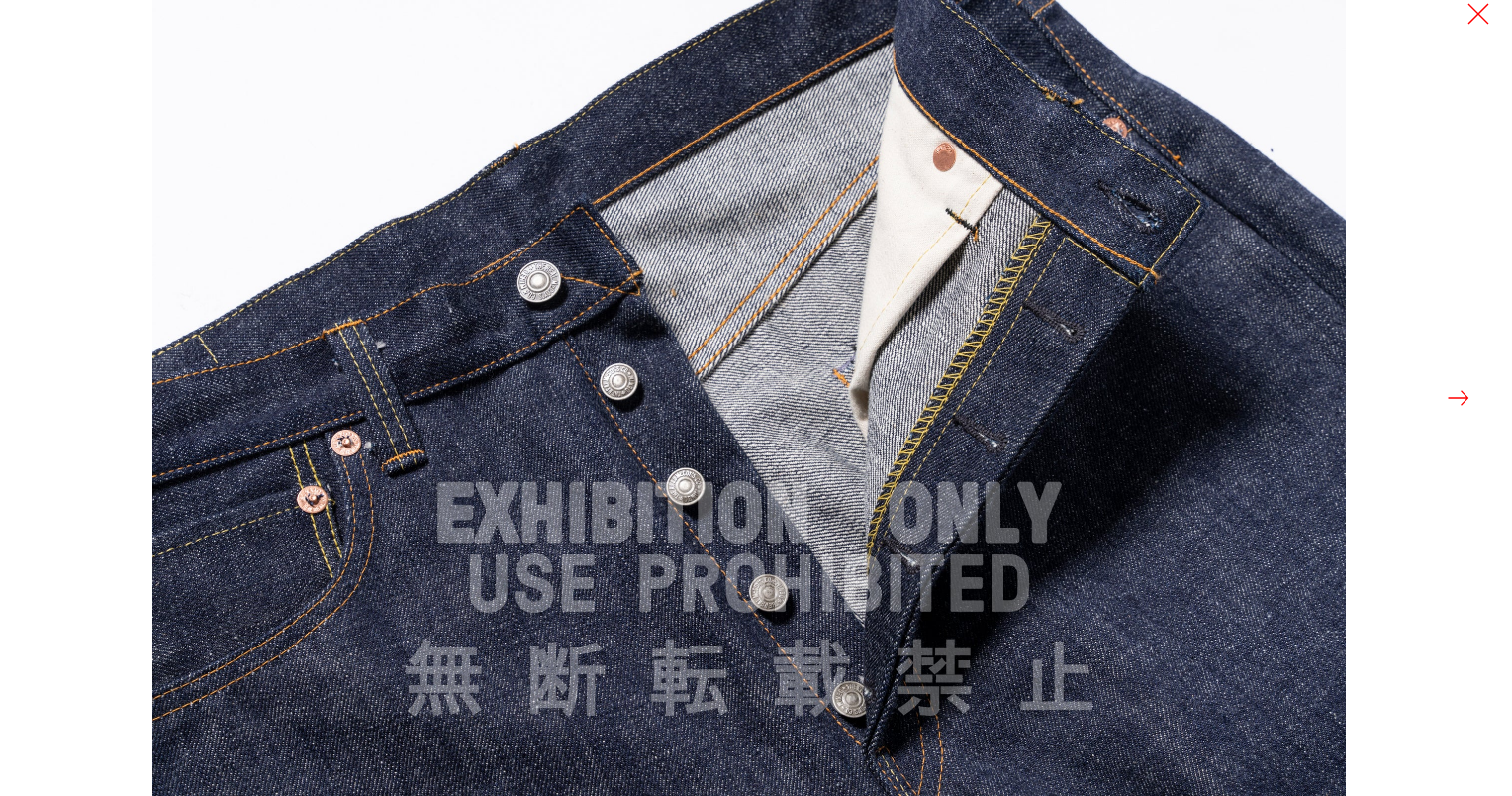 click at bounding box center [1459, 398] 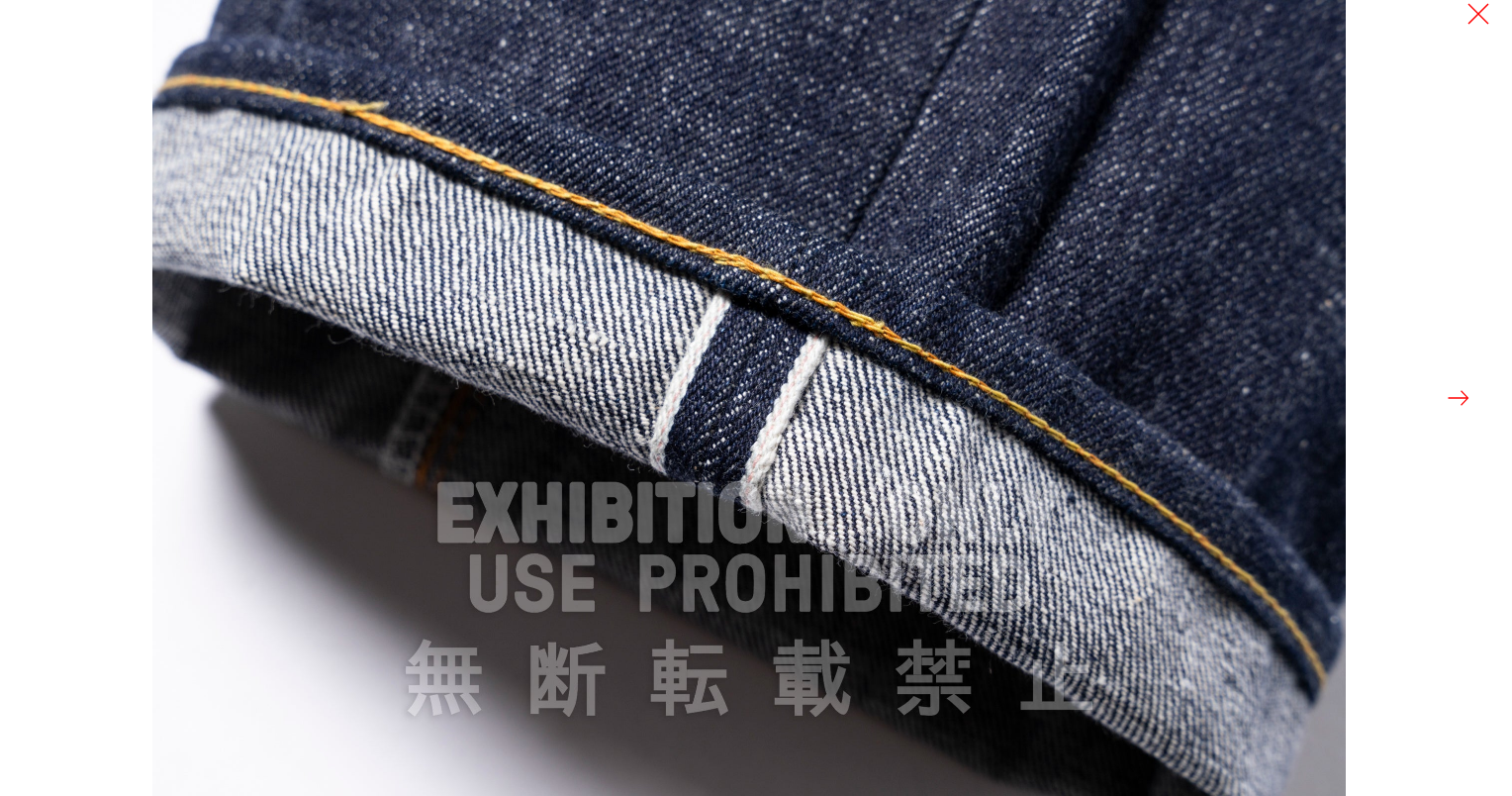 click at bounding box center [1459, 398] 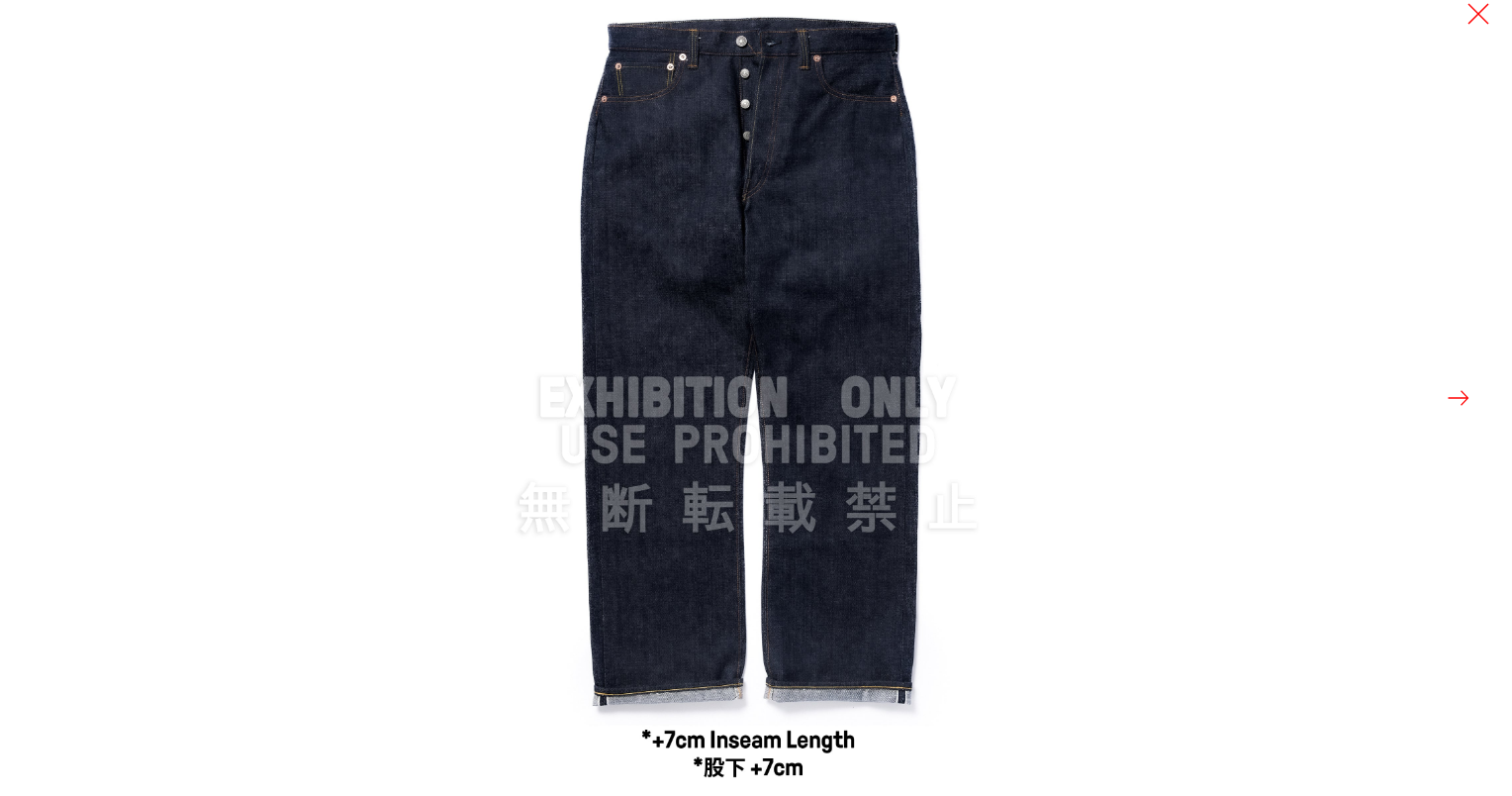 click at bounding box center (1459, 398) 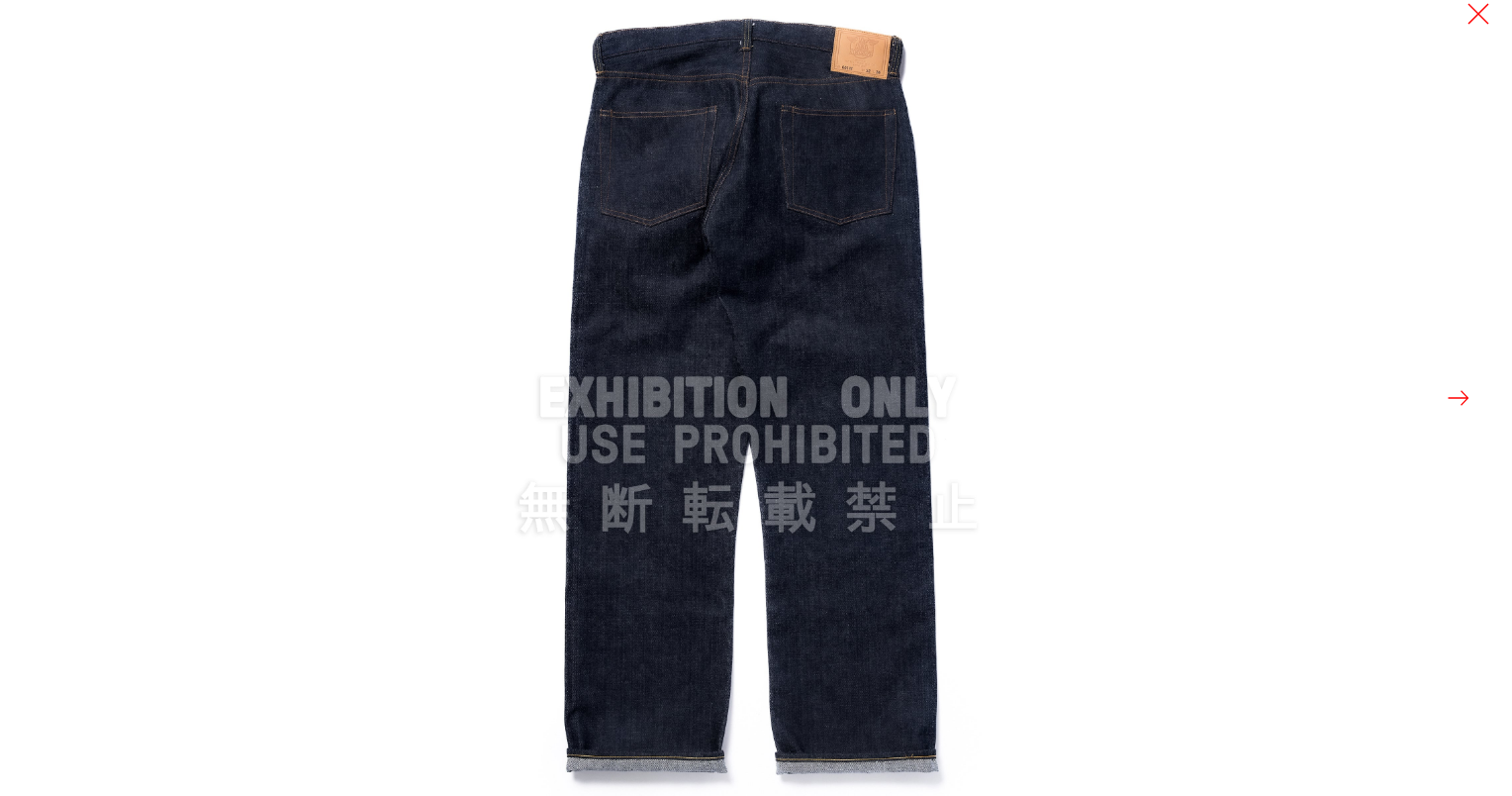 click at bounding box center (1459, 398) 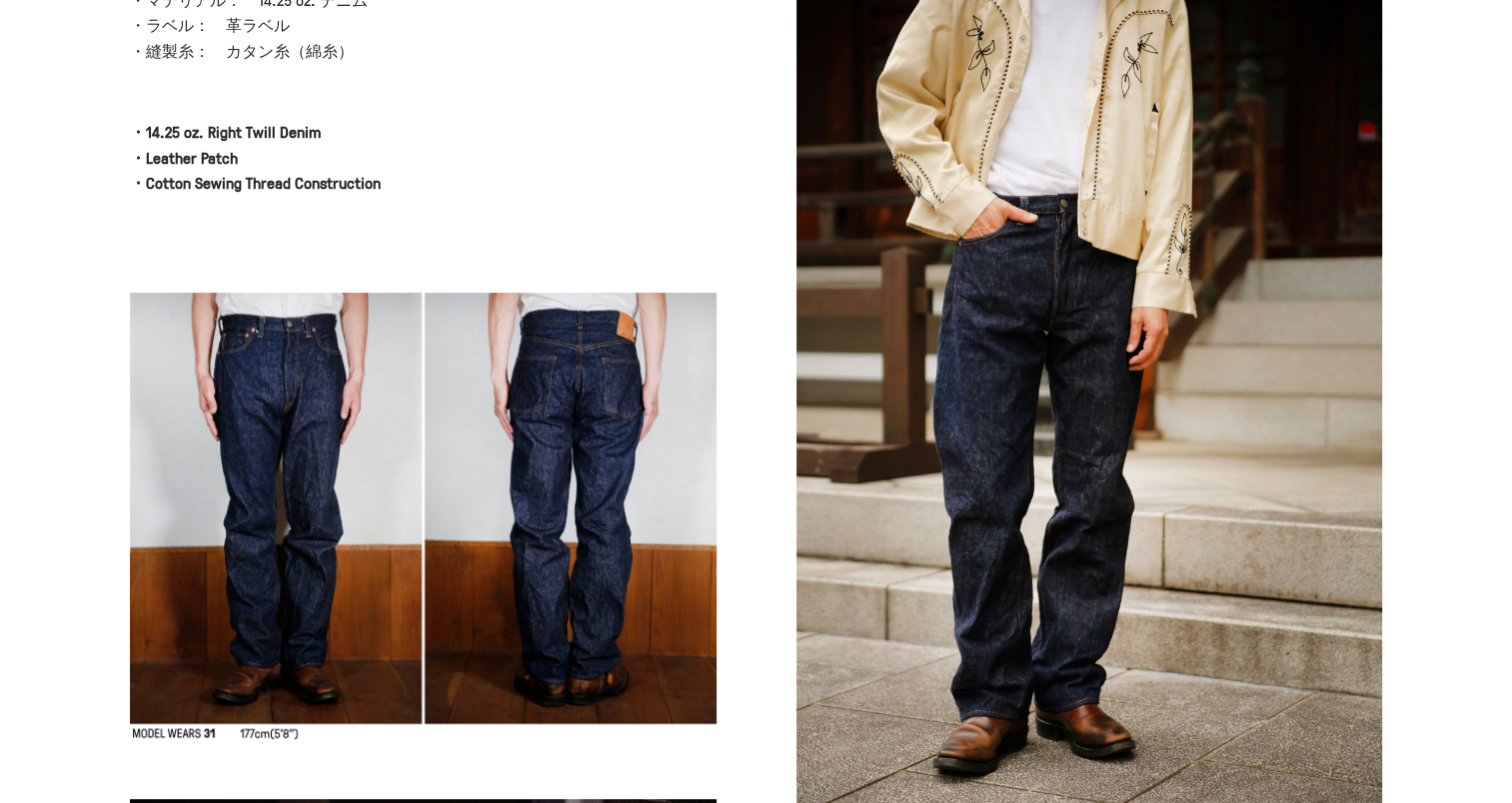 scroll, scrollTop: 799, scrollLeft: 0, axis: vertical 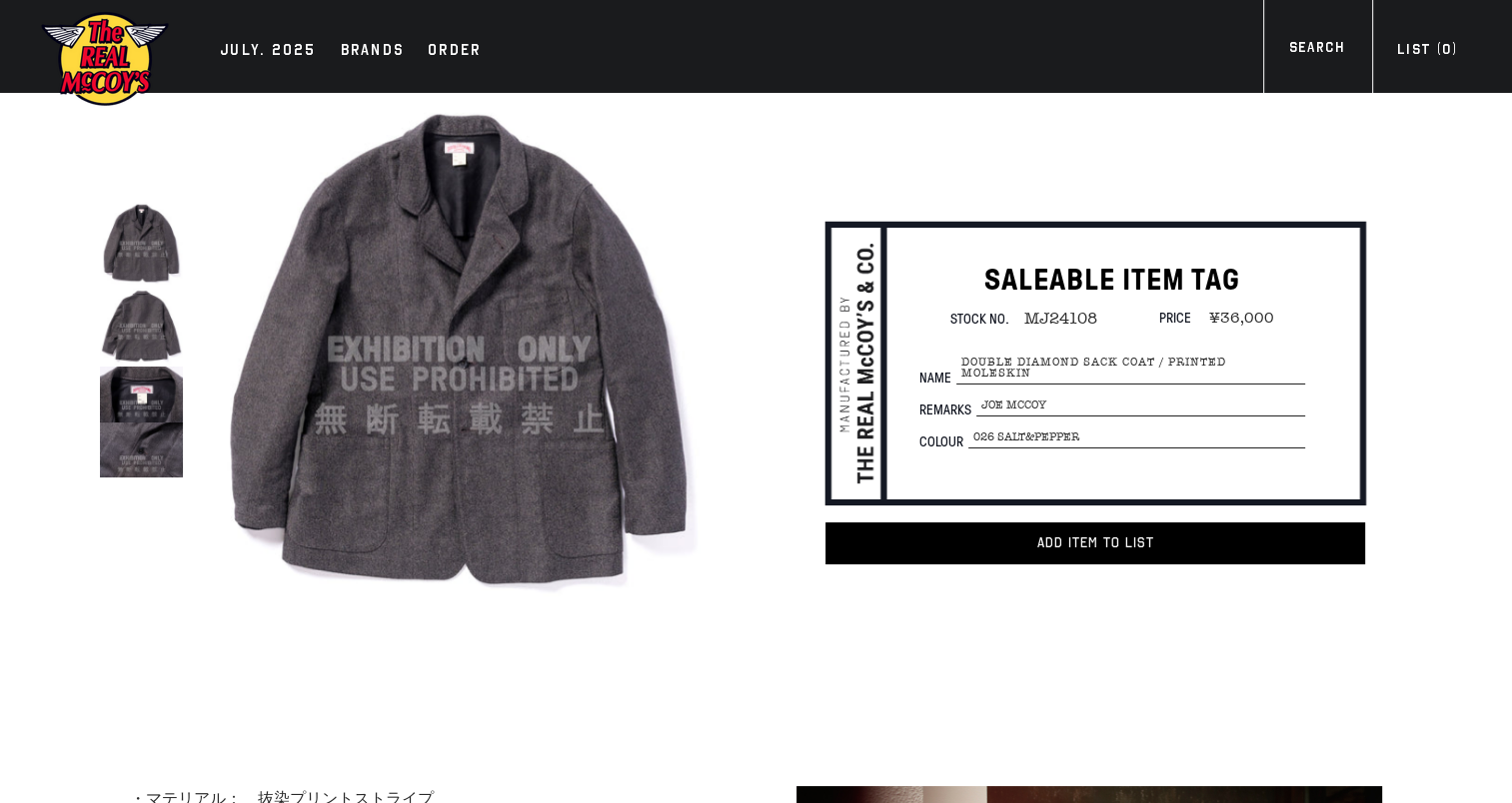 click at bounding box center (460, 350) 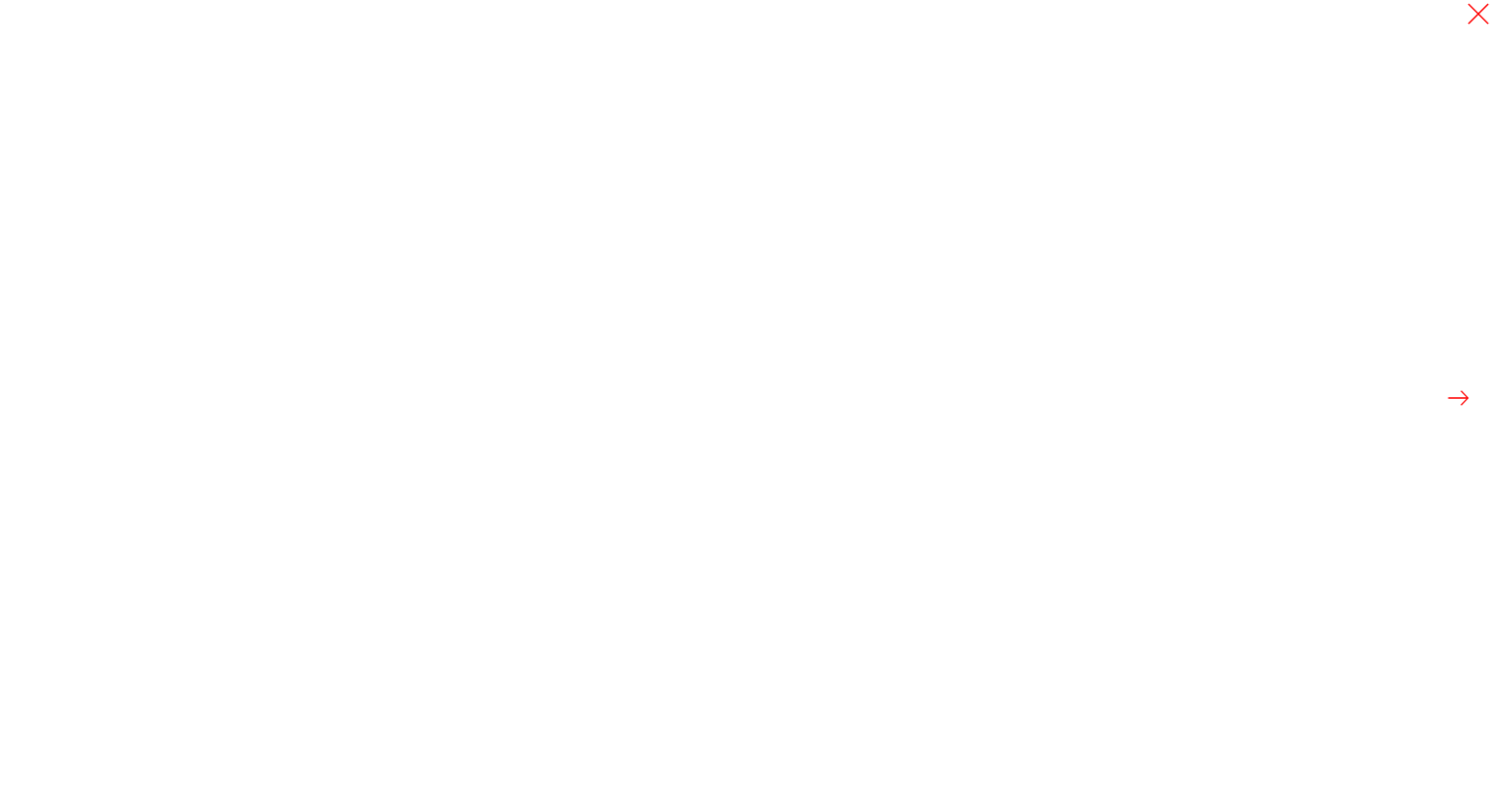 click at bounding box center [1459, 398] 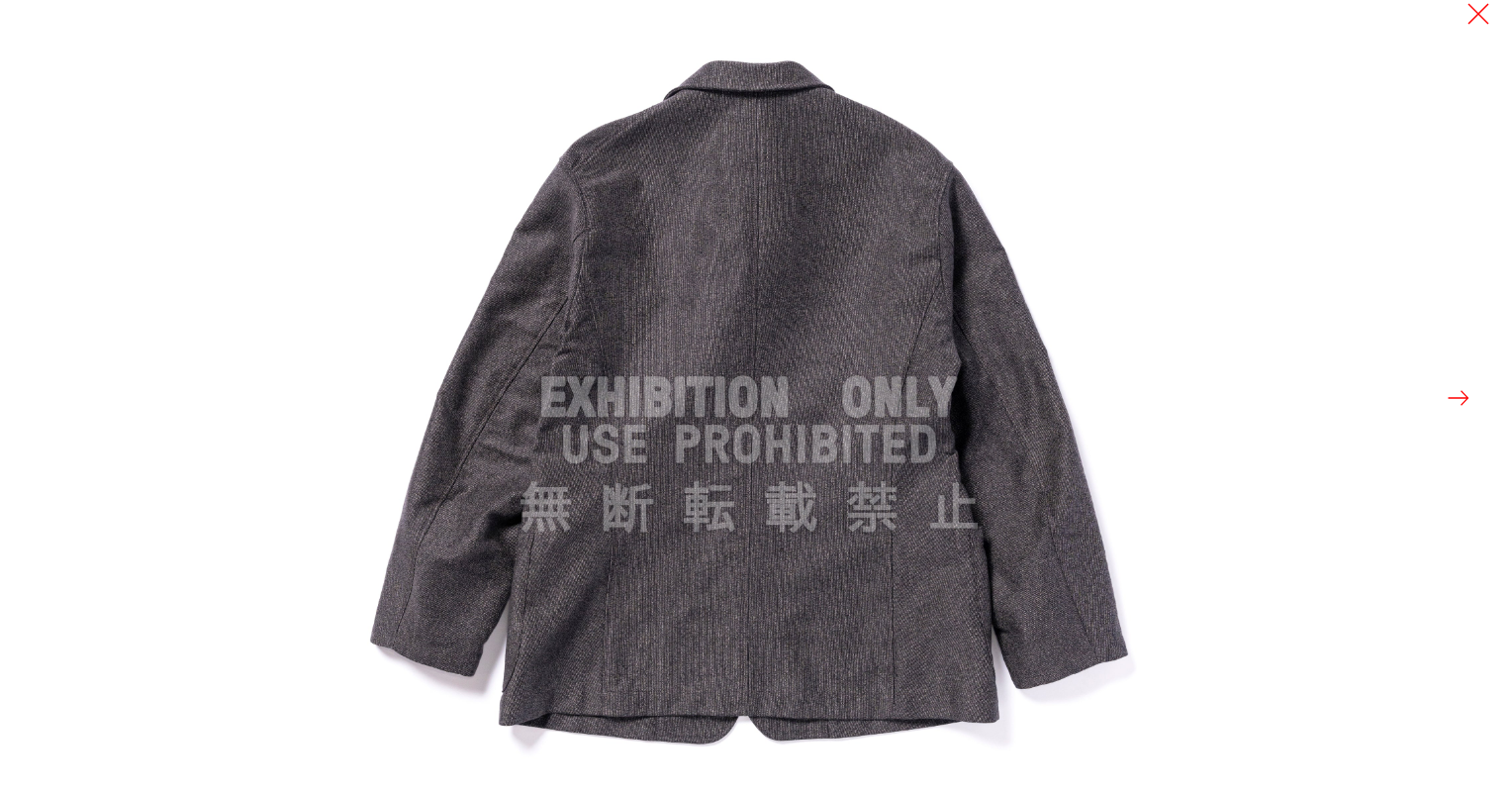 click at bounding box center [1459, 398] 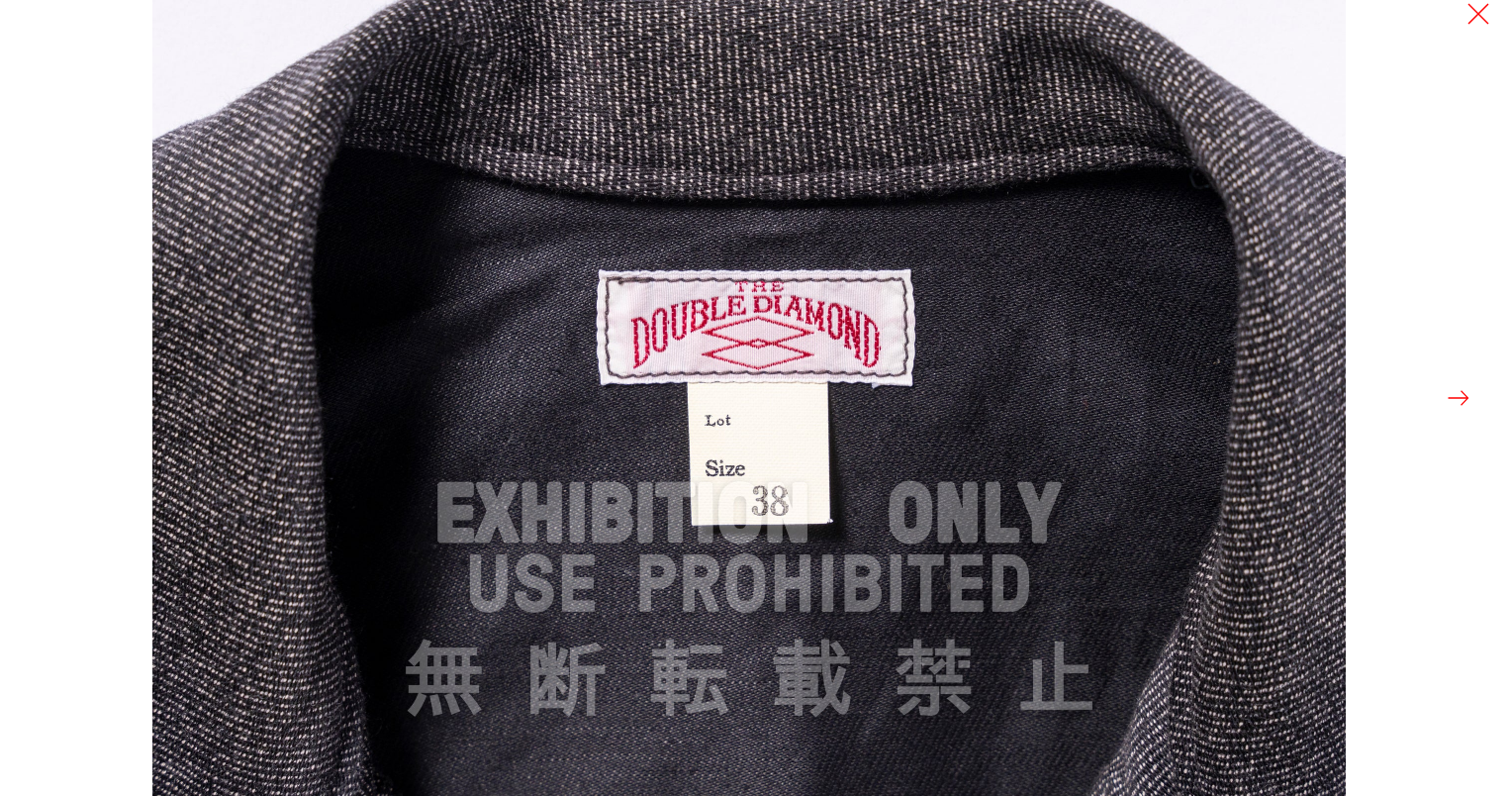 click at bounding box center [1459, 398] 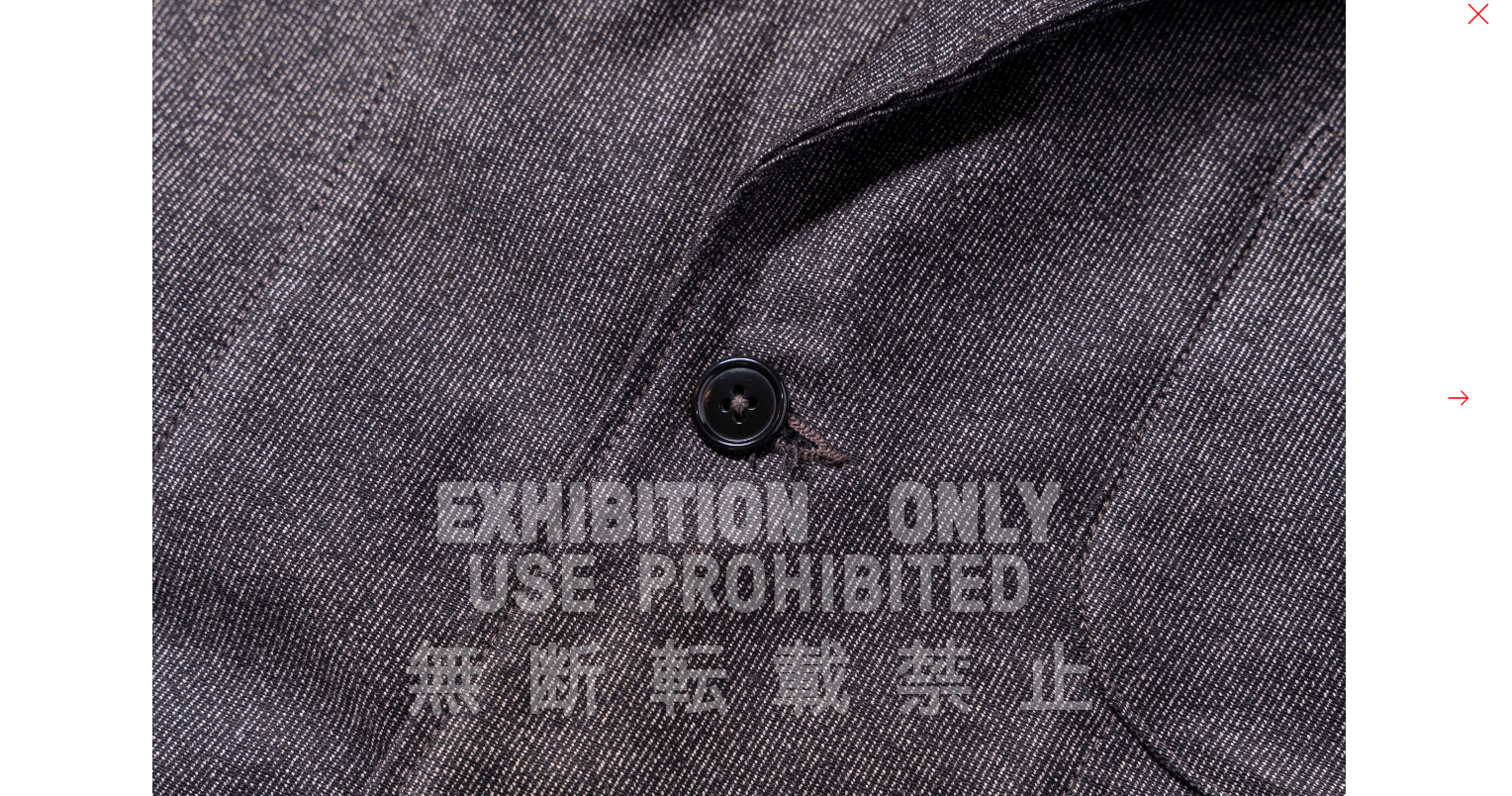 click at bounding box center (1459, 398) 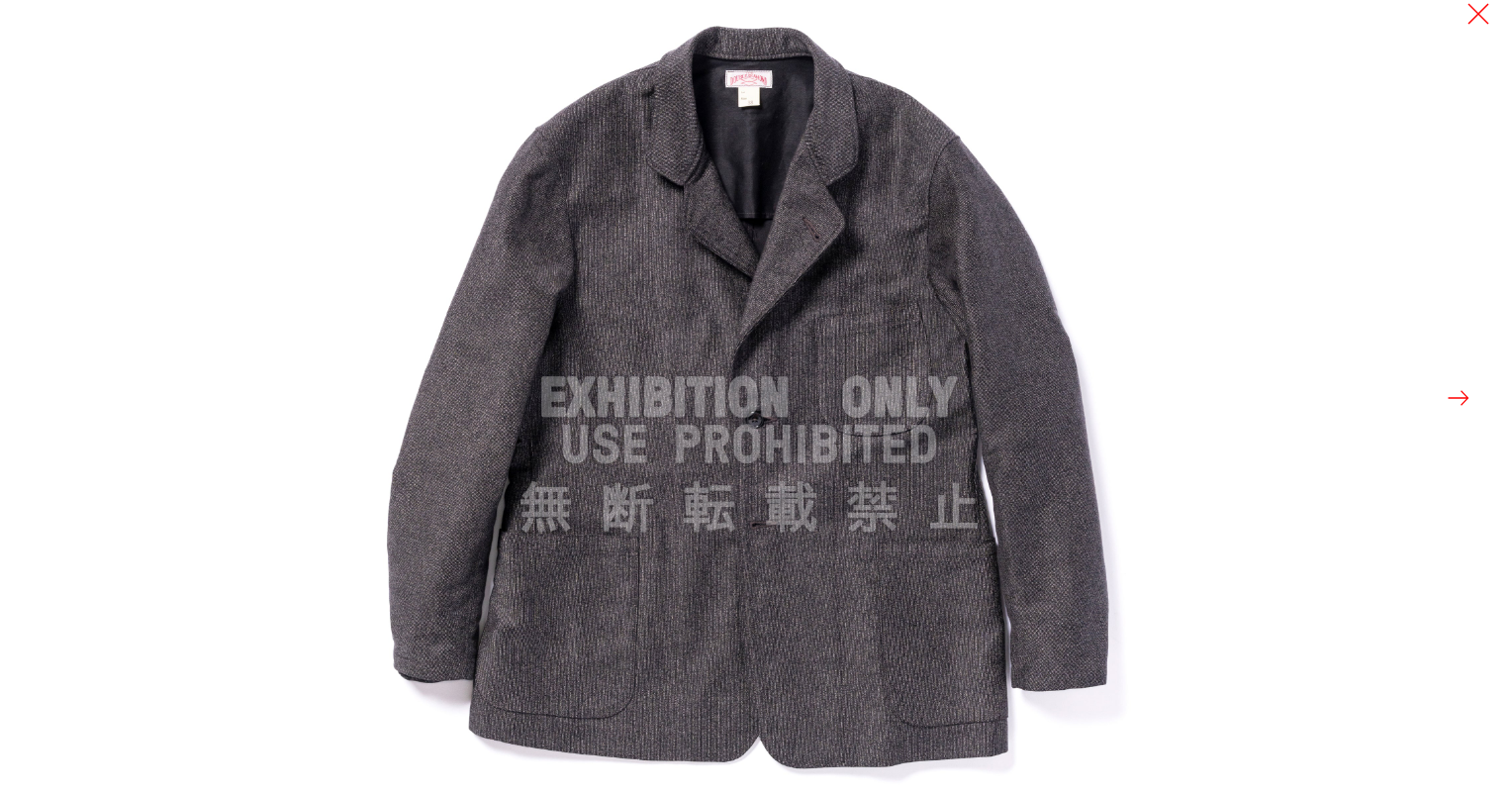 click at bounding box center (1459, 398) 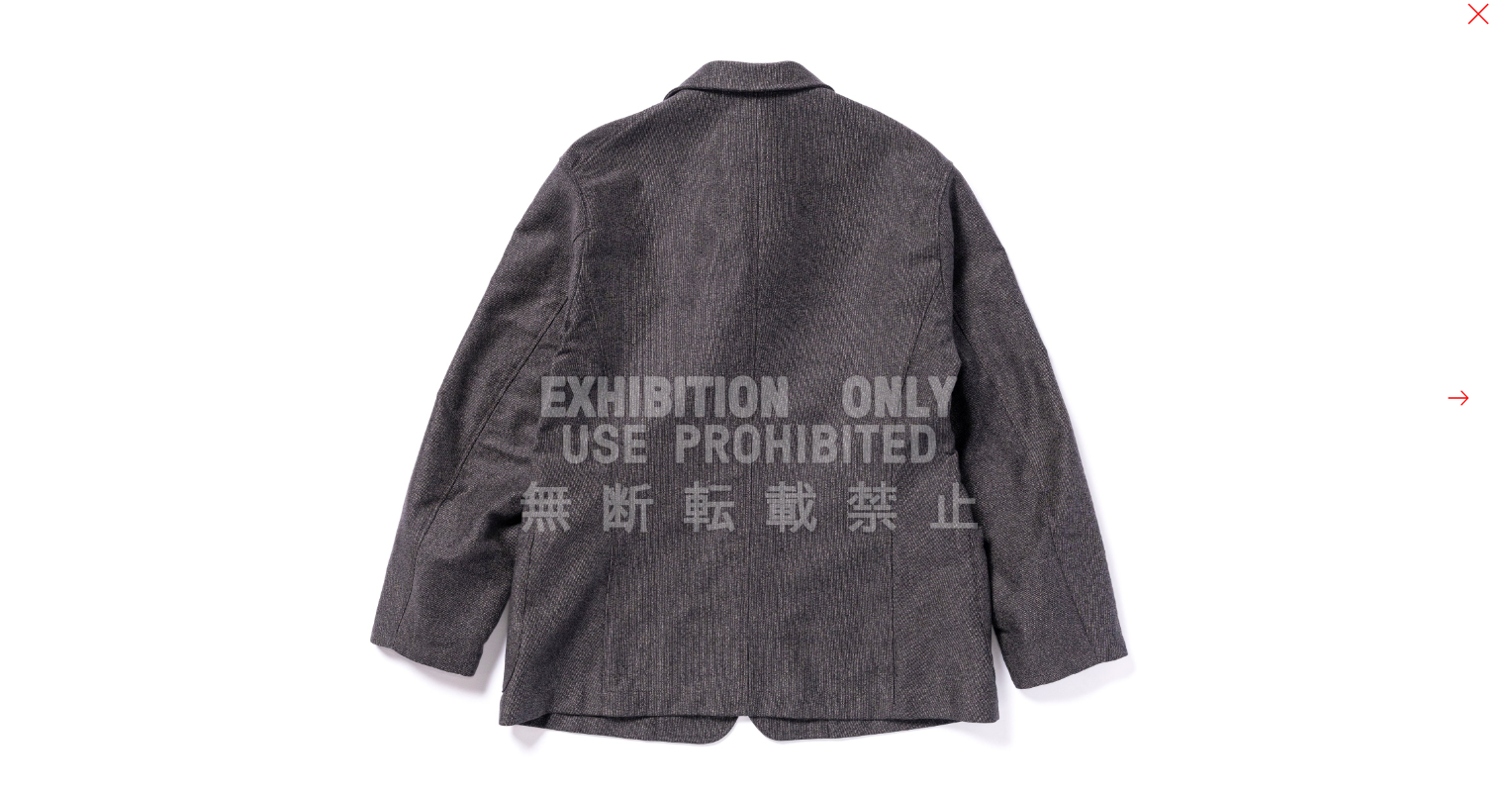 click at bounding box center (1459, 398) 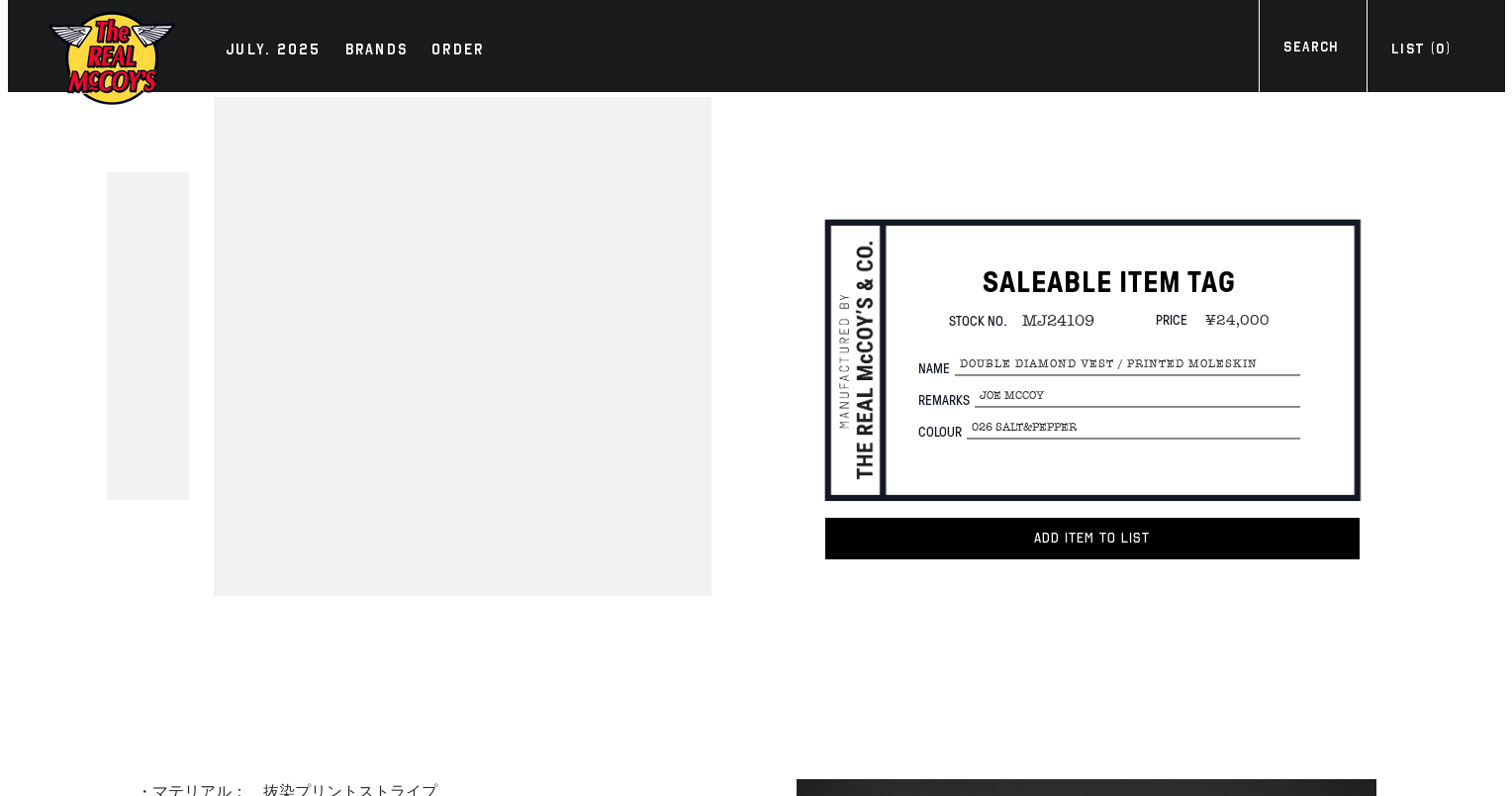 scroll, scrollTop: 0, scrollLeft: 0, axis: both 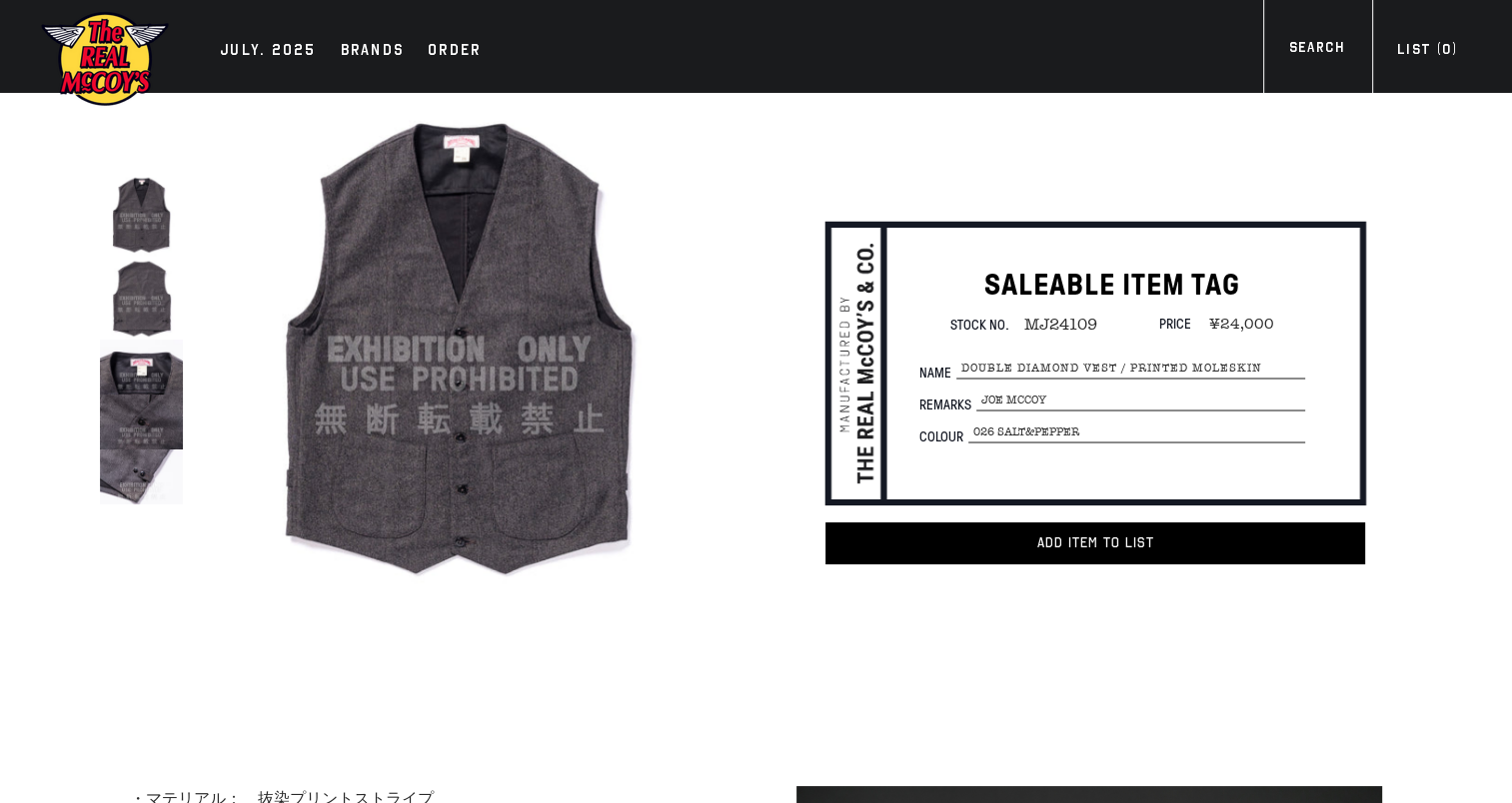 click at bounding box center [460, 350] 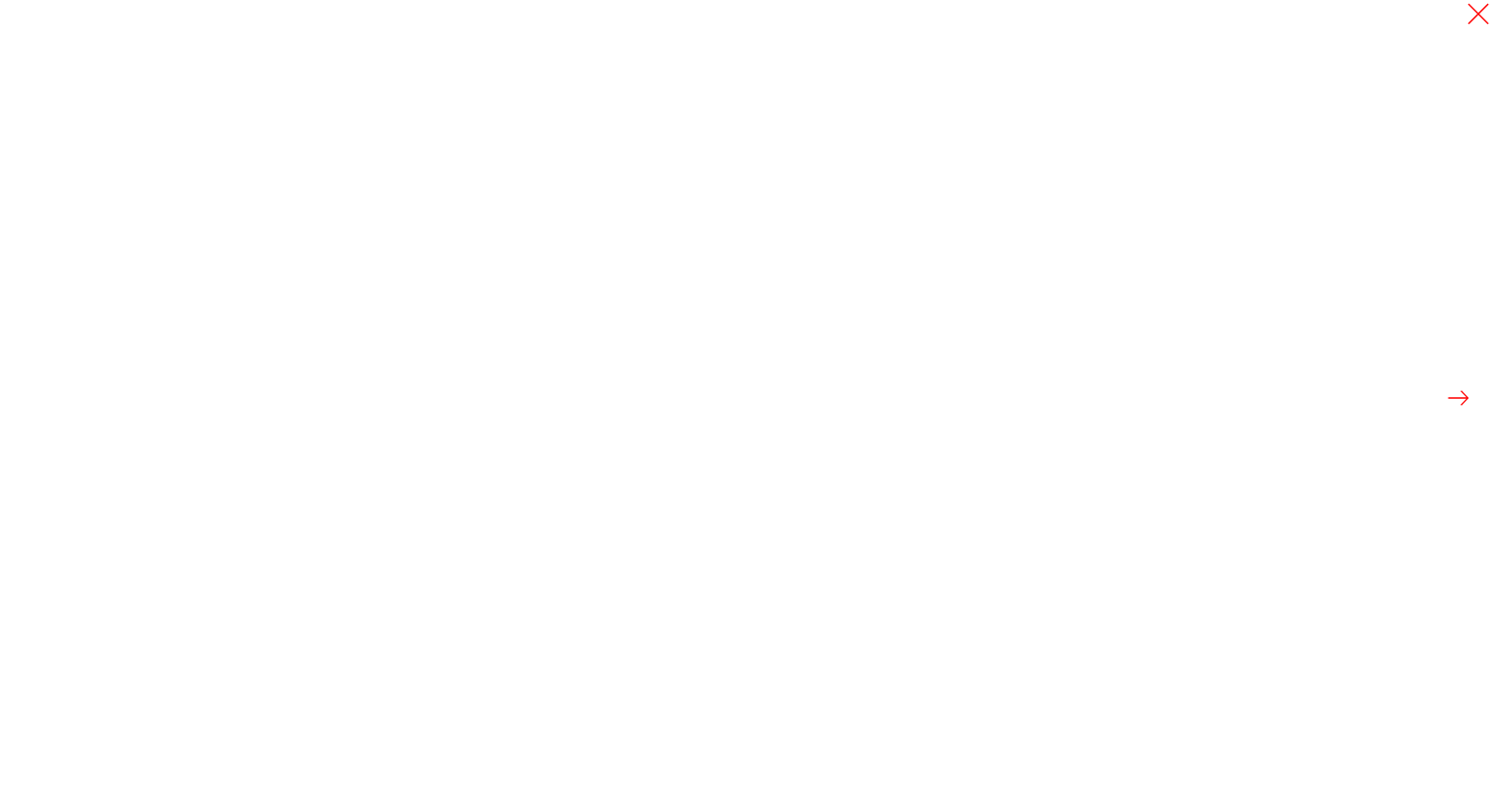 click at bounding box center [1459, 398] 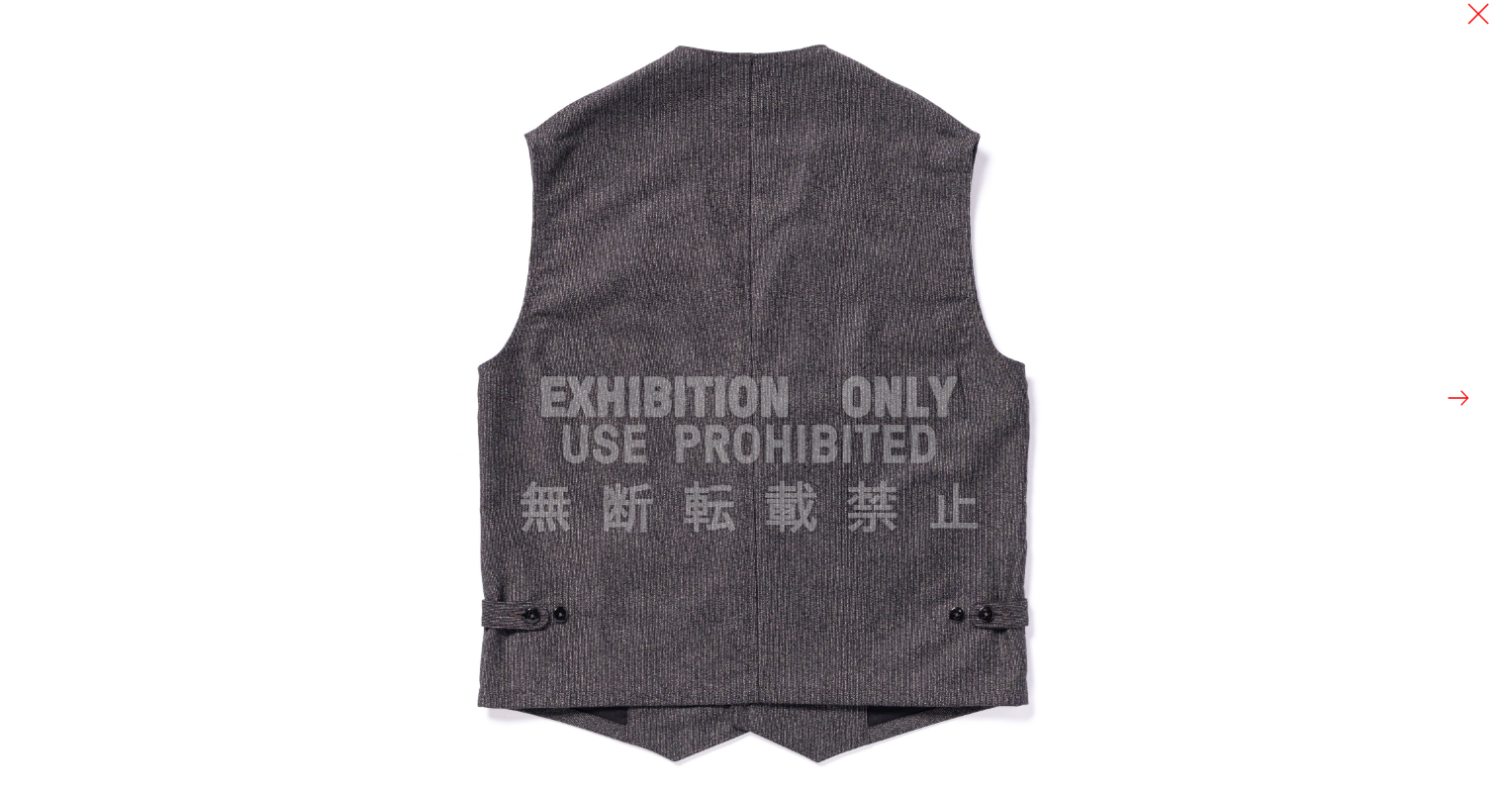 click at bounding box center (1459, 398) 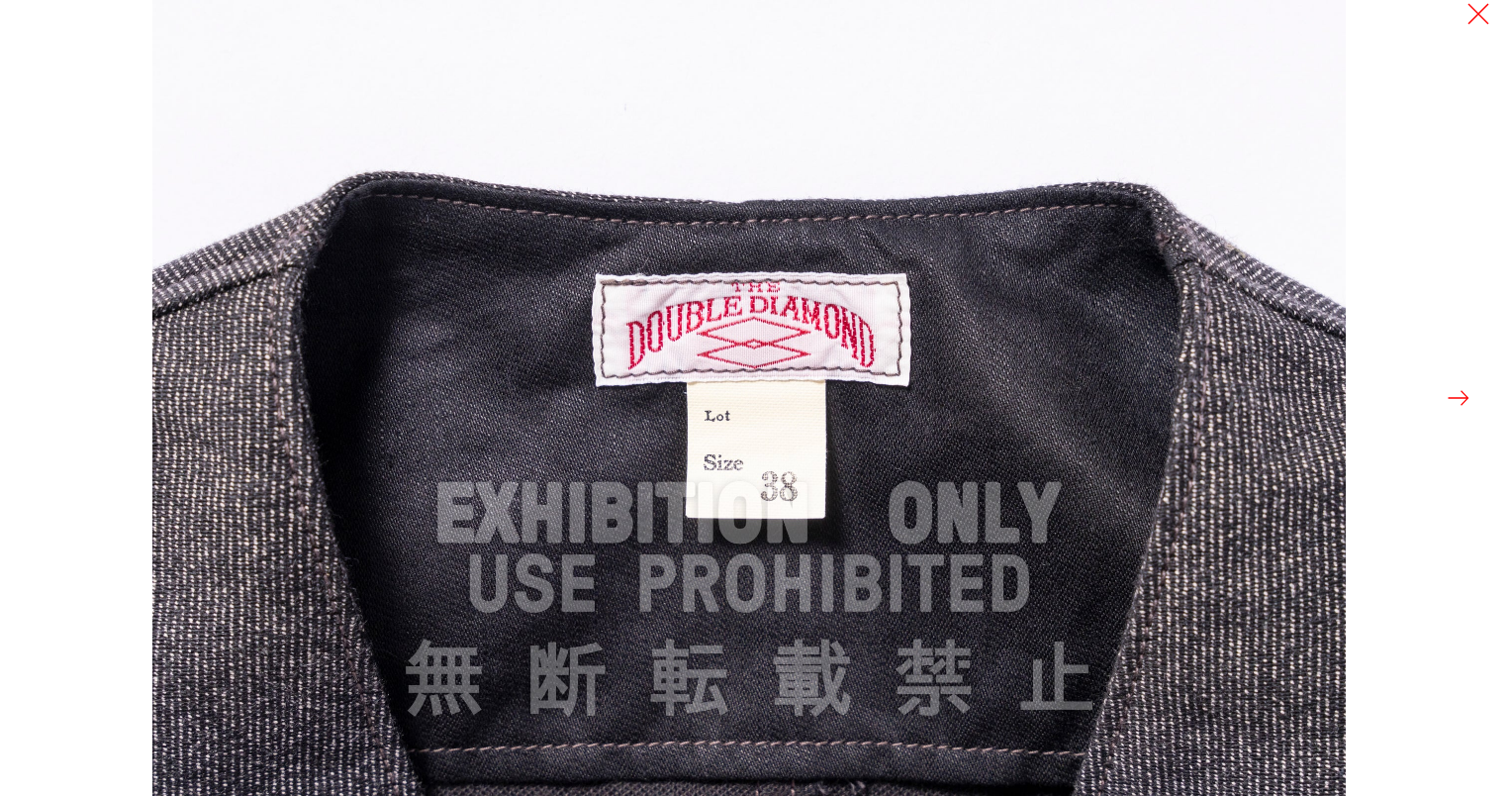 click at bounding box center (1459, 398) 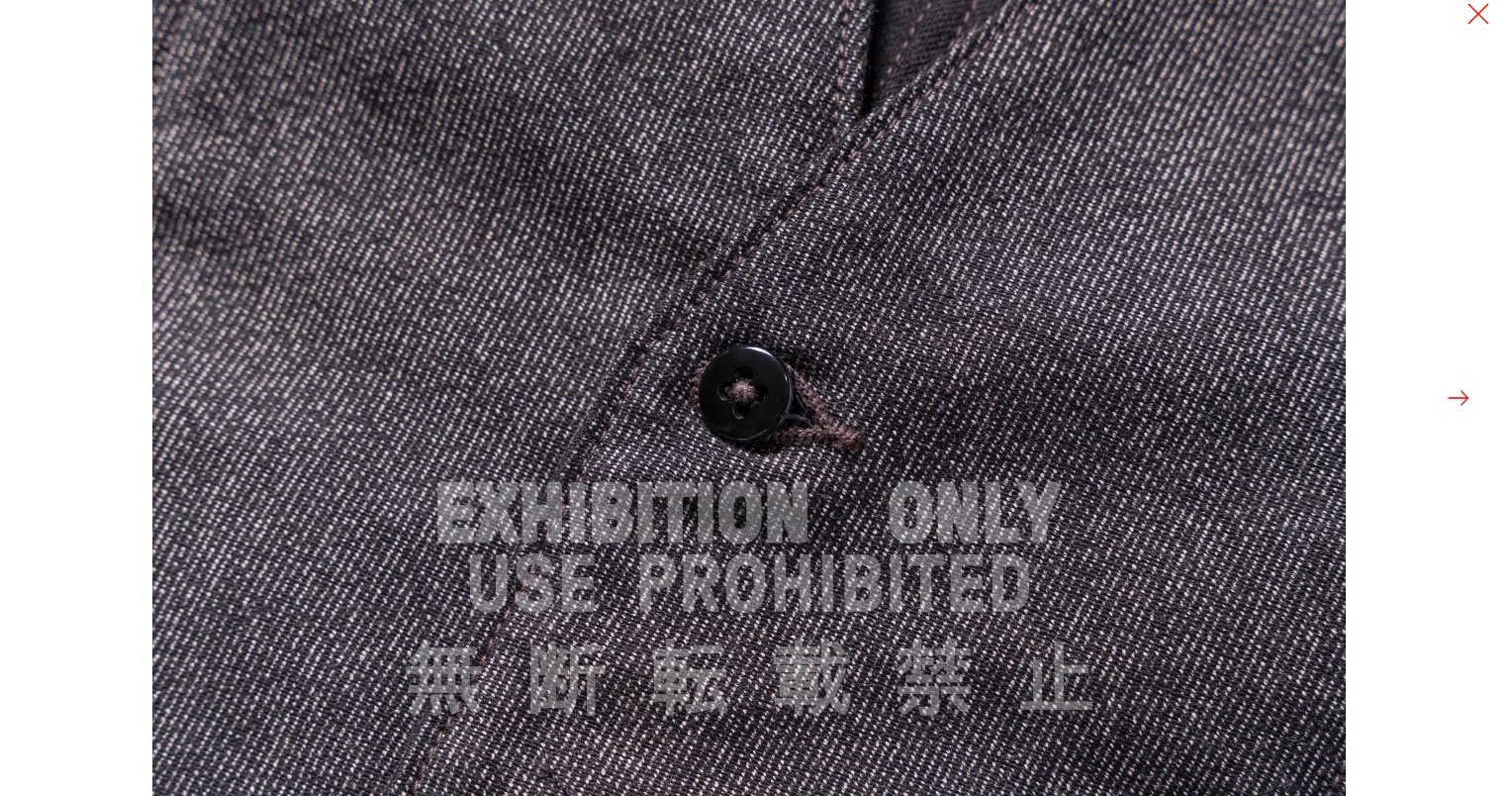 click at bounding box center [1459, 398] 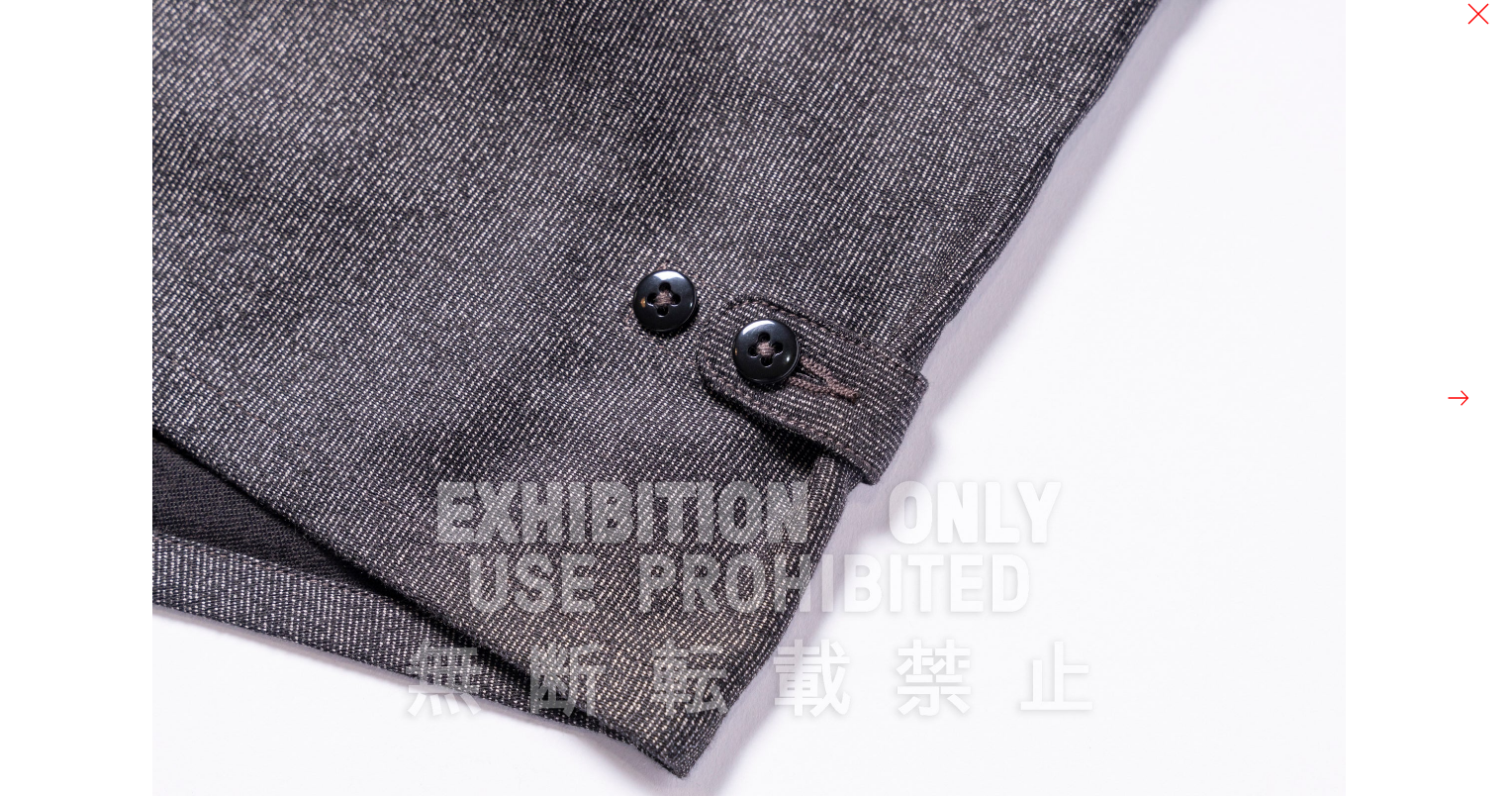 click at bounding box center (1459, 398) 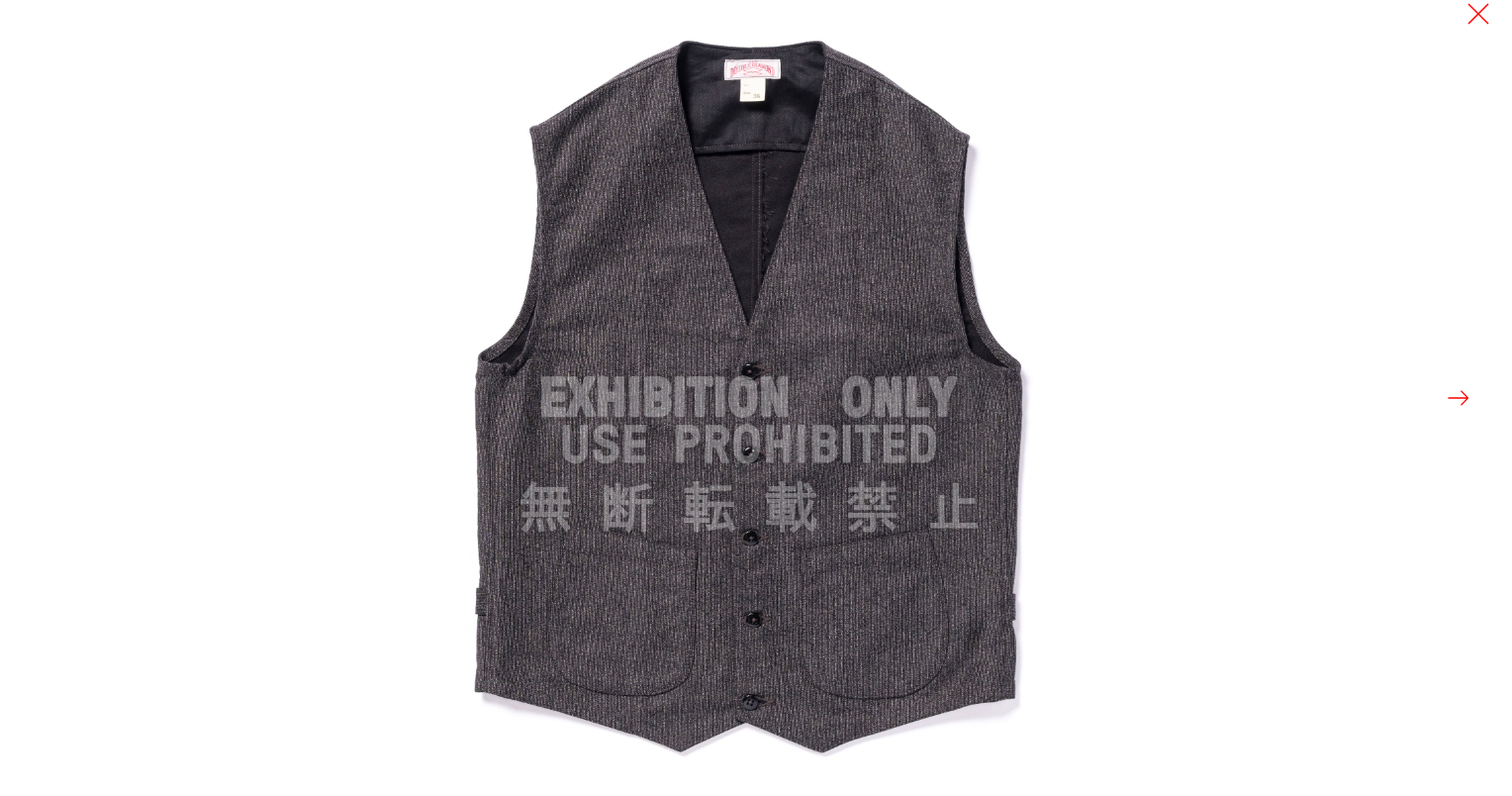 click at bounding box center (1459, 398) 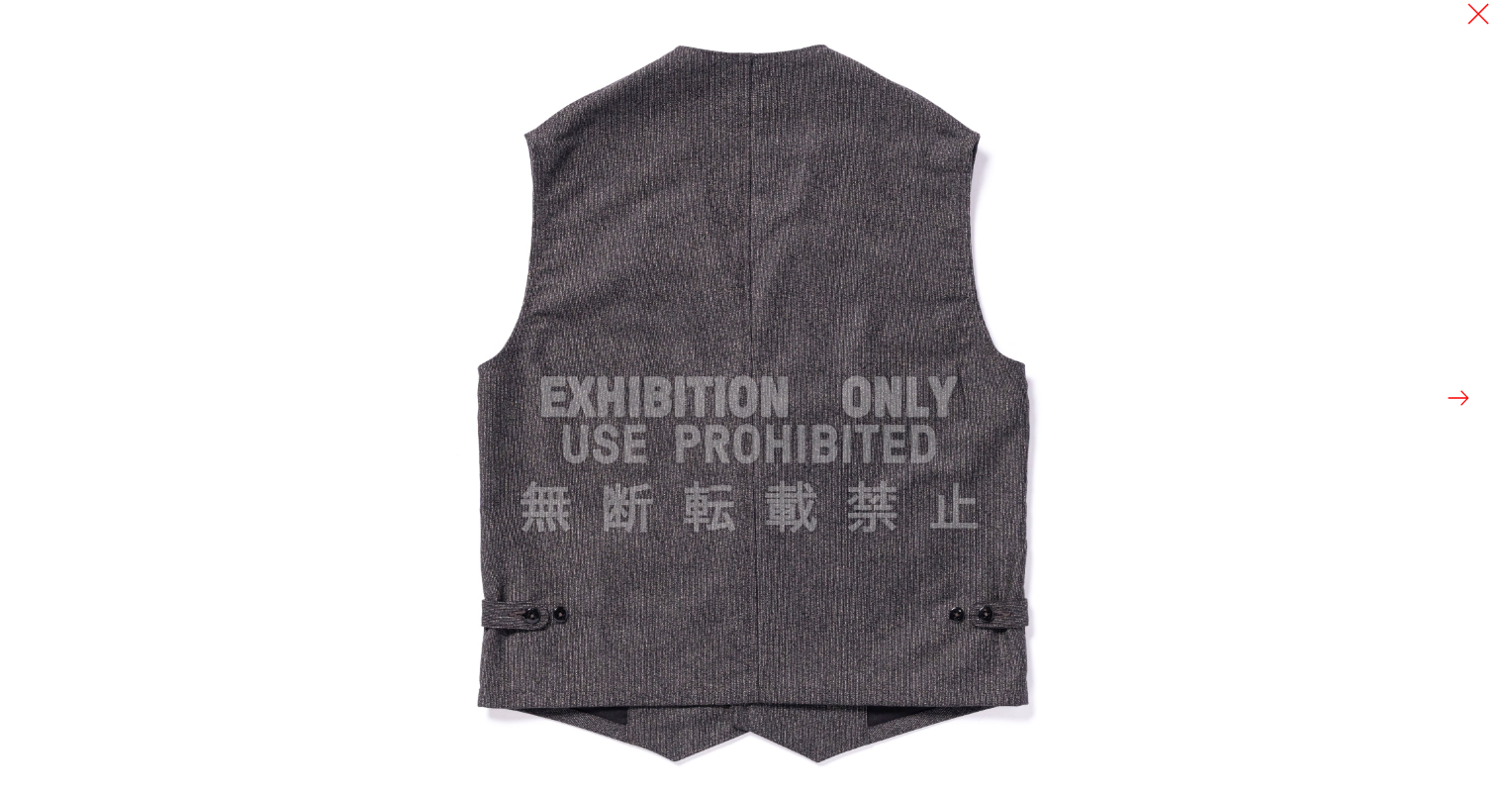 click at bounding box center (1459, 398) 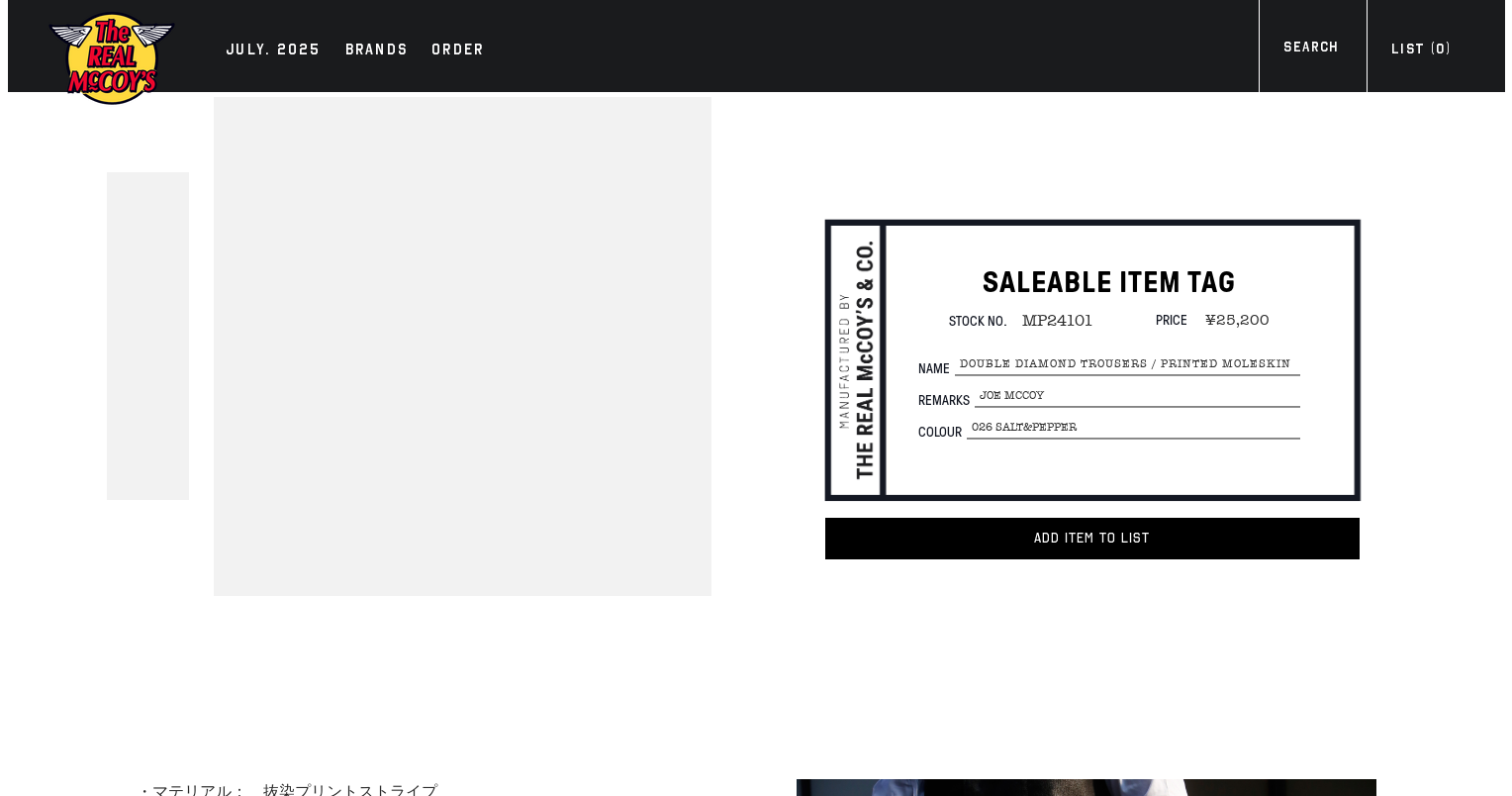 scroll, scrollTop: 0, scrollLeft: 0, axis: both 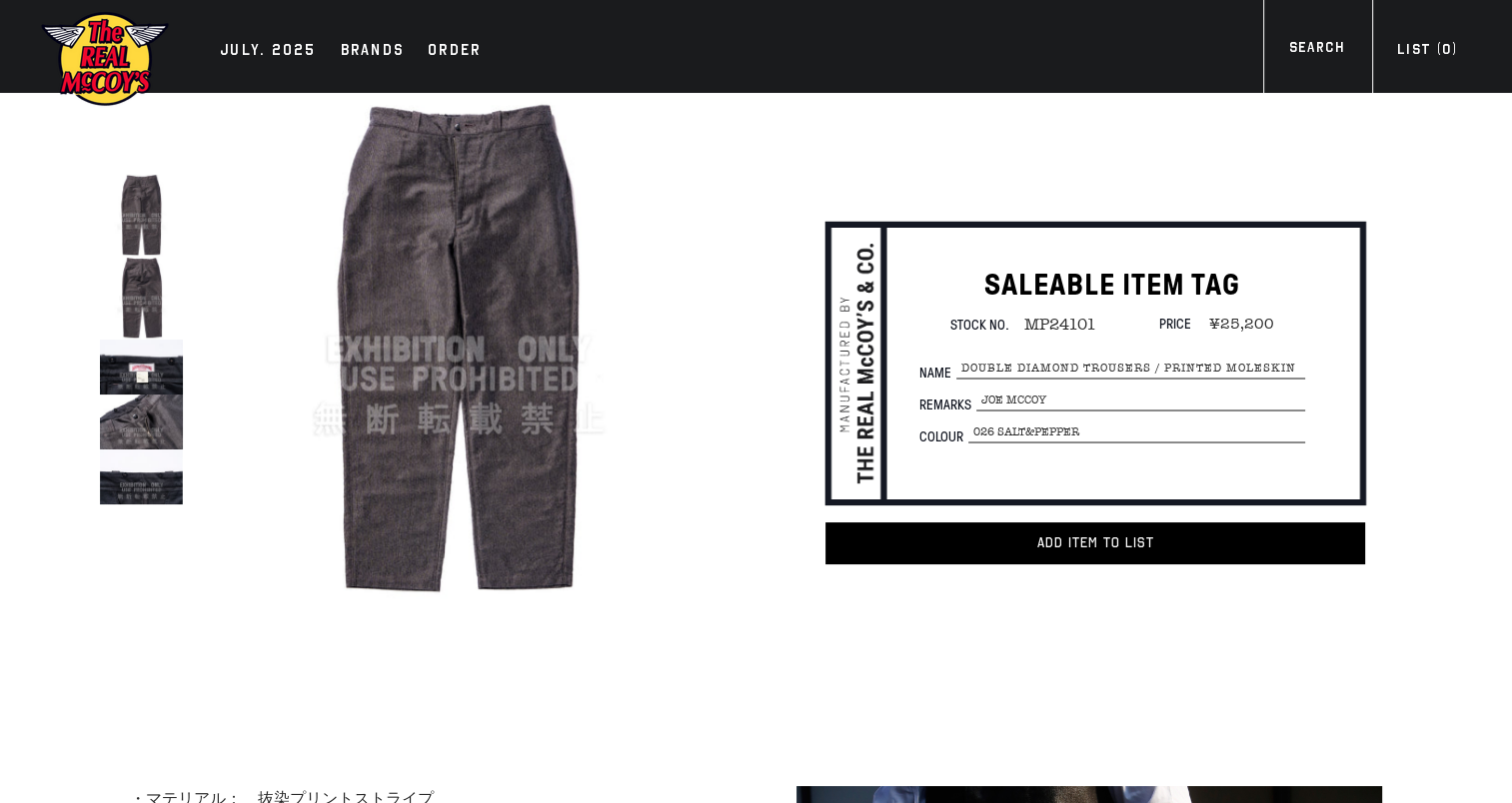 click at bounding box center [460, 350] 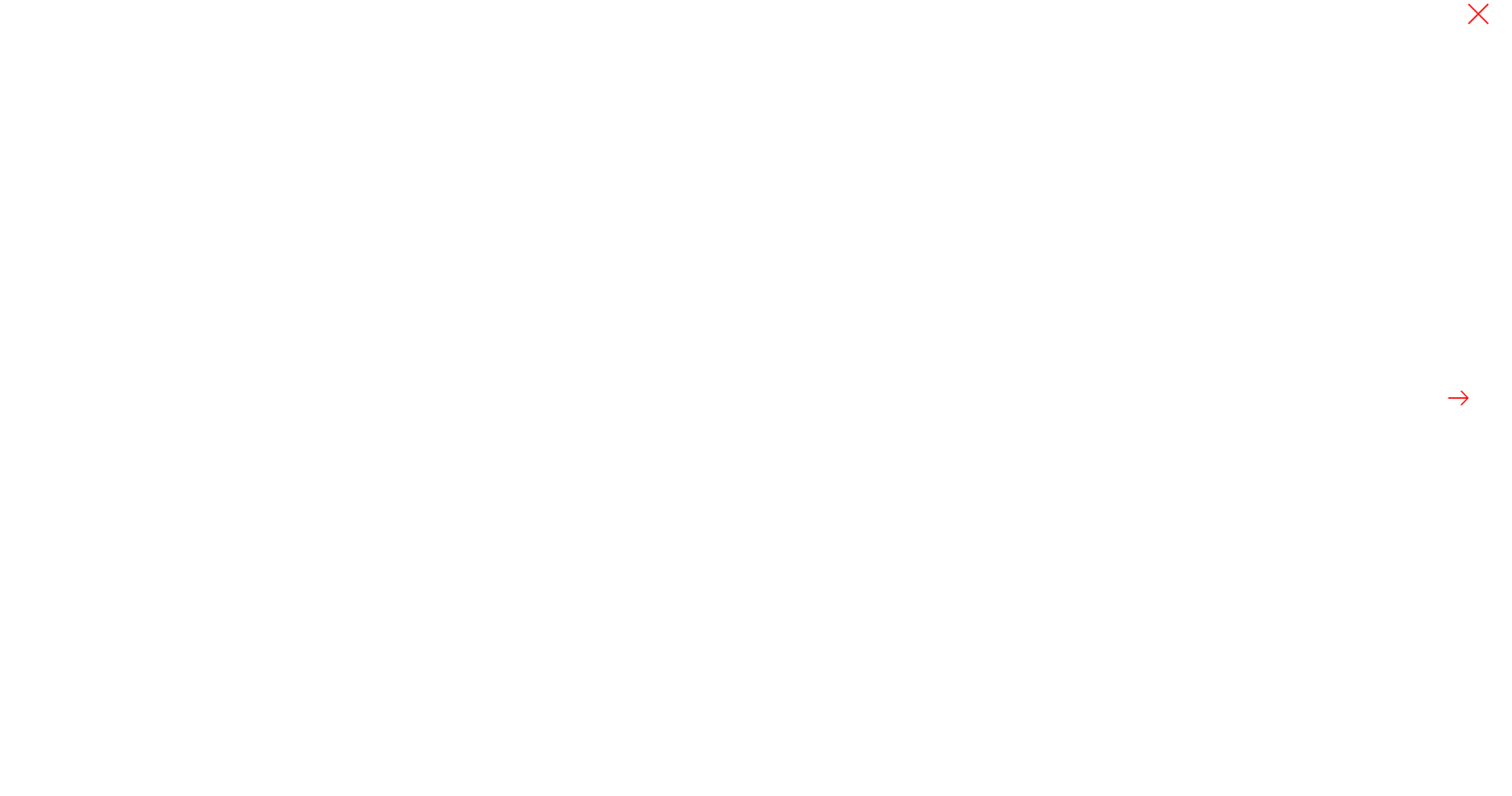 click at bounding box center [1459, 398] 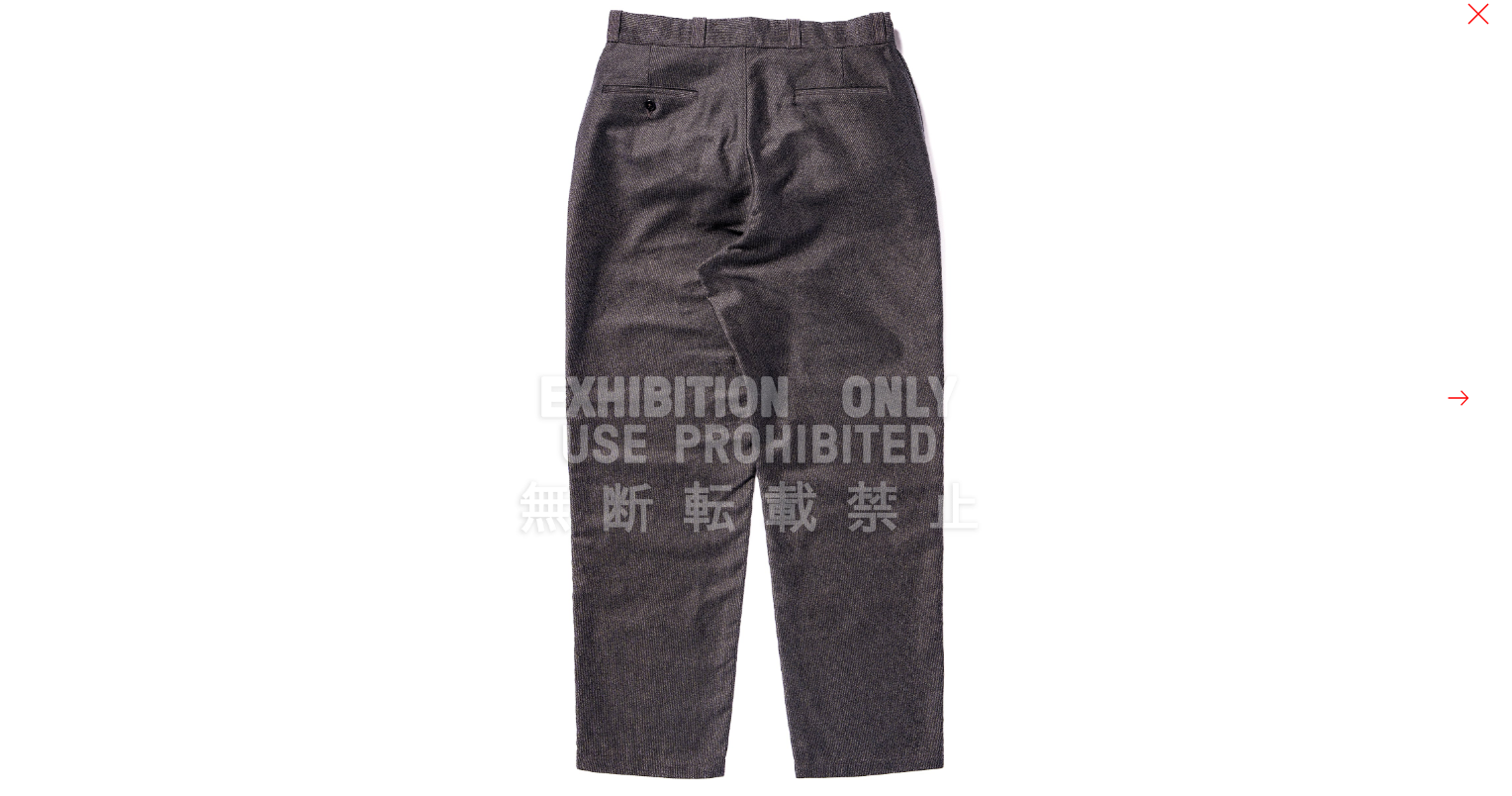 click at bounding box center (1459, 398) 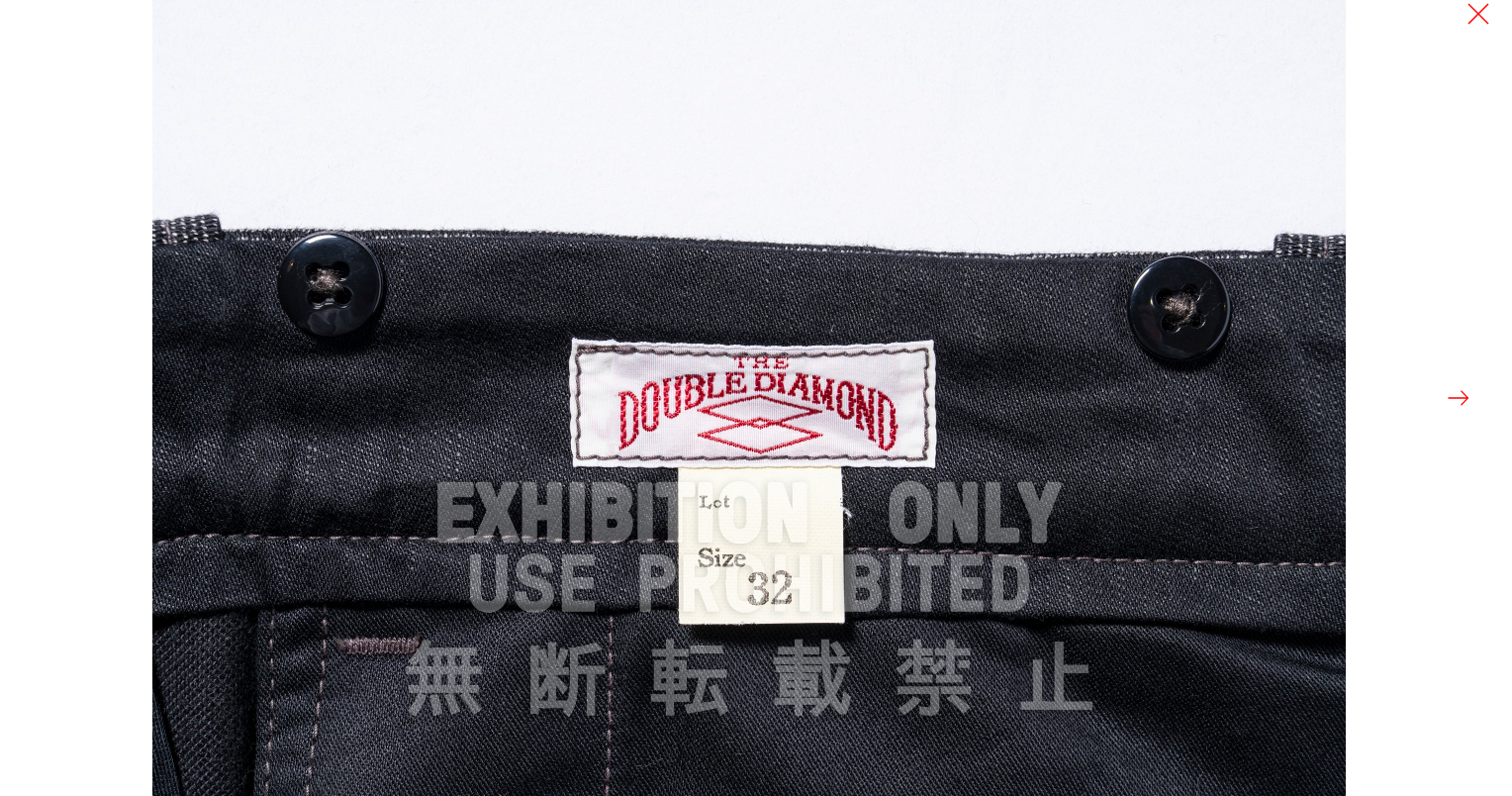click at bounding box center (1459, 398) 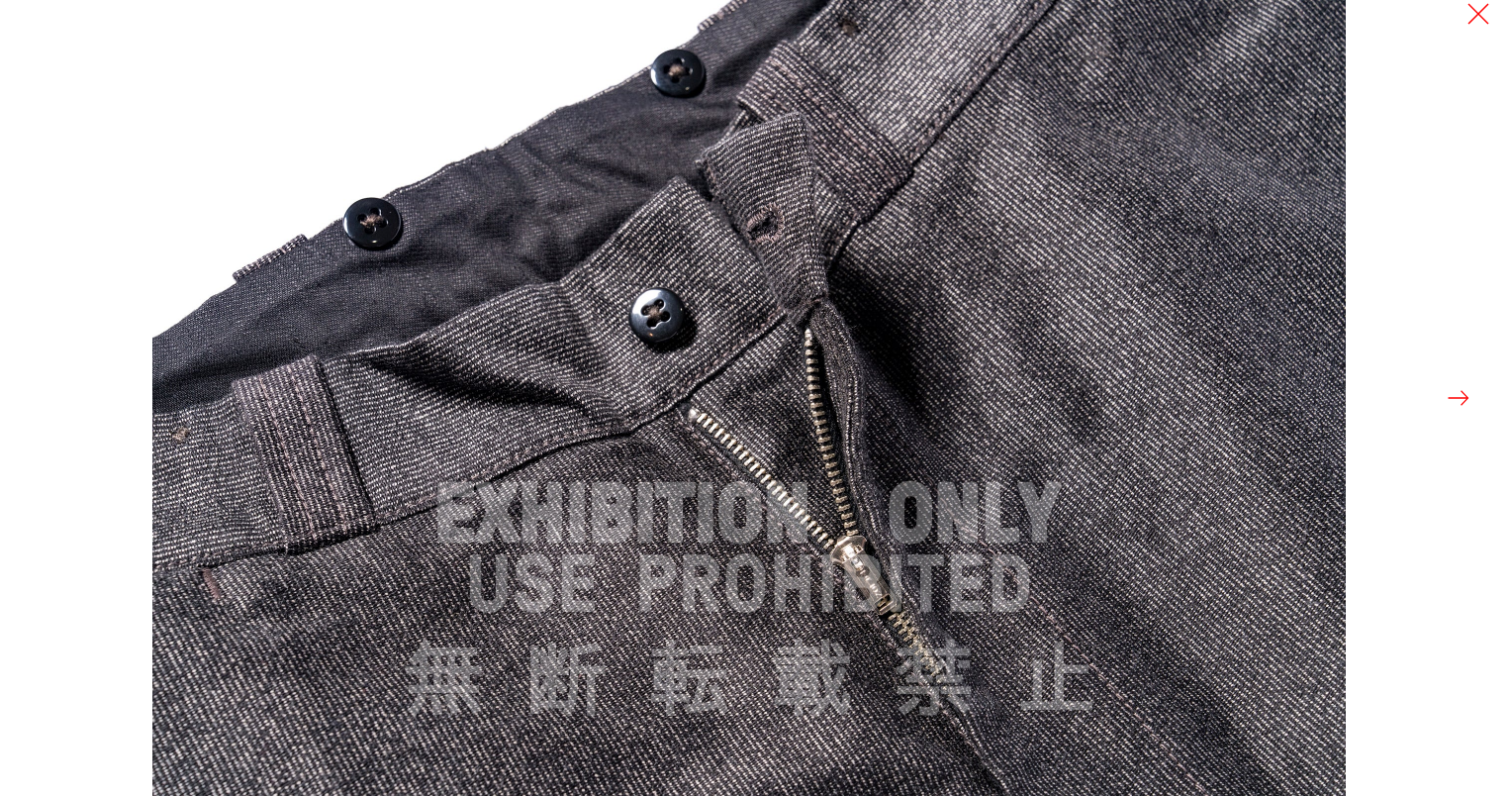 click at bounding box center (1459, 398) 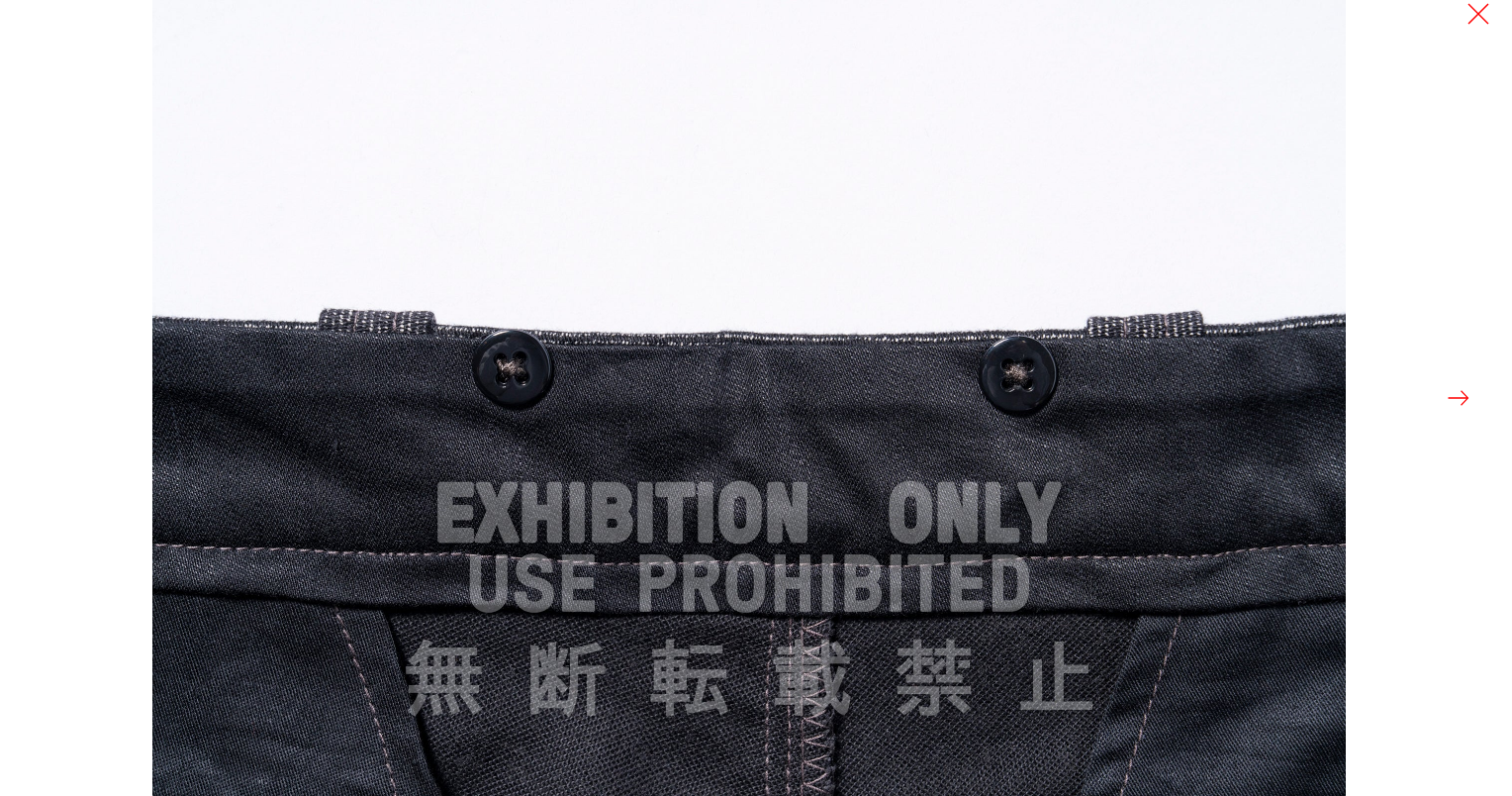 click at bounding box center (1459, 398) 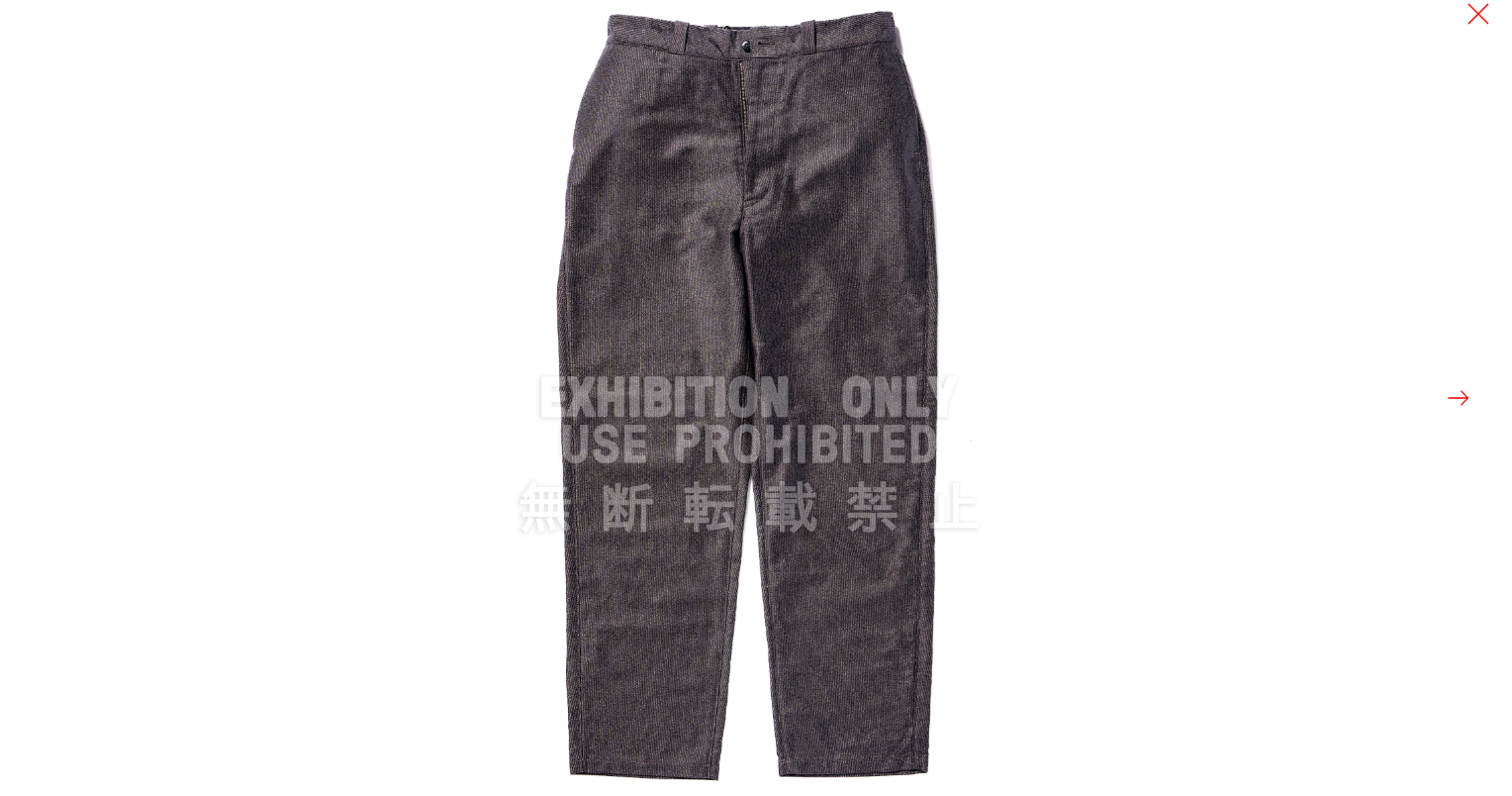 click at bounding box center [1459, 398] 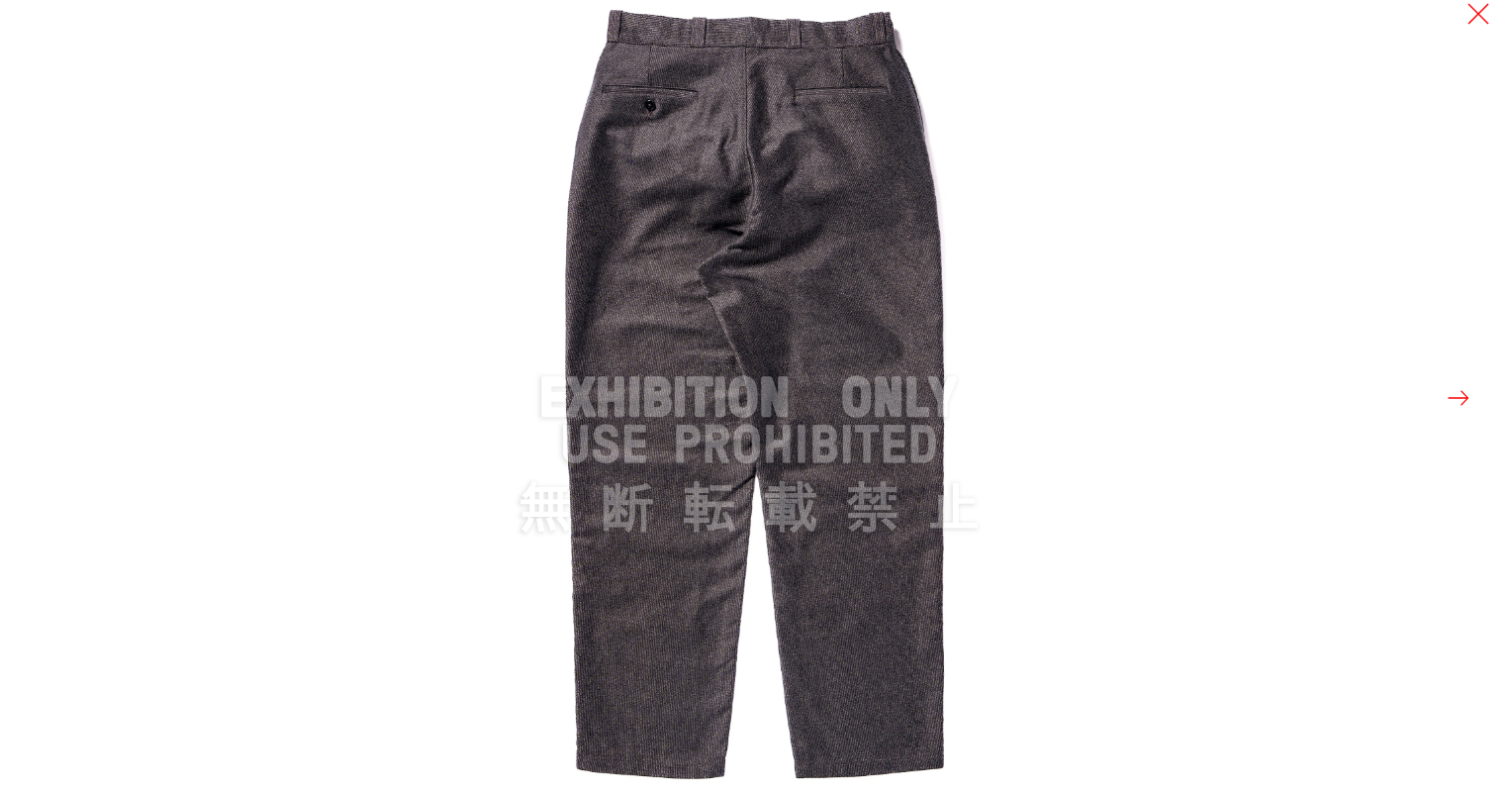 click at bounding box center [1459, 398] 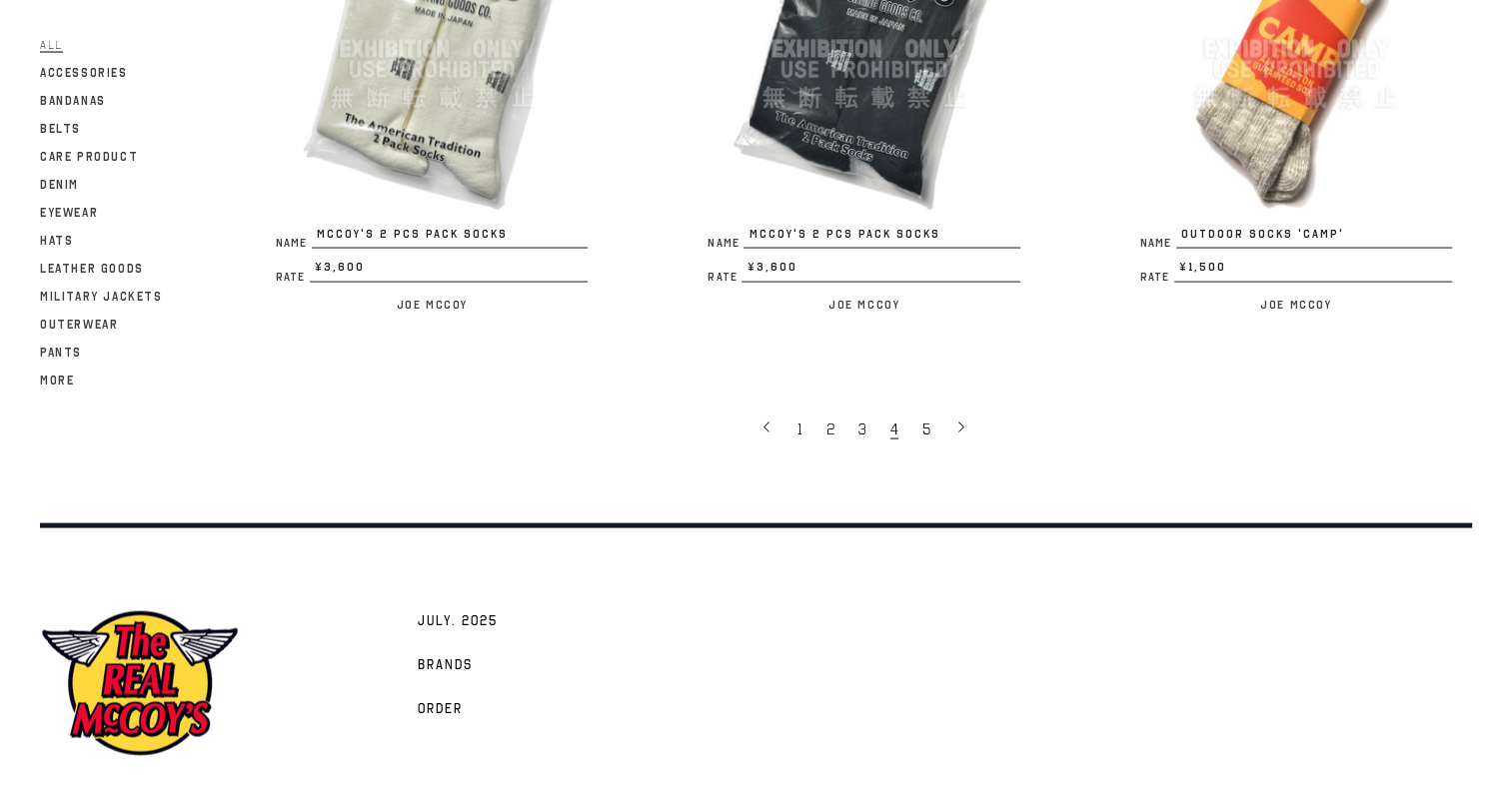scroll, scrollTop: 3895, scrollLeft: 0, axis: vertical 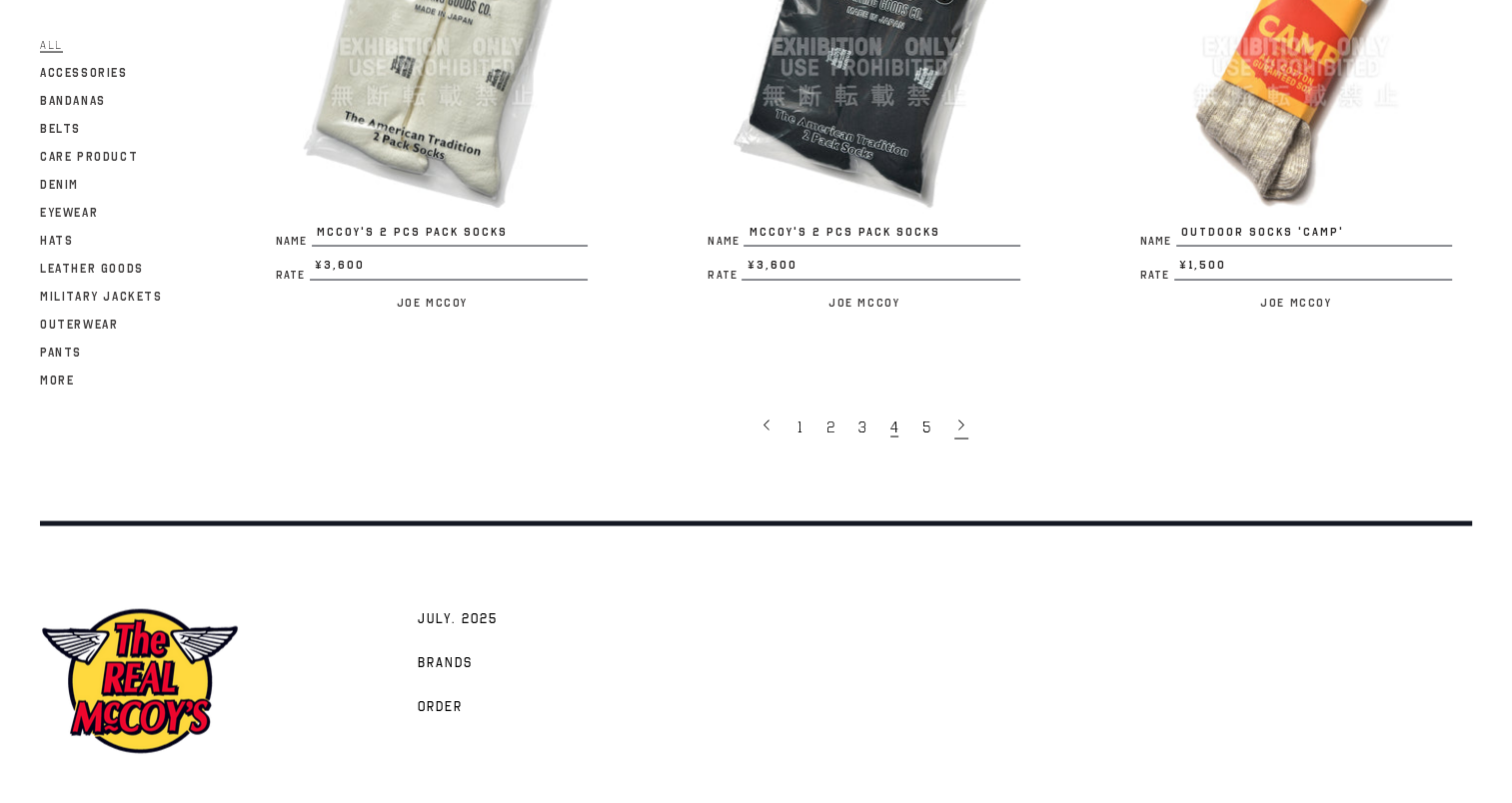 click at bounding box center (961, 426) 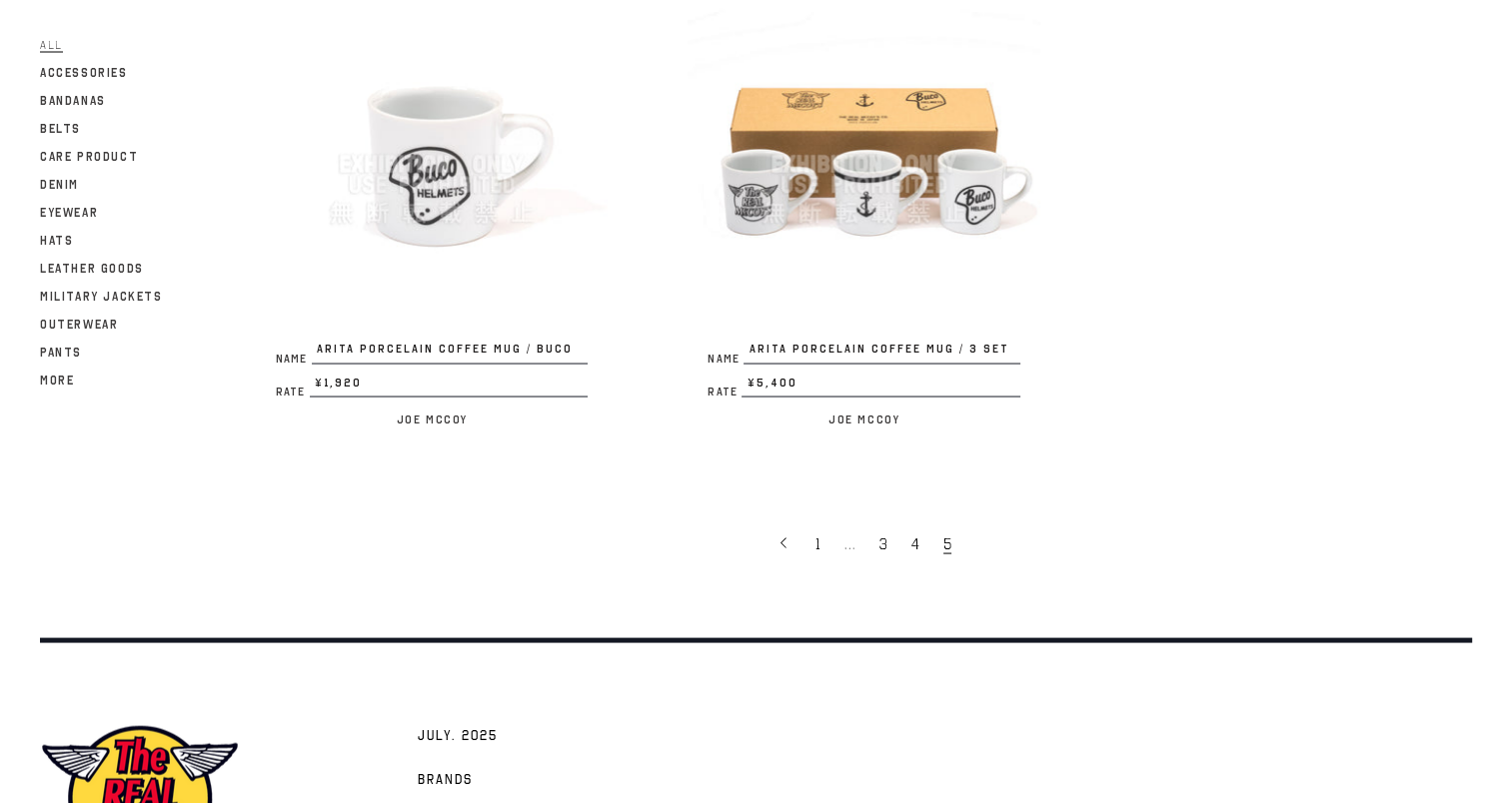 scroll, scrollTop: 3895, scrollLeft: 0, axis: vertical 